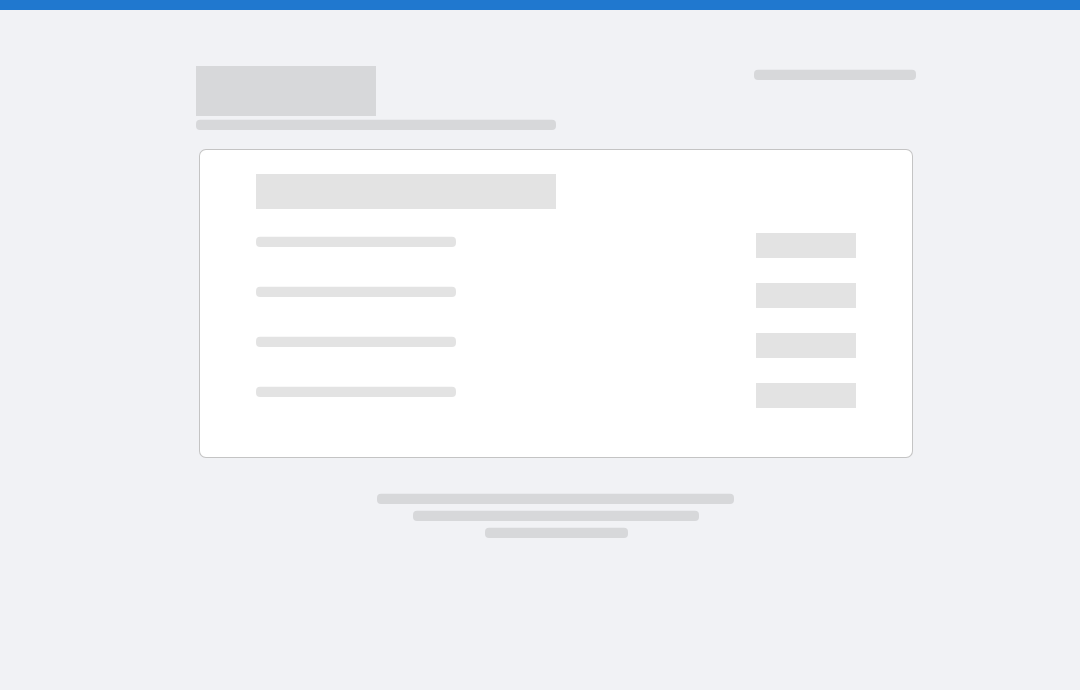scroll, scrollTop: 0, scrollLeft: 0, axis: both 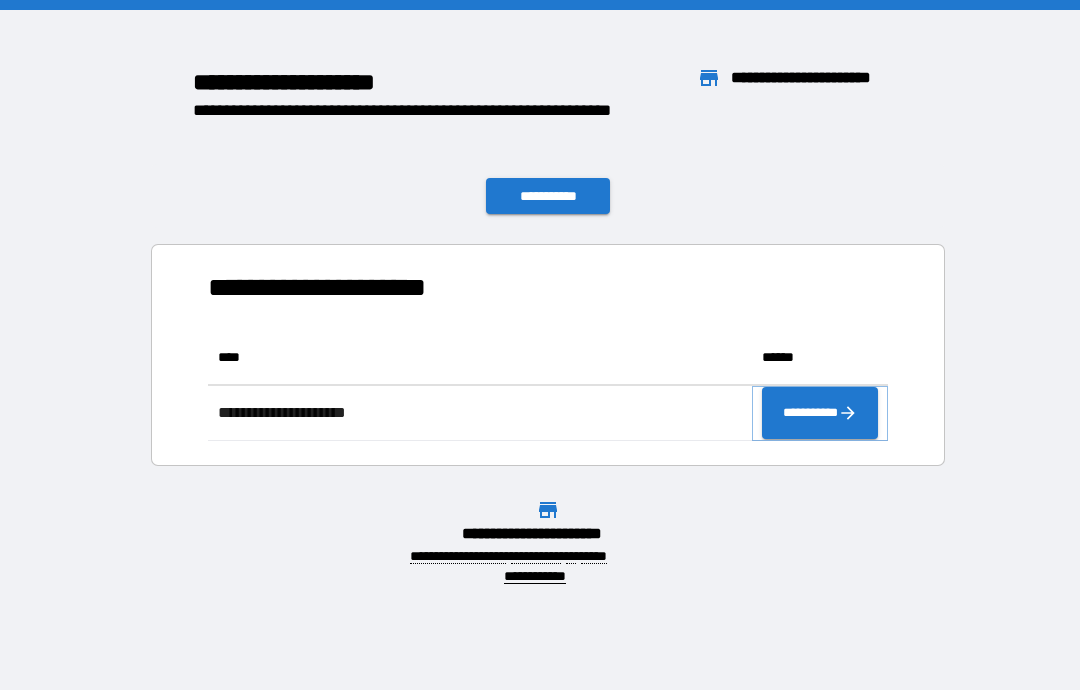 click on "**********" at bounding box center [820, 413] 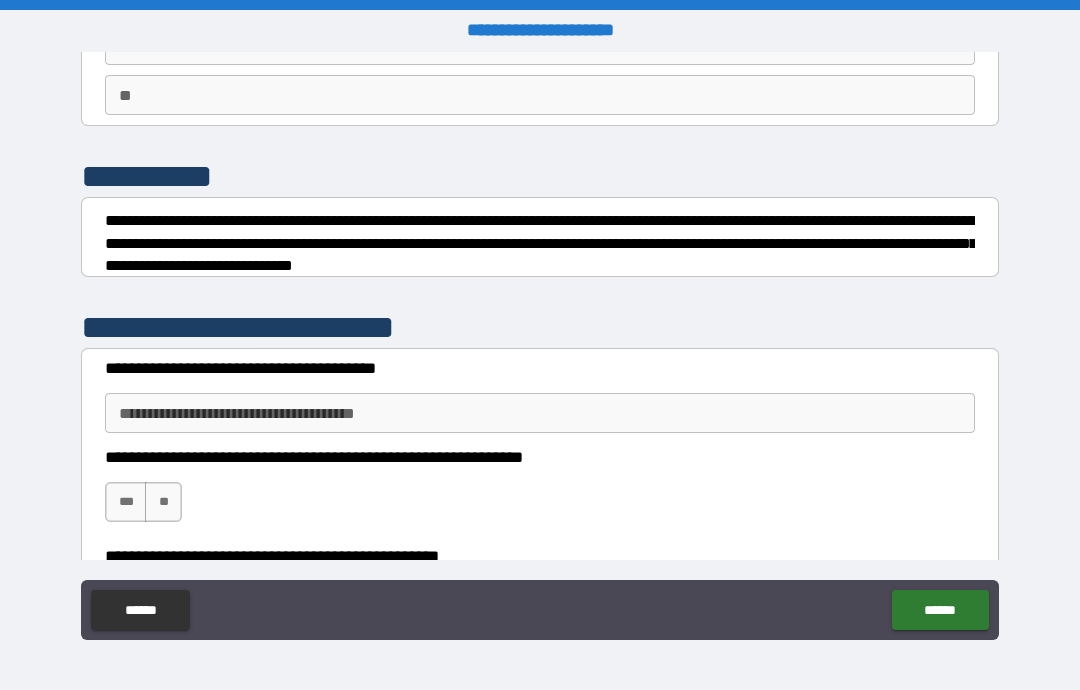 scroll, scrollTop: 172, scrollLeft: 0, axis: vertical 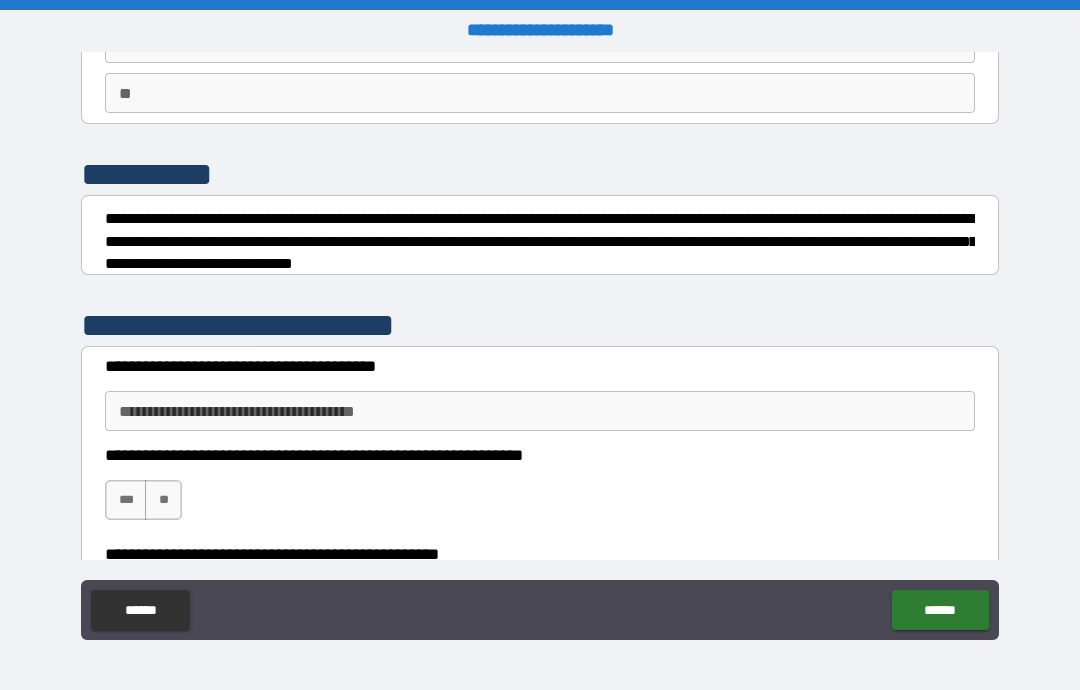 click on "**********" at bounding box center (540, 411) 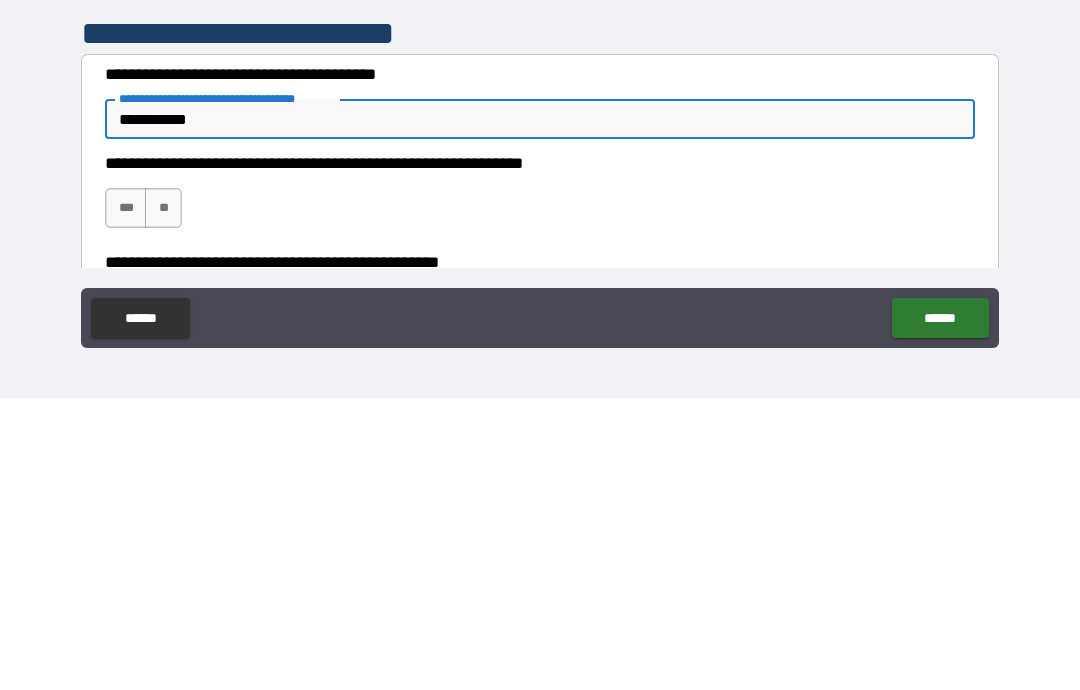 click on "**********" at bounding box center [540, 411] 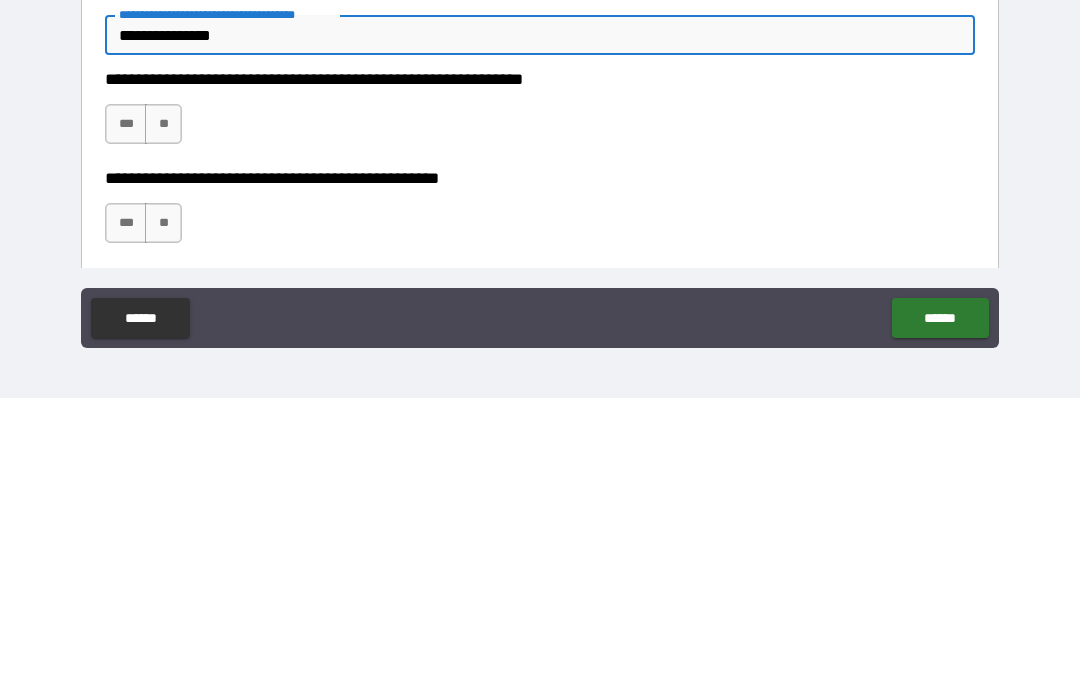 scroll, scrollTop: 257, scrollLeft: 0, axis: vertical 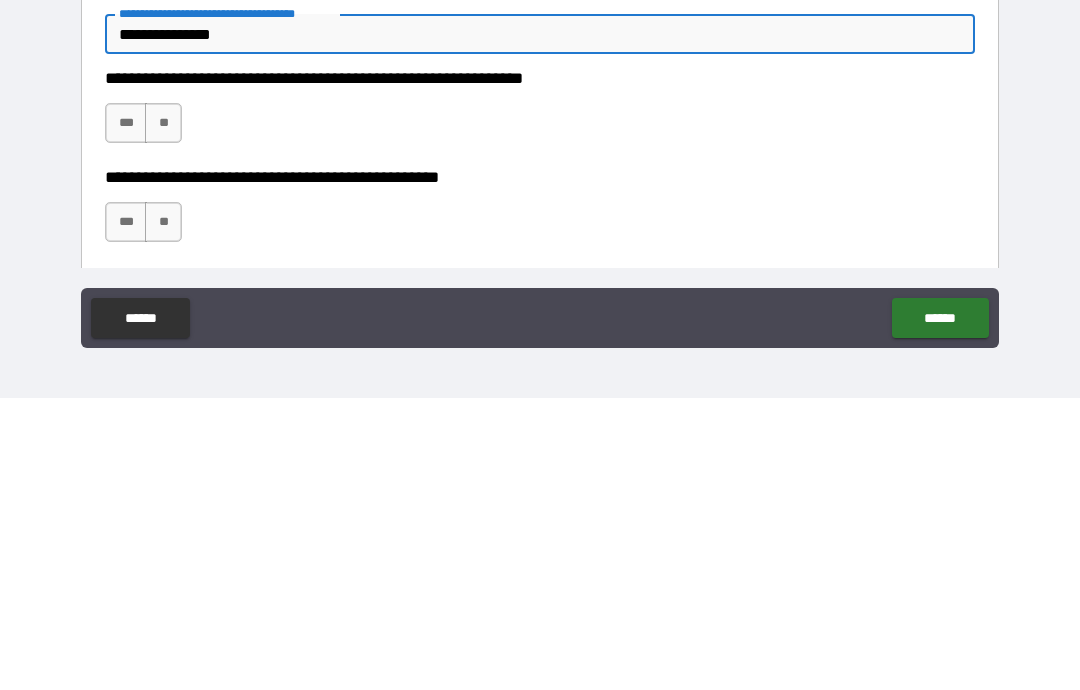 type on "**********" 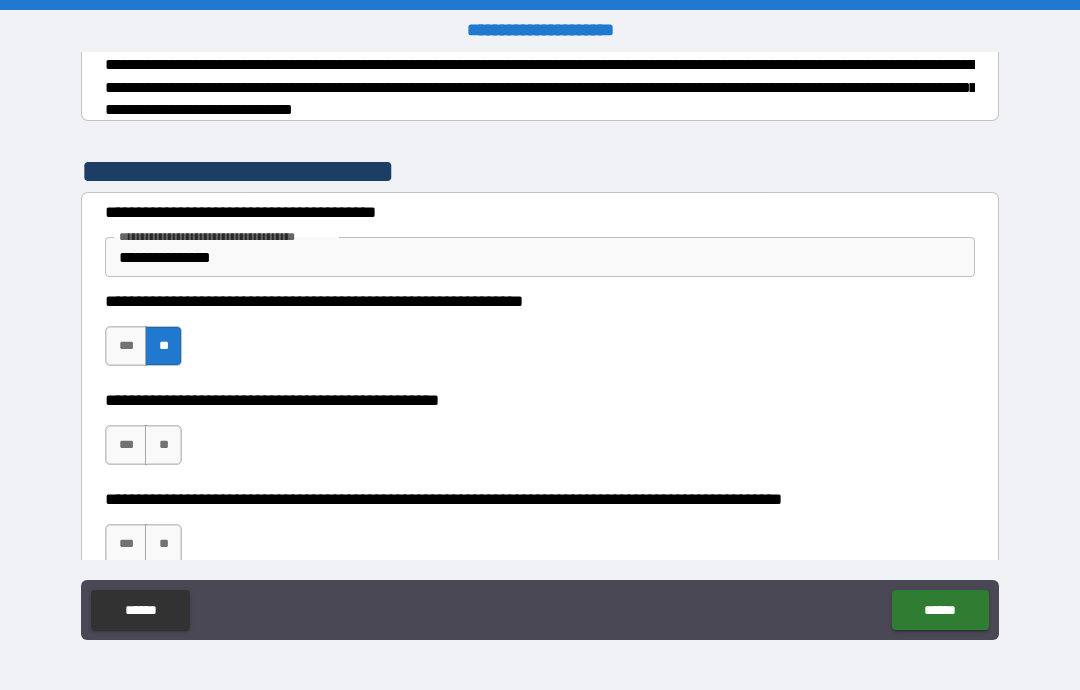 scroll, scrollTop: 328, scrollLeft: 0, axis: vertical 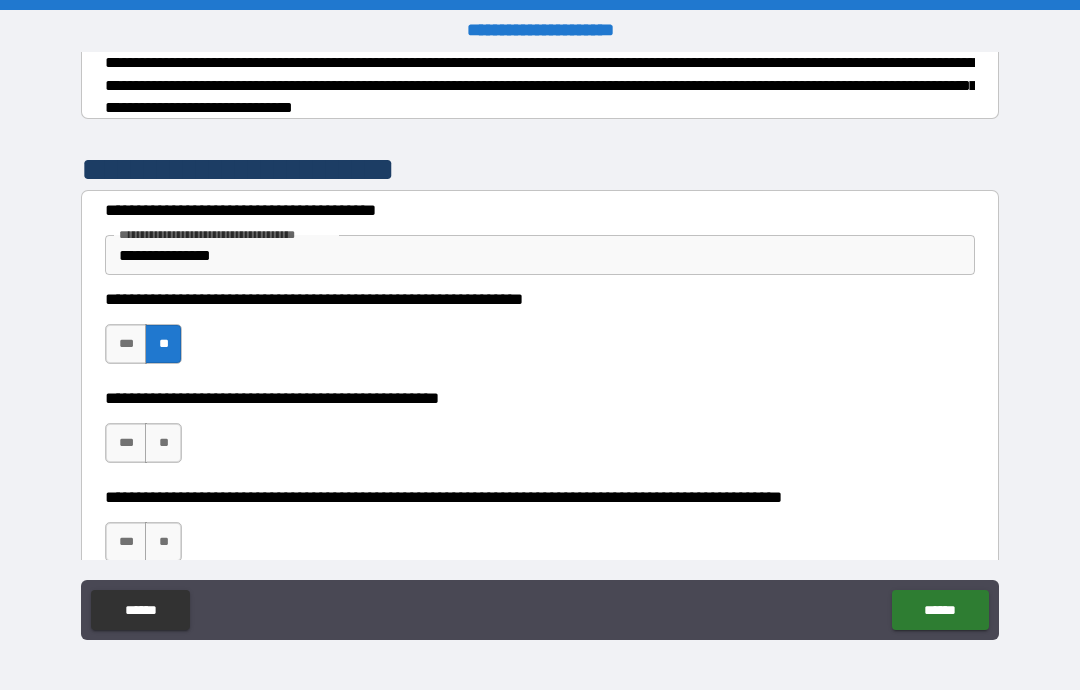click on "***" at bounding box center (126, 443) 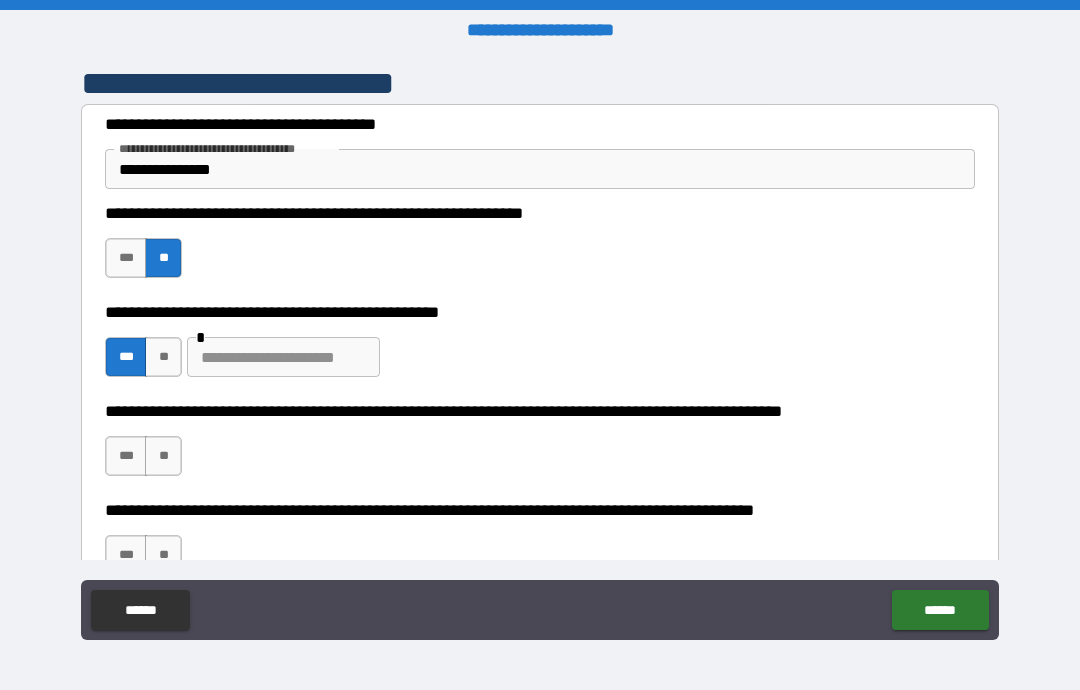 scroll, scrollTop: 417, scrollLeft: 0, axis: vertical 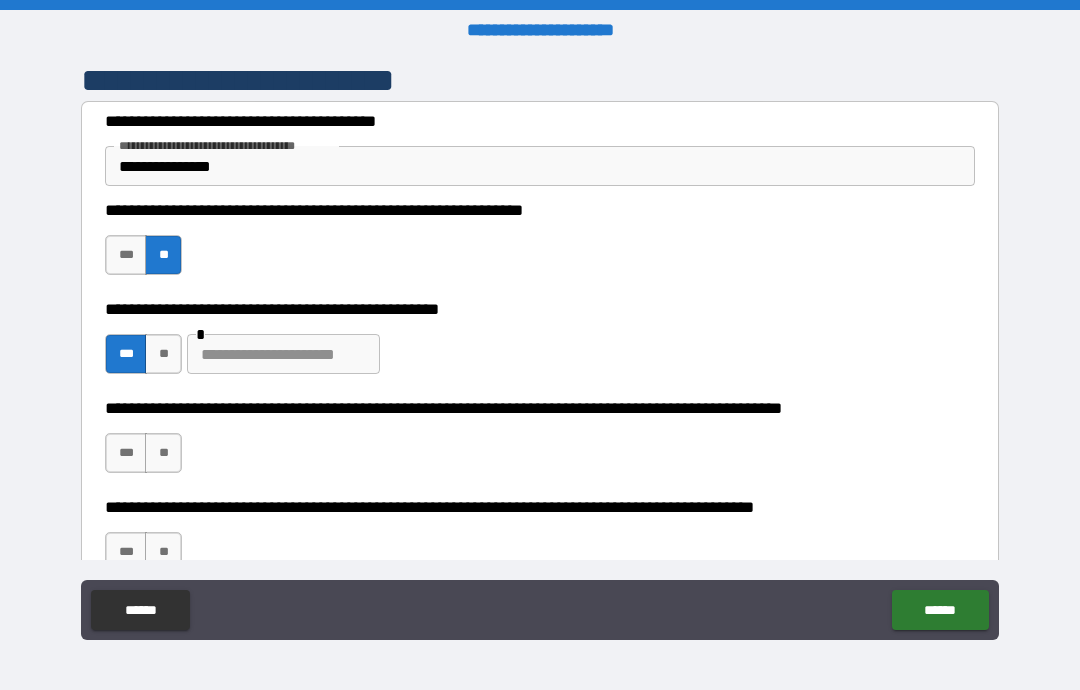 click at bounding box center (283, 354) 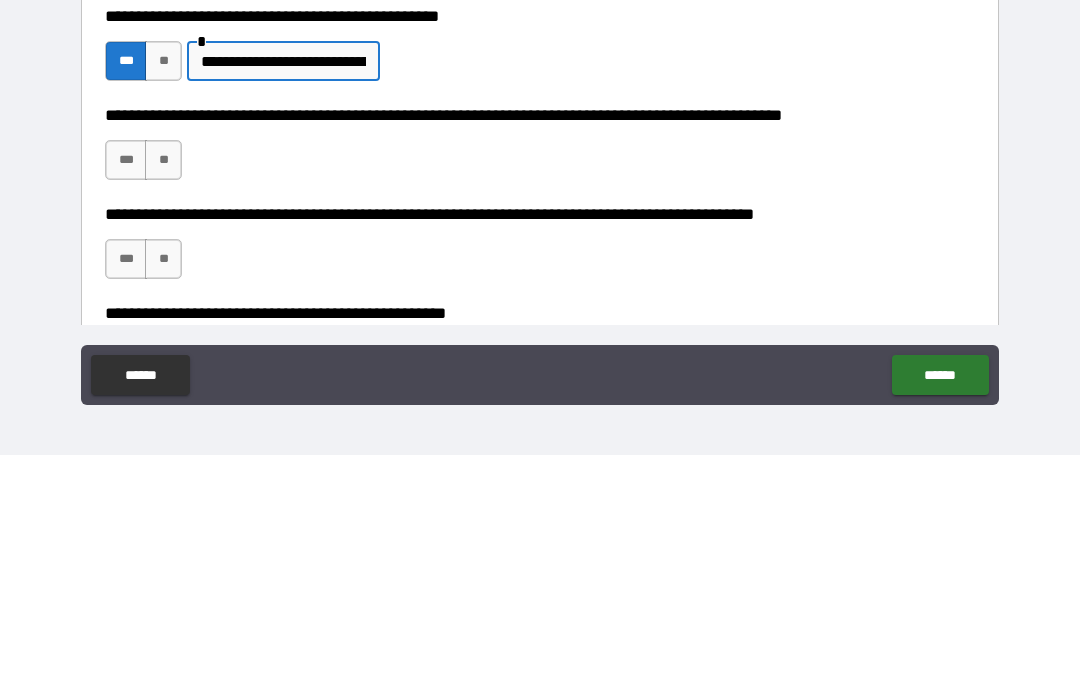 scroll, scrollTop: 474, scrollLeft: 0, axis: vertical 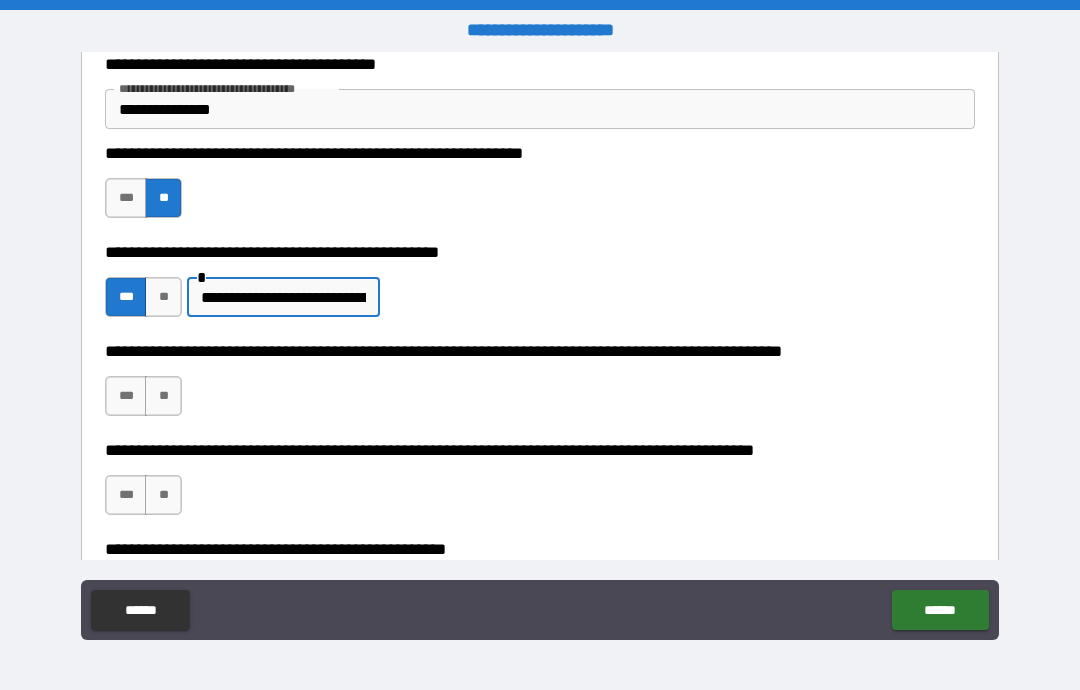 type on "**********" 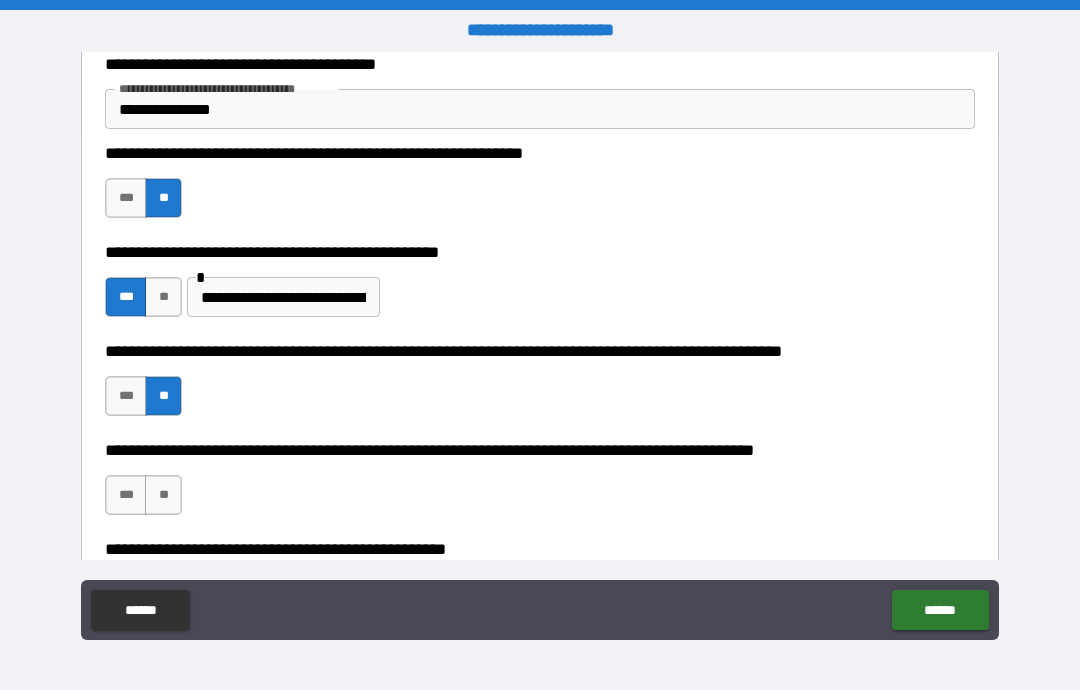 click on "**" at bounding box center (163, 495) 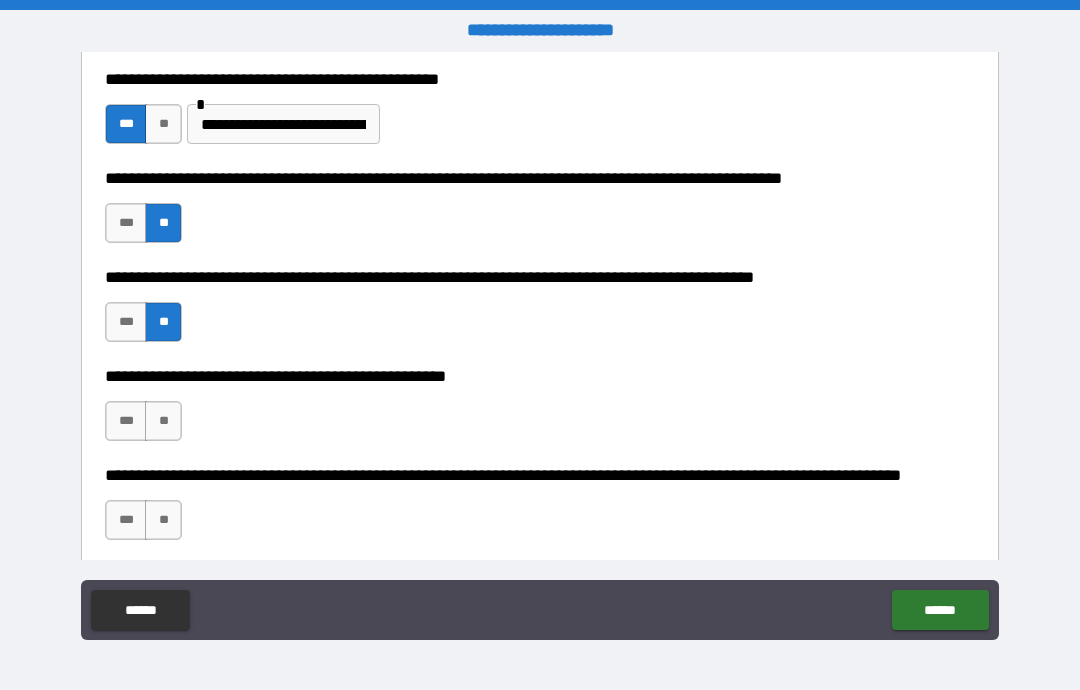 scroll, scrollTop: 711, scrollLeft: 0, axis: vertical 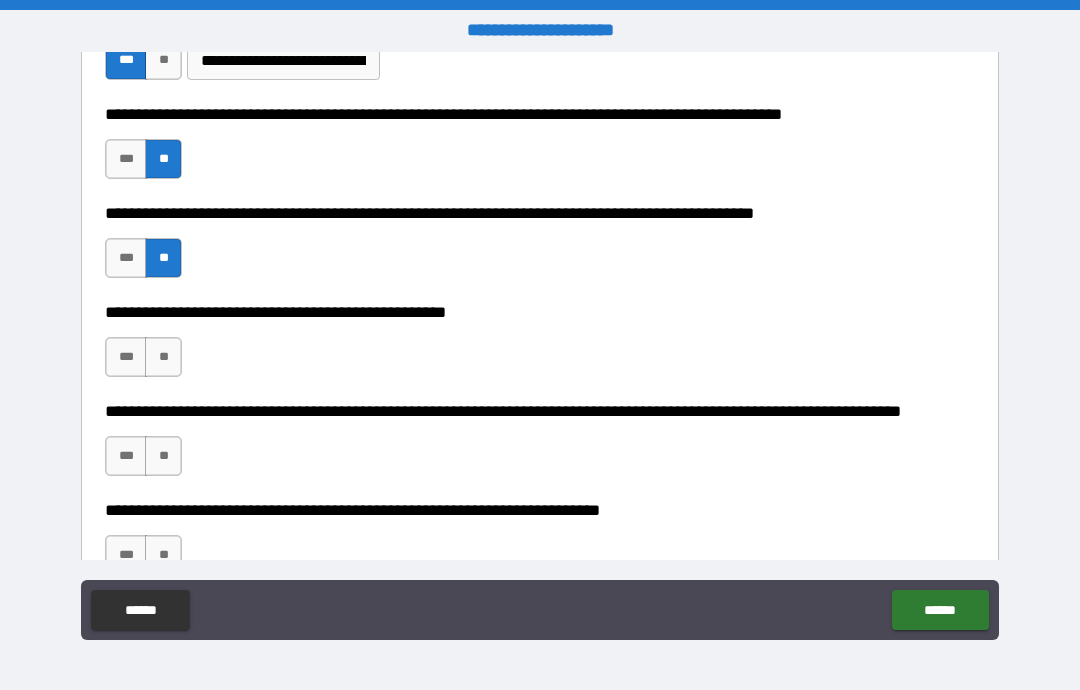 click on "**" at bounding box center [163, 357] 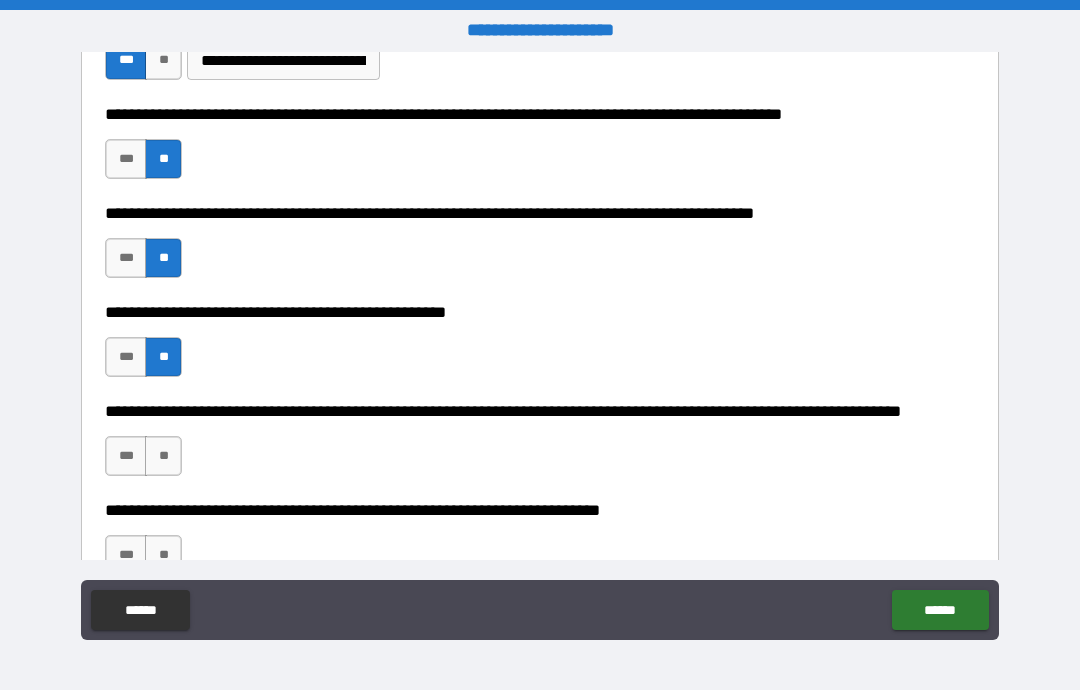 click on "**" at bounding box center (163, 456) 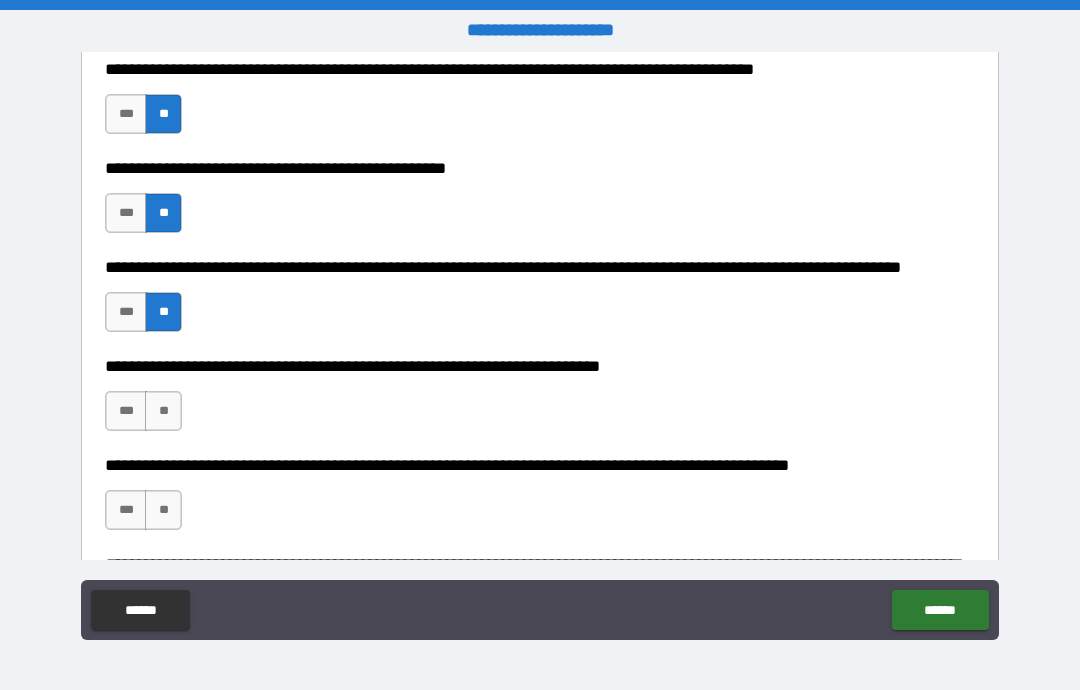 scroll, scrollTop: 866, scrollLeft: 0, axis: vertical 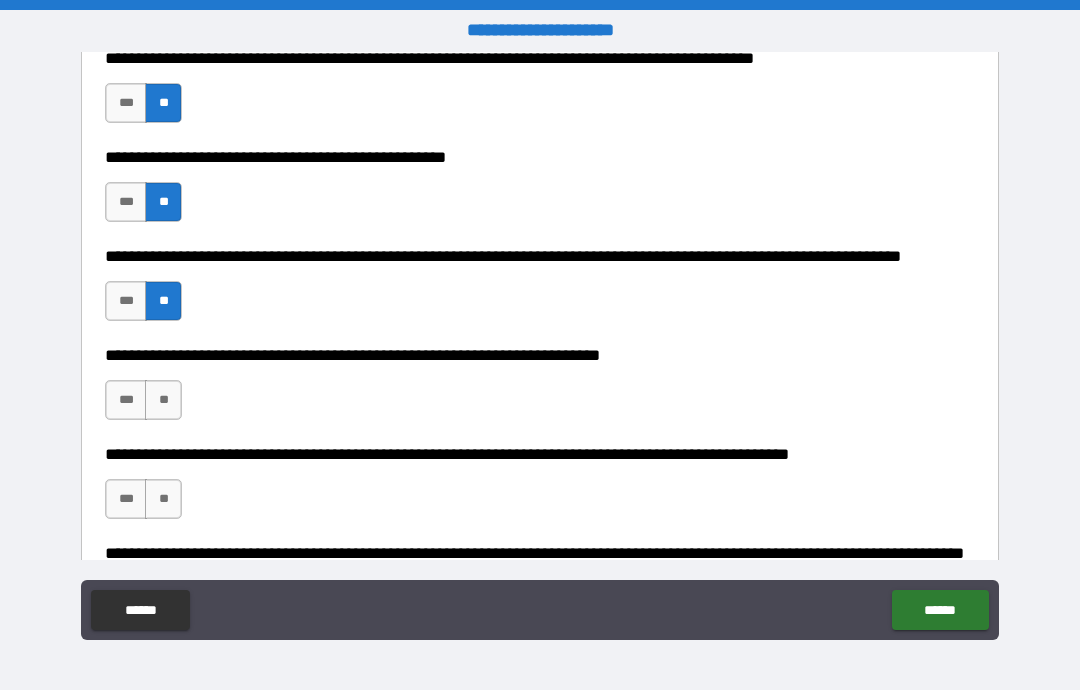 click on "***" at bounding box center (126, 400) 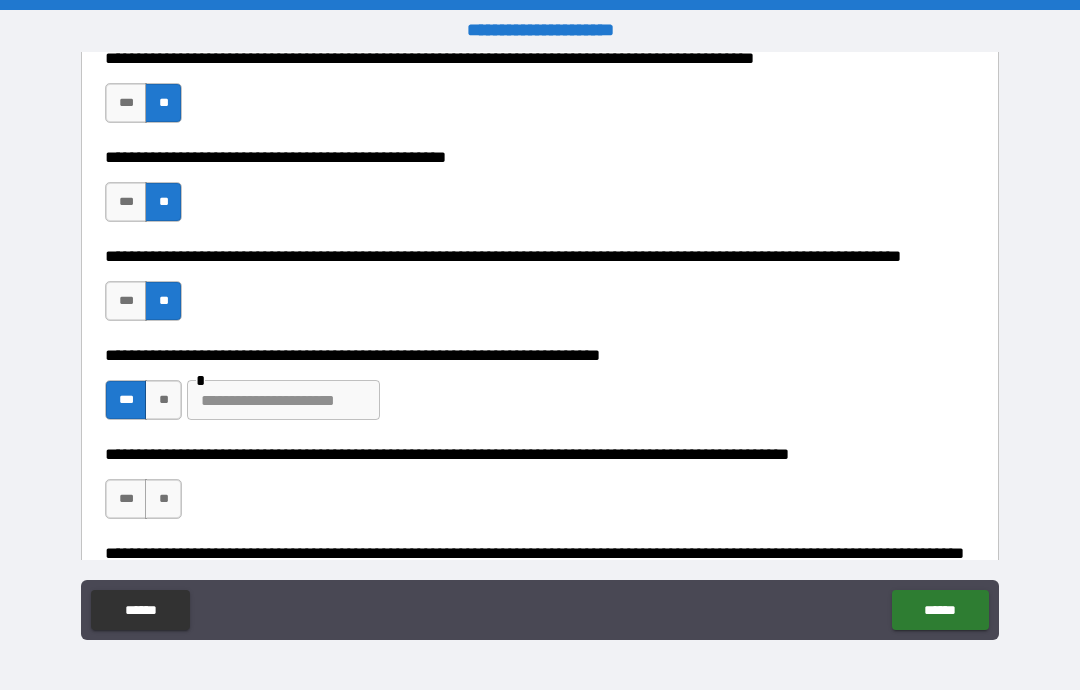 click at bounding box center (283, 400) 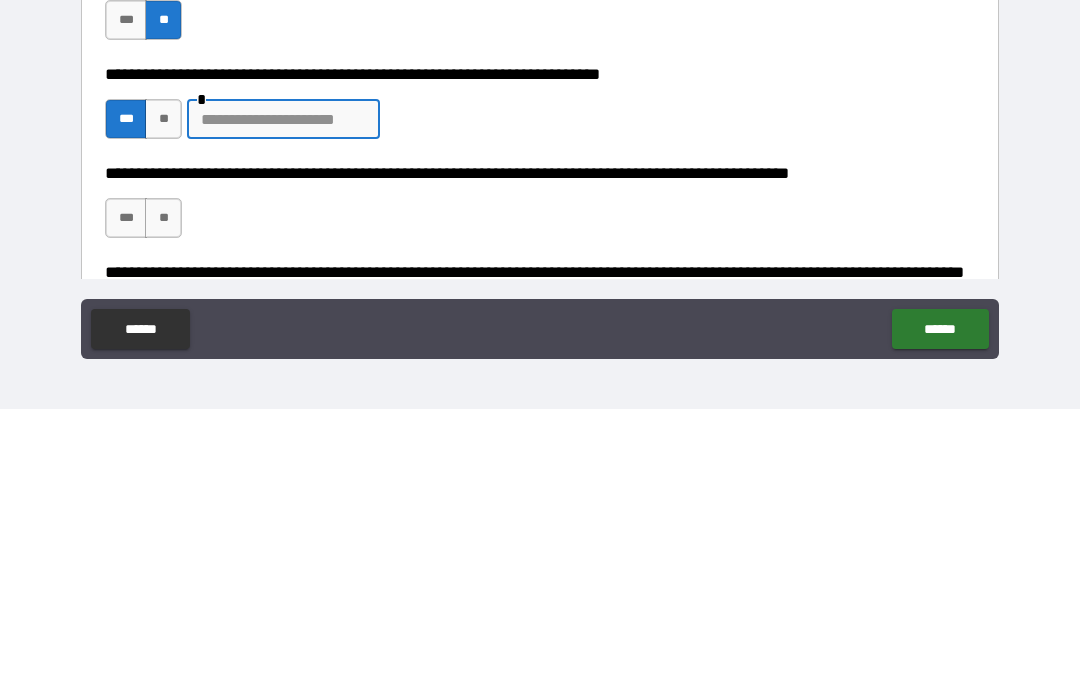 type on "*" 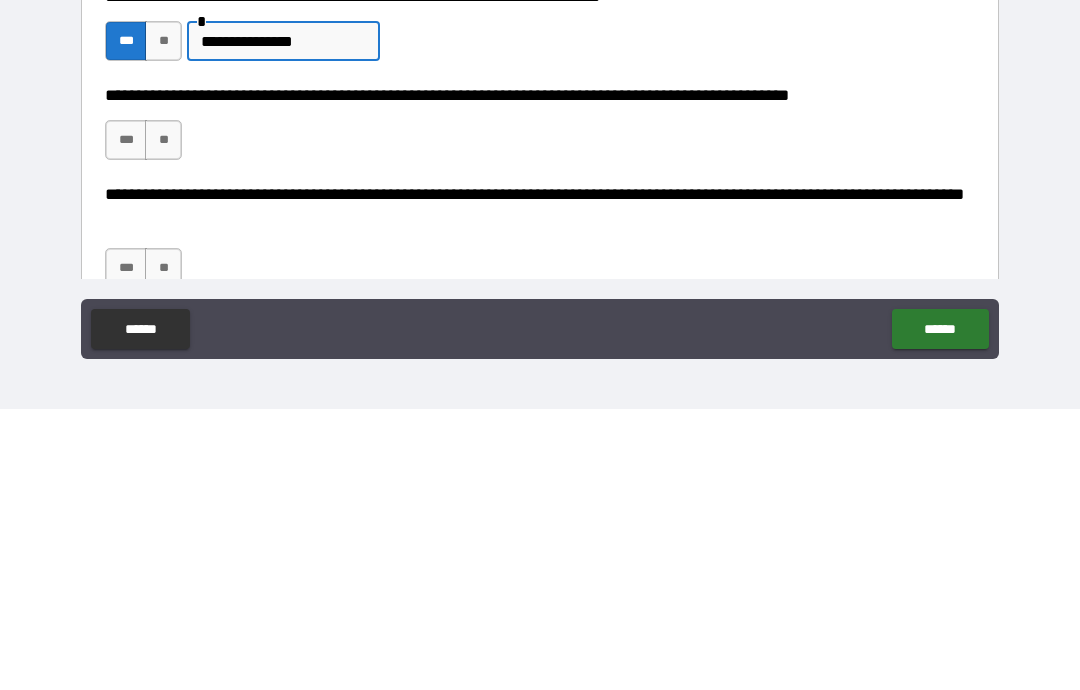 scroll, scrollTop: 946, scrollLeft: 0, axis: vertical 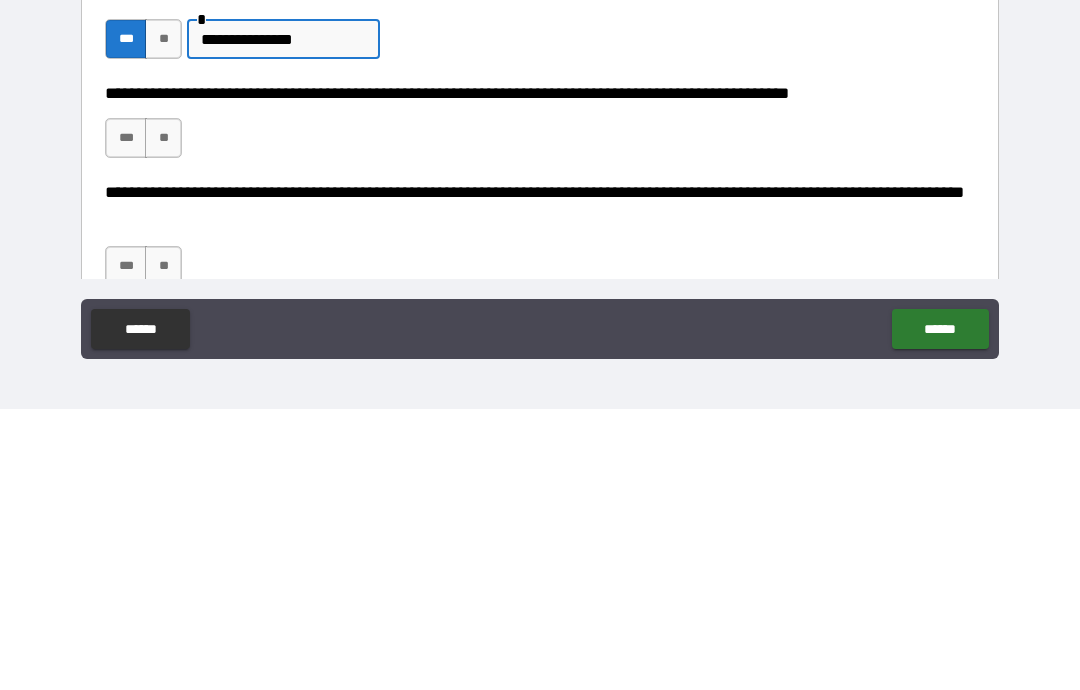 type on "**********" 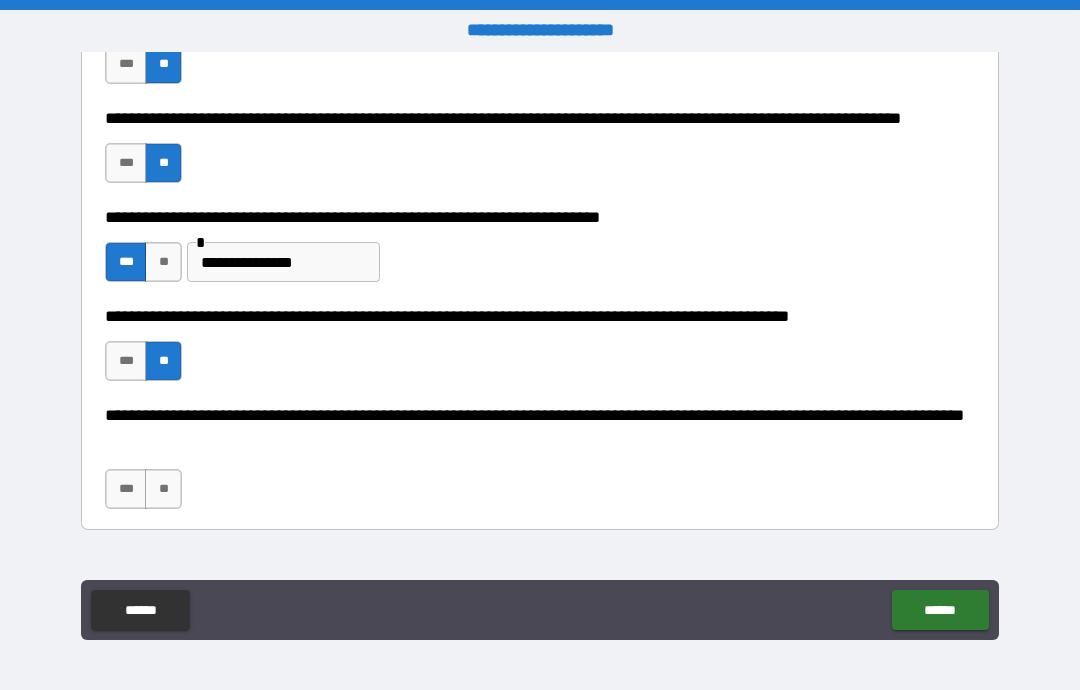 scroll, scrollTop: 1006, scrollLeft: 0, axis: vertical 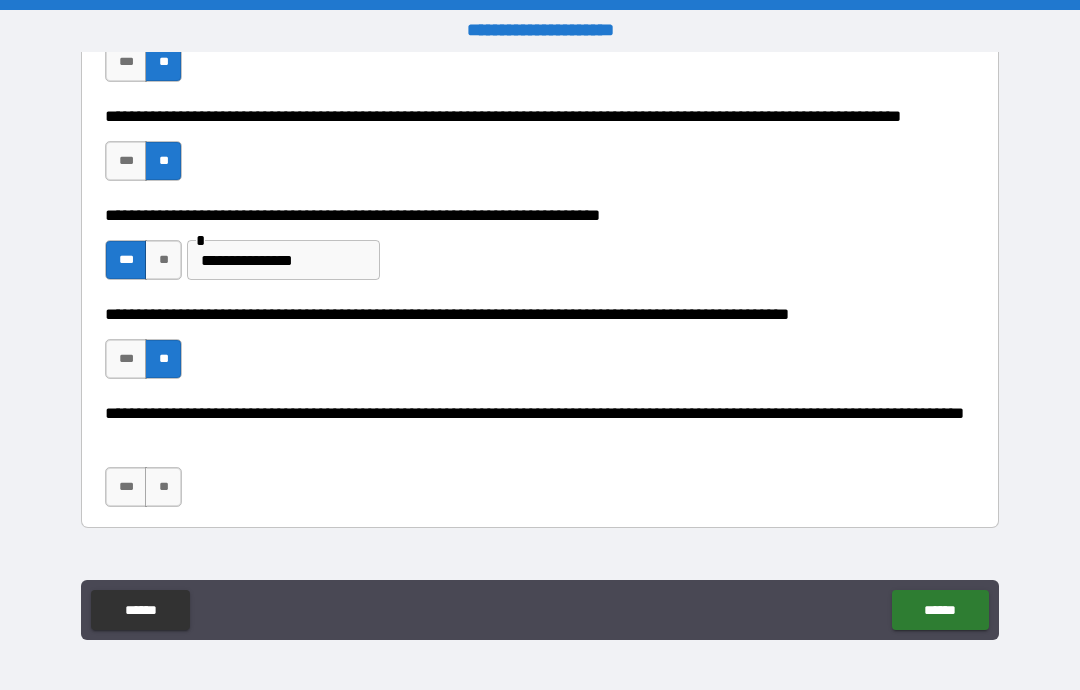 click on "**" at bounding box center [163, 487] 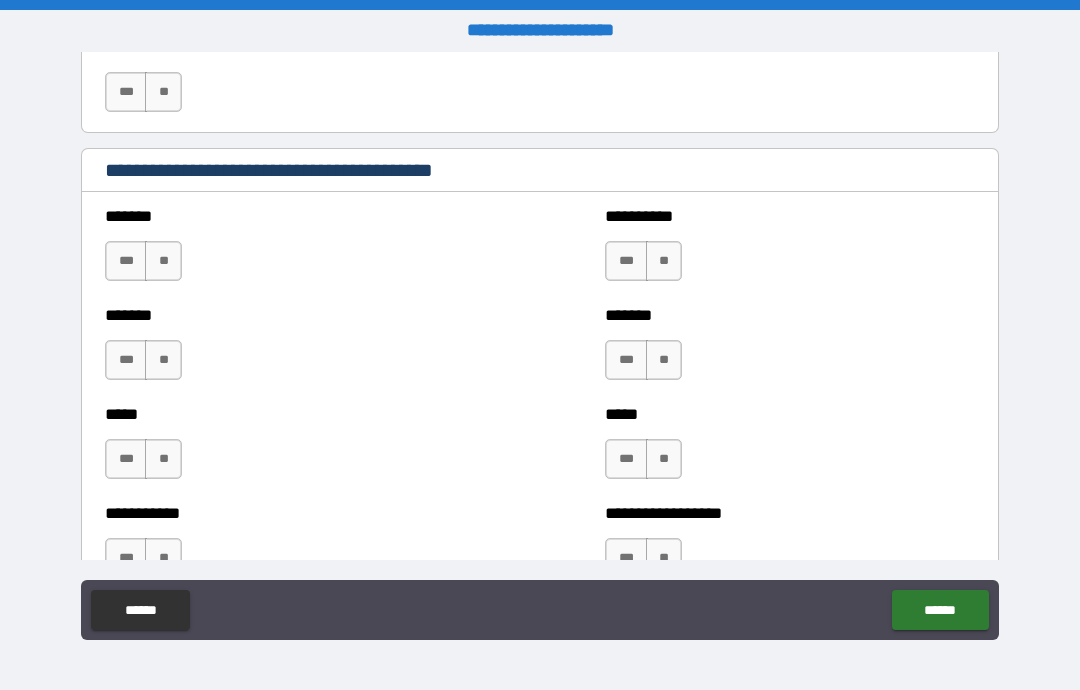 scroll, scrollTop: 1744, scrollLeft: 0, axis: vertical 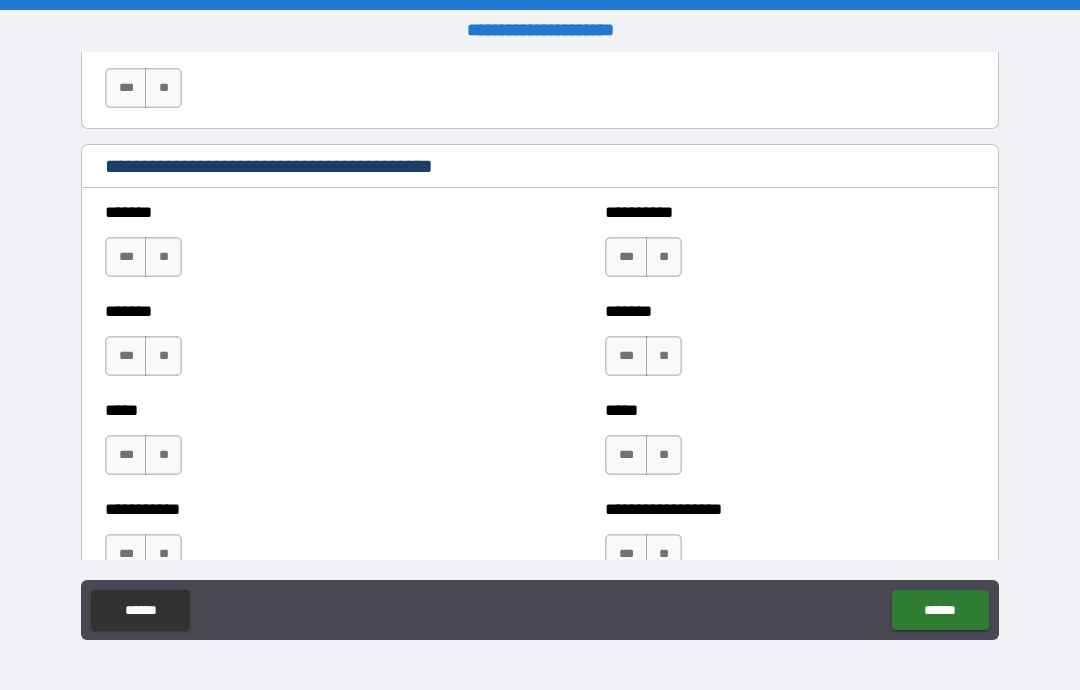 click on "**" at bounding box center (163, 257) 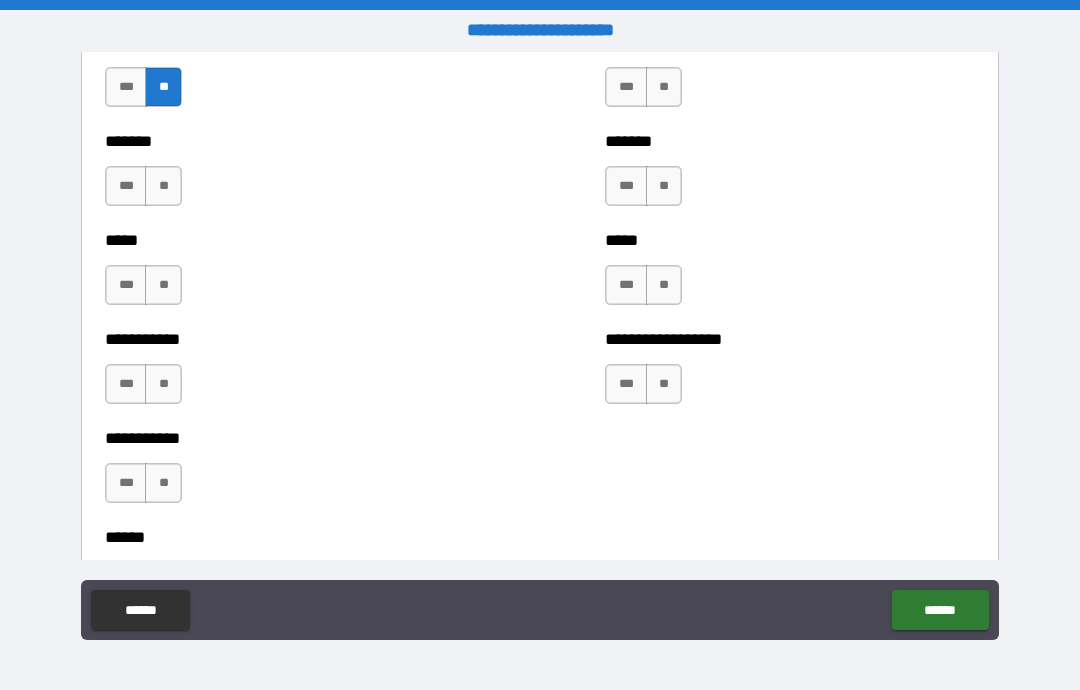 scroll, scrollTop: 1917, scrollLeft: 0, axis: vertical 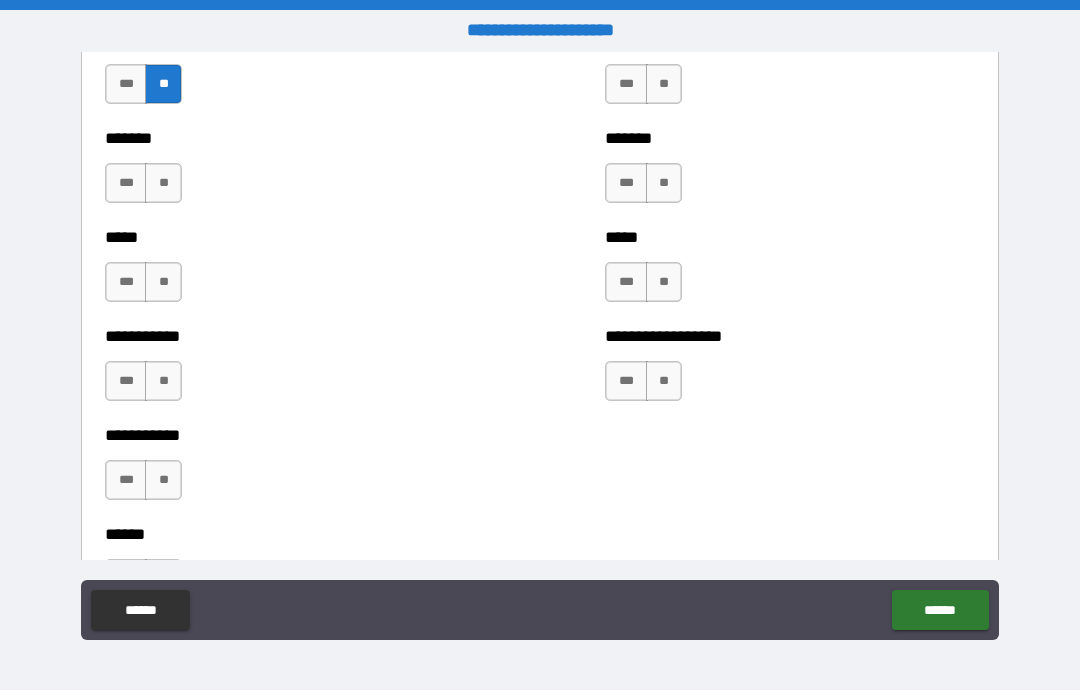 click on "**" at bounding box center [664, 84] 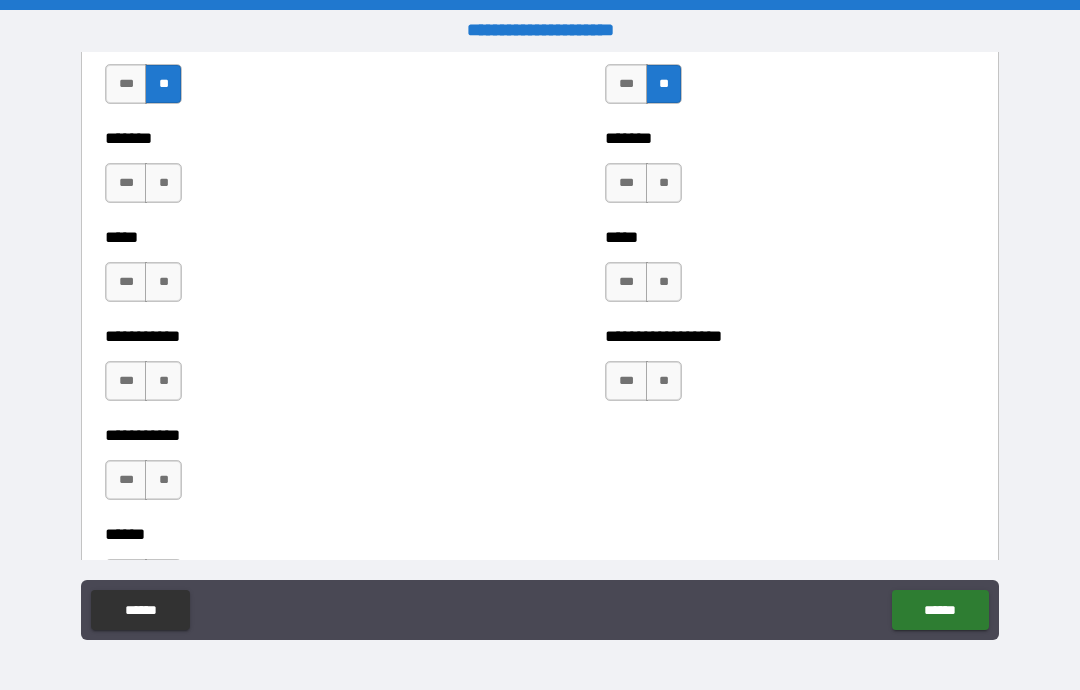 click on "**" at bounding box center [664, 183] 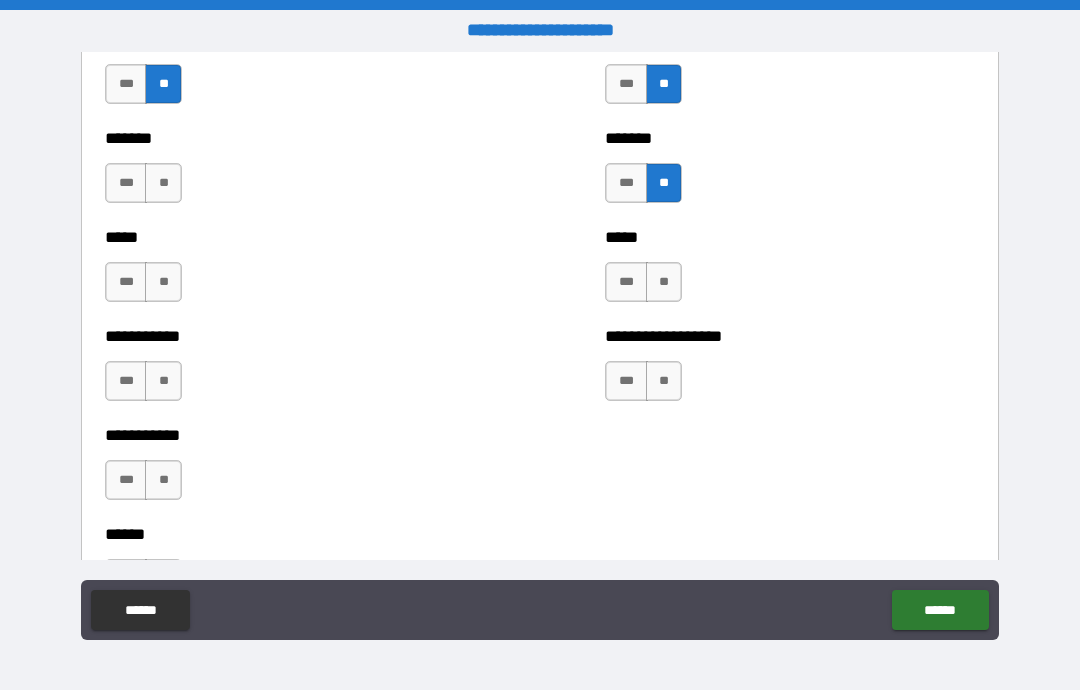 click on "**" at bounding box center (664, 282) 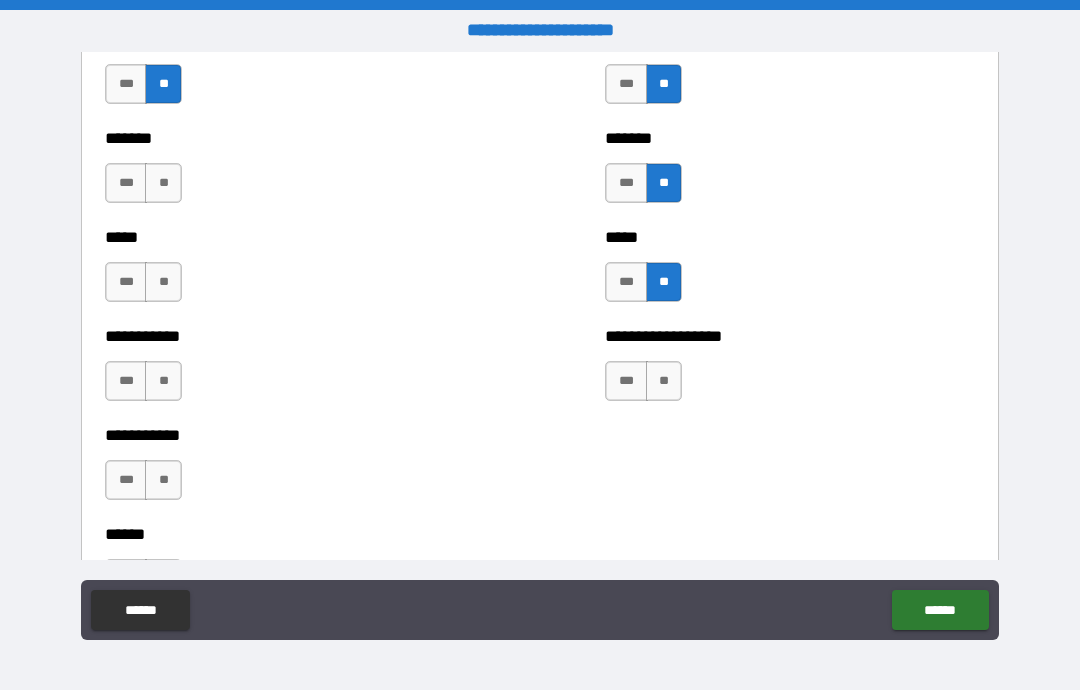 click on "**" at bounding box center (664, 381) 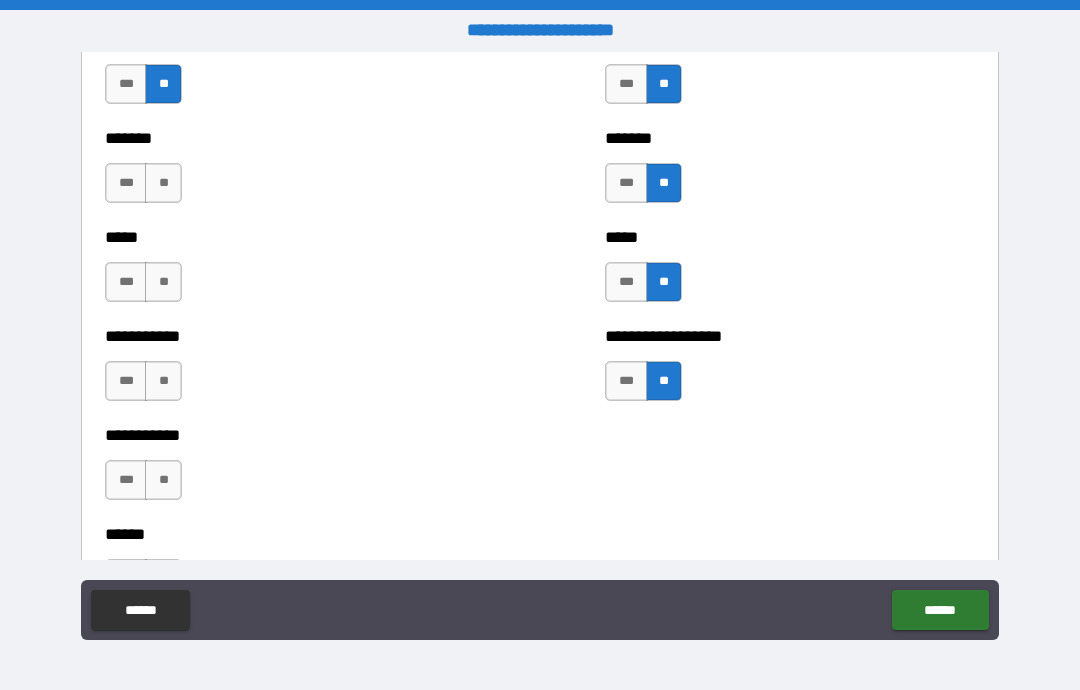 click on "**" at bounding box center [163, 480] 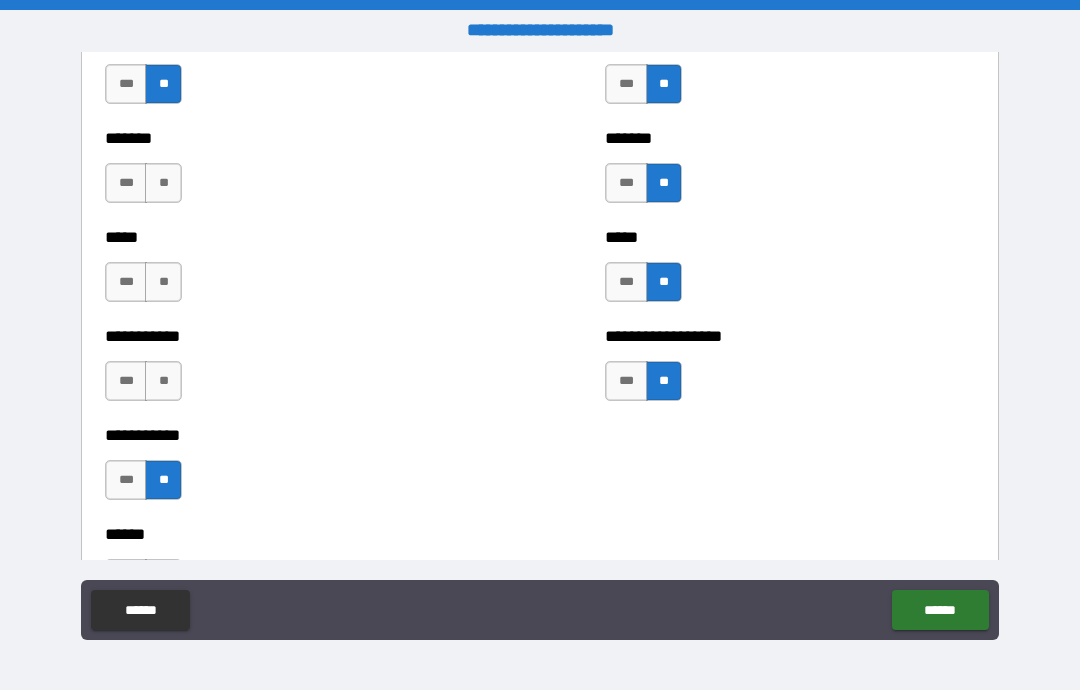 click on "**" at bounding box center [163, 381] 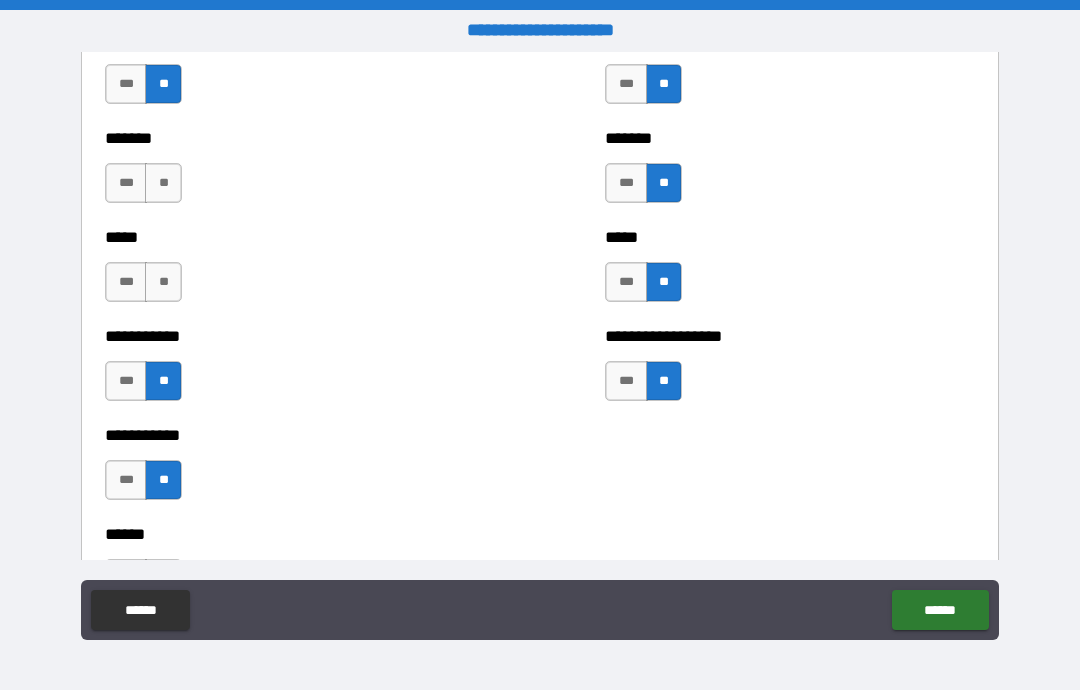 click on "**" at bounding box center (163, 282) 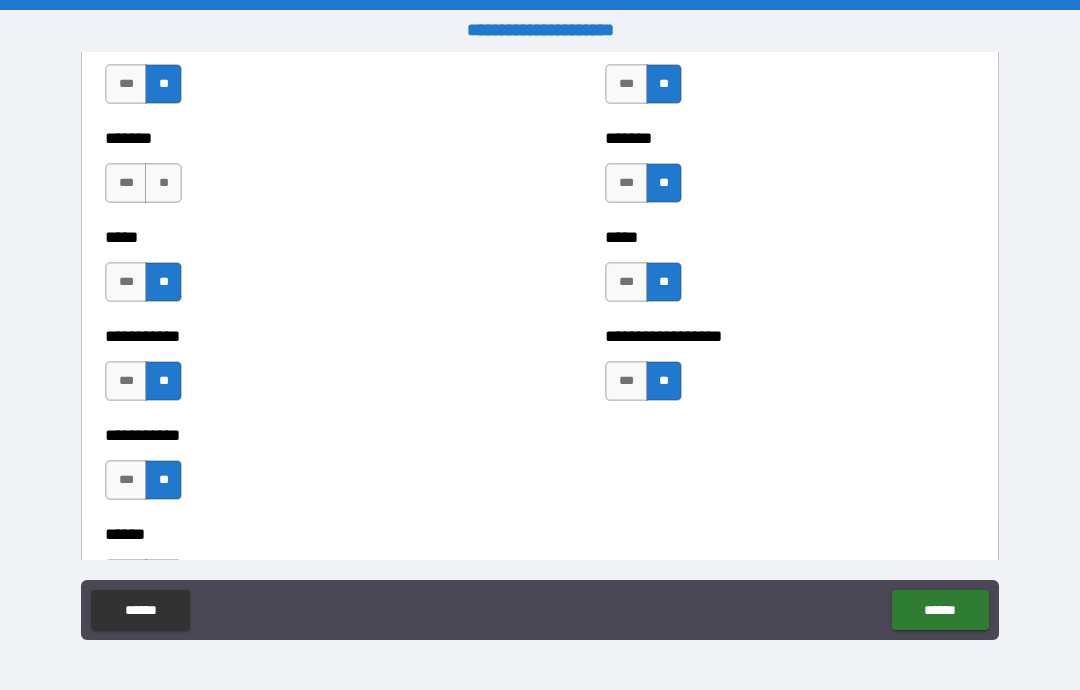 click on "**" at bounding box center [163, 183] 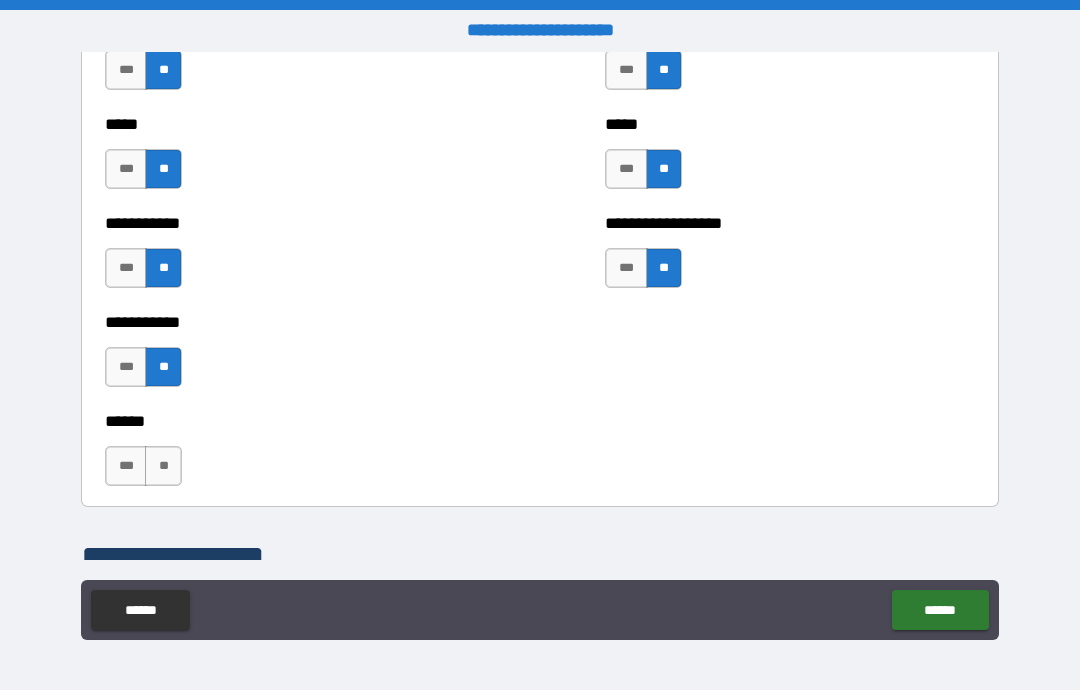 click on "**" at bounding box center [163, 466] 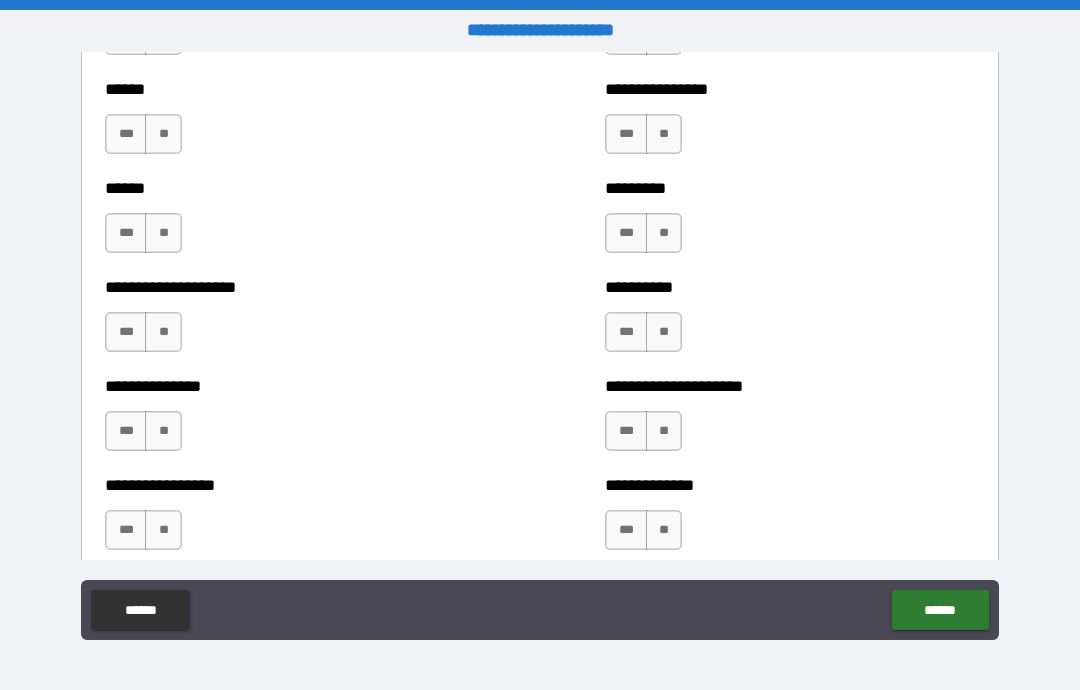 scroll, scrollTop: 3304, scrollLeft: 0, axis: vertical 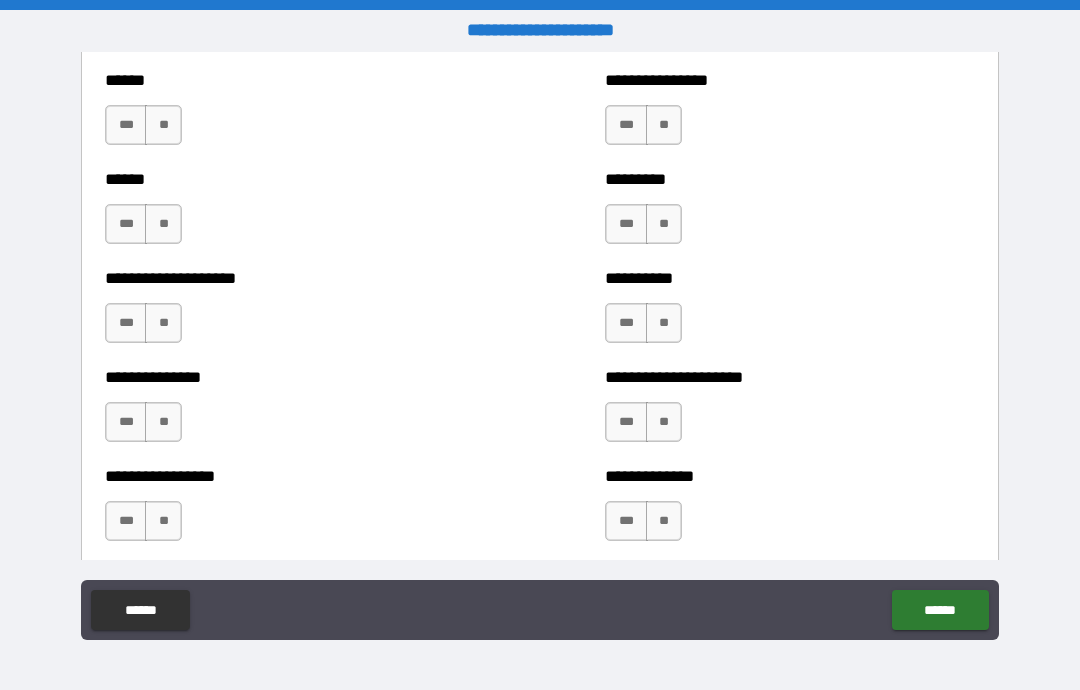 click on "***" at bounding box center [126, 521] 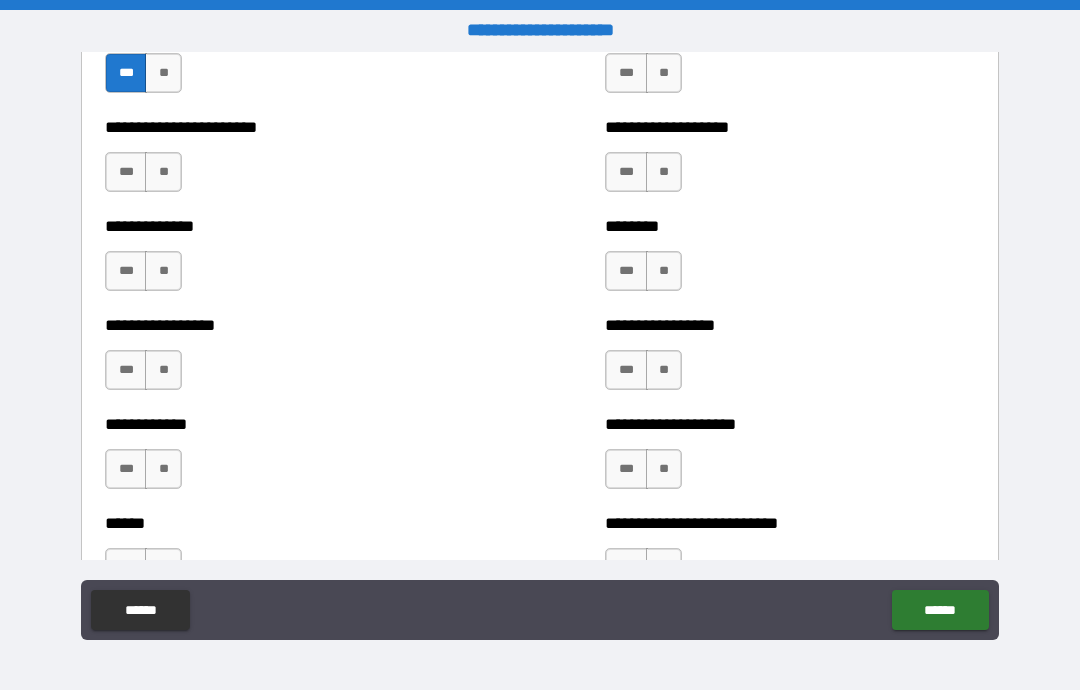 scroll, scrollTop: 3754, scrollLeft: 0, axis: vertical 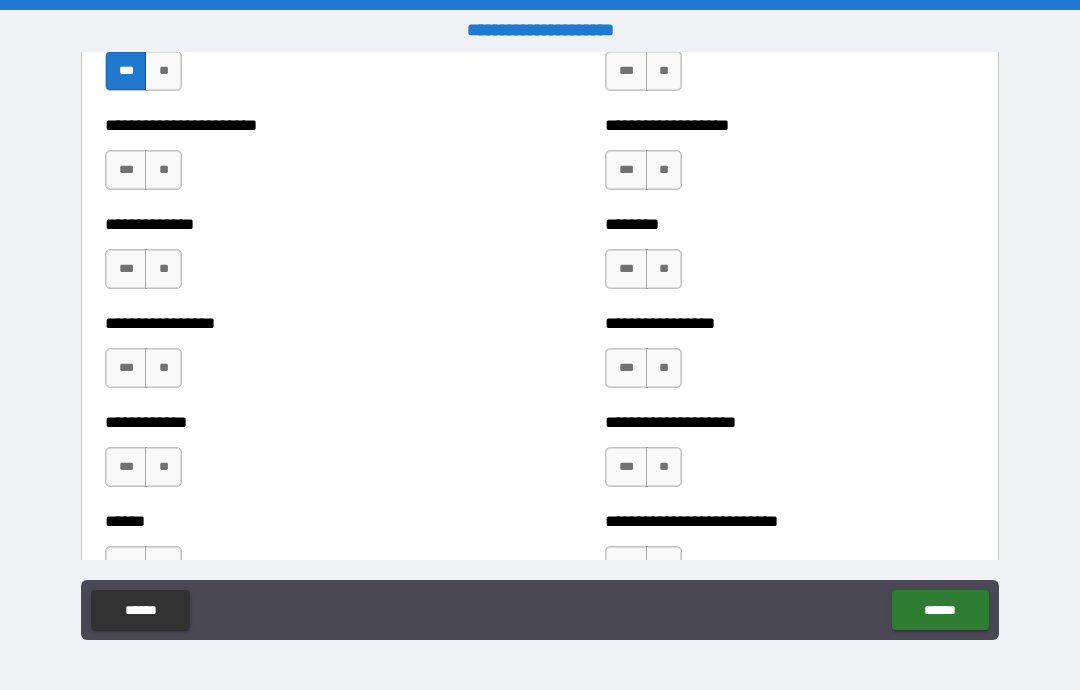 click on "***" at bounding box center (626, 269) 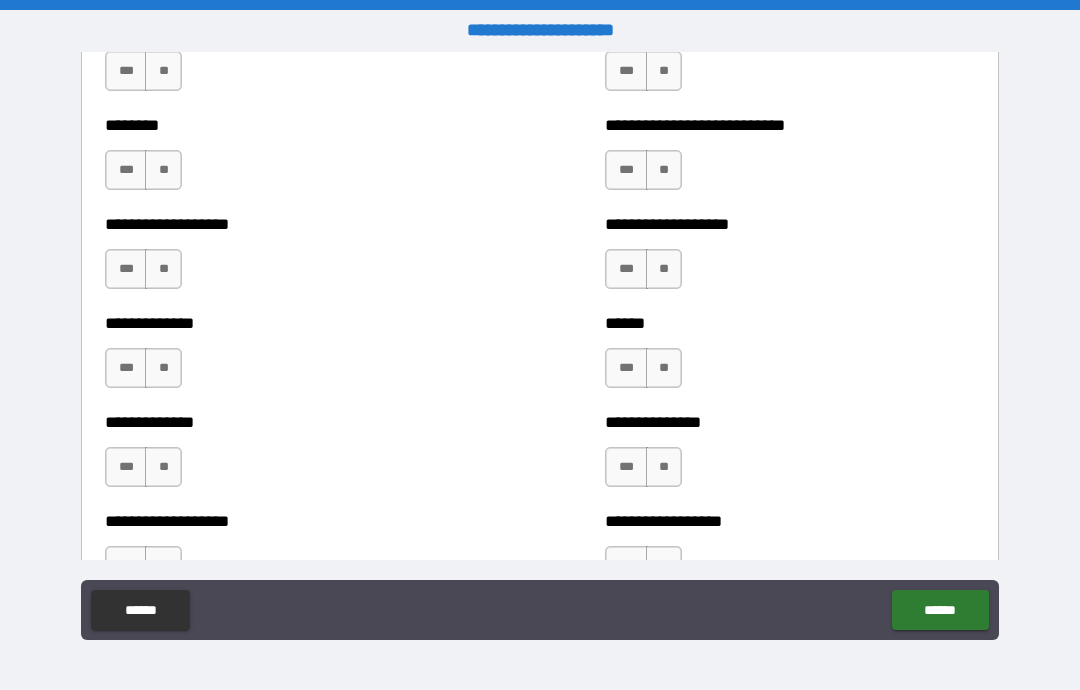 scroll, scrollTop: 4640, scrollLeft: 0, axis: vertical 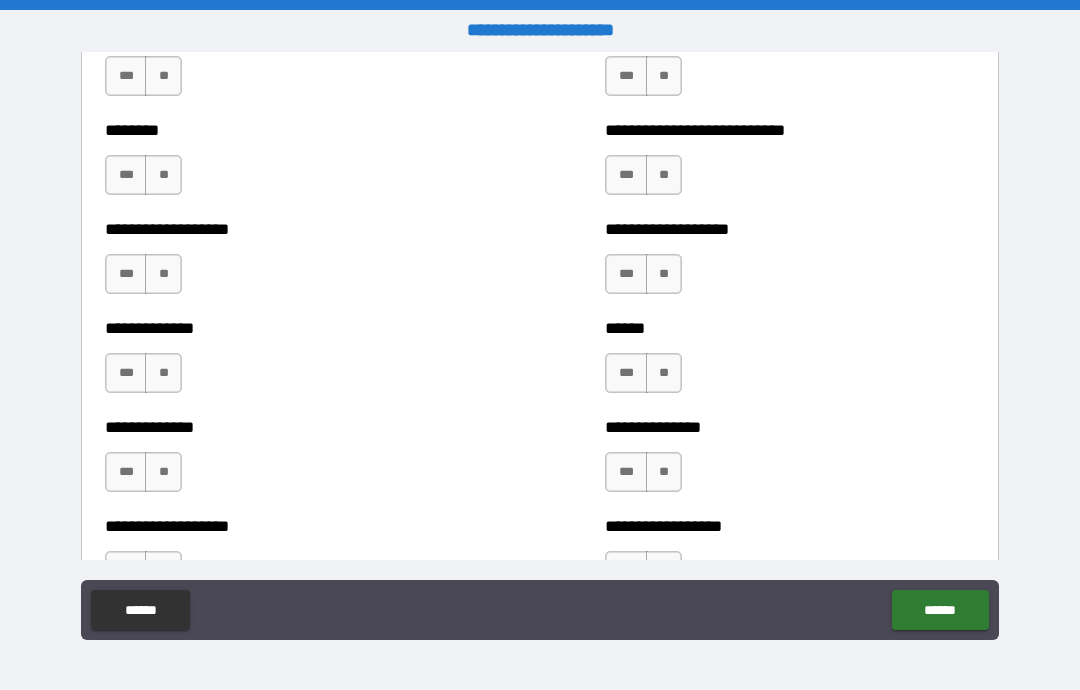 click on "***" at bounding box center [126, 373] 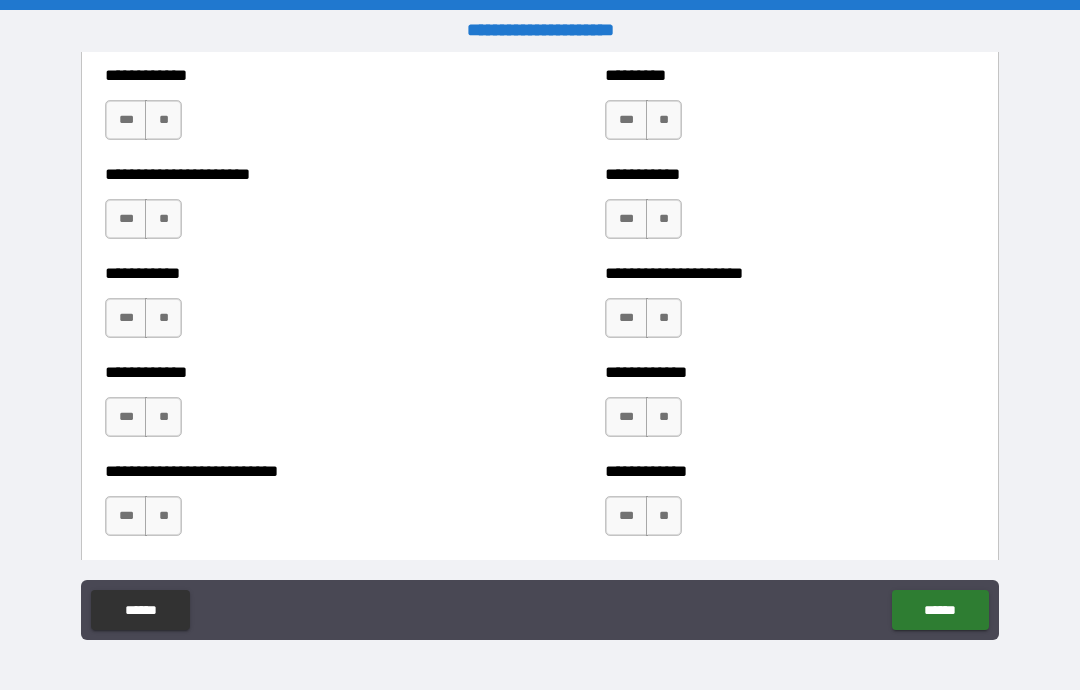scroll, scrollTop: 5416, scrollLeft: 0, axis: vertical 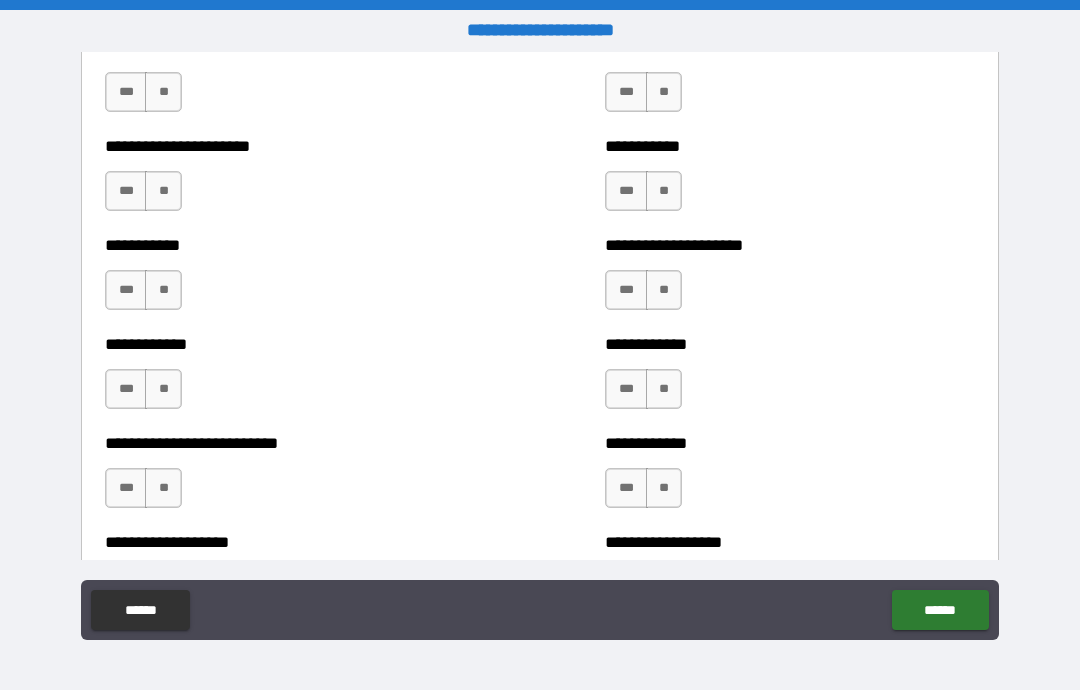 click on "***" at bounding box center (126, 488) 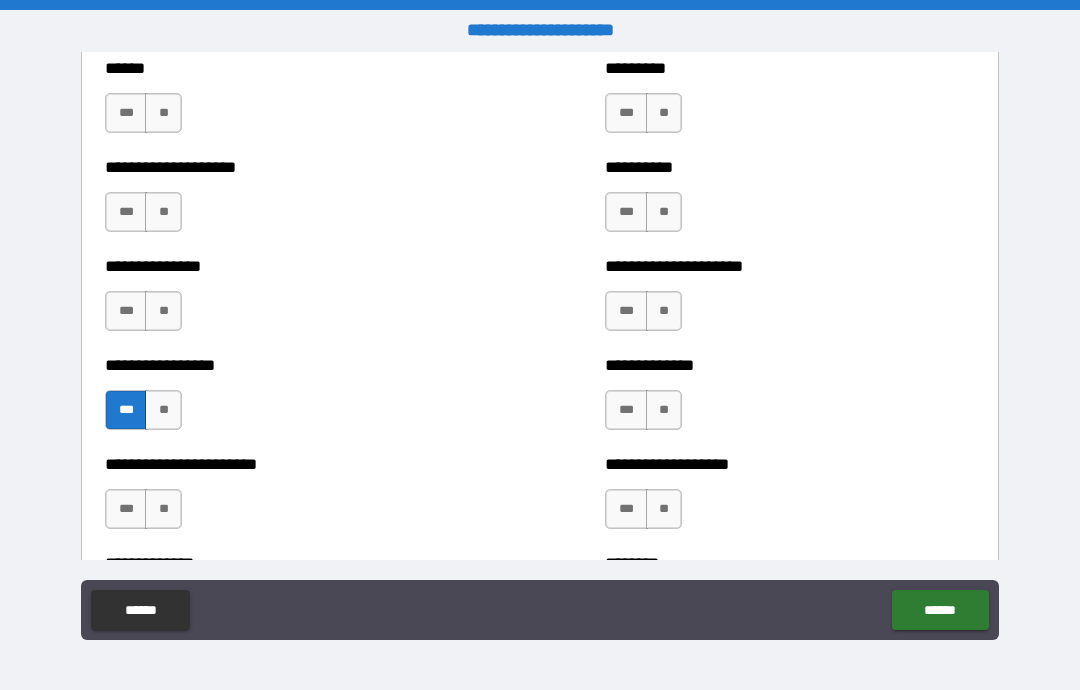 scroll, scrollTop: 3422, scrollLeft: 0, axis: vertical 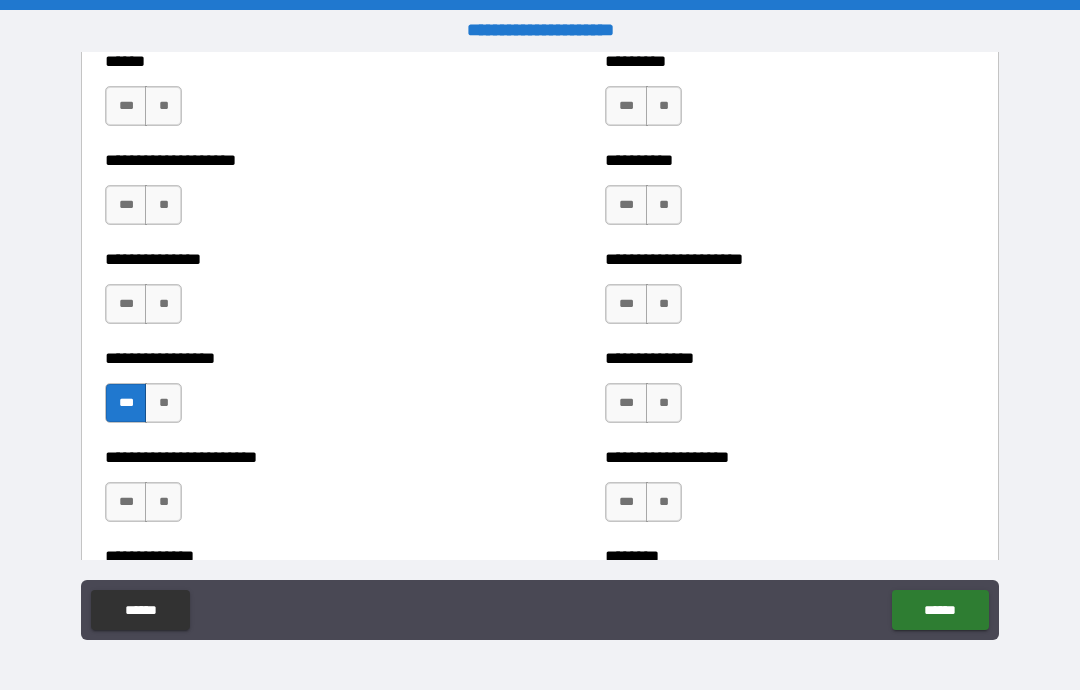 click on "***" at bounding box center (126, 205) 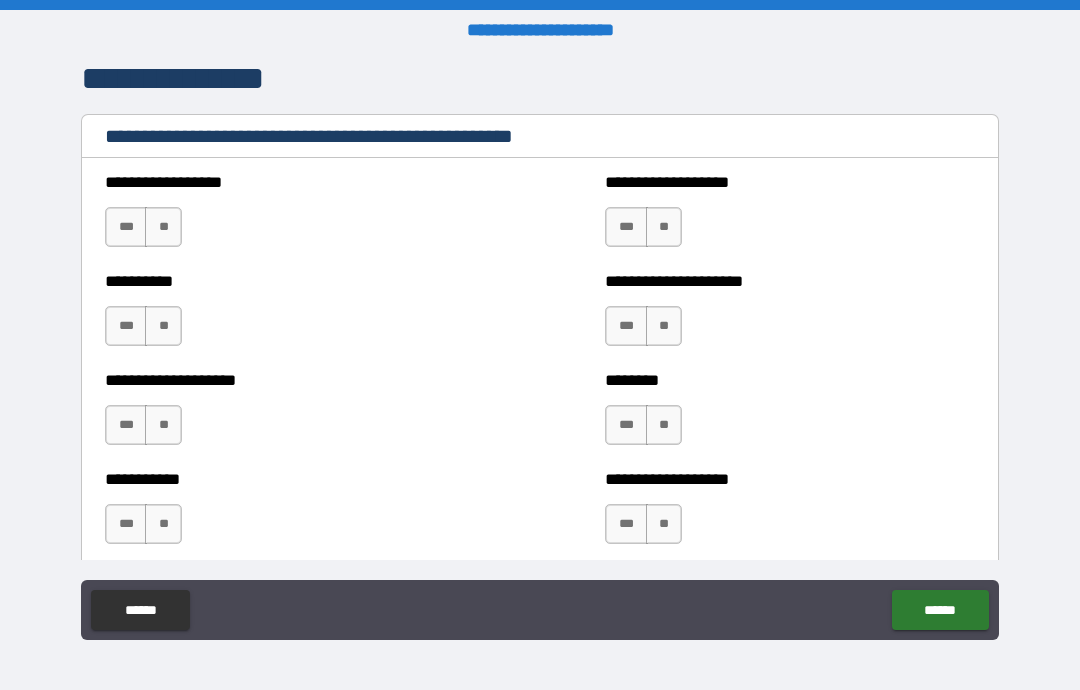 scroll, scrollTop: 2530, scrollLeft: 0, axis: vertical 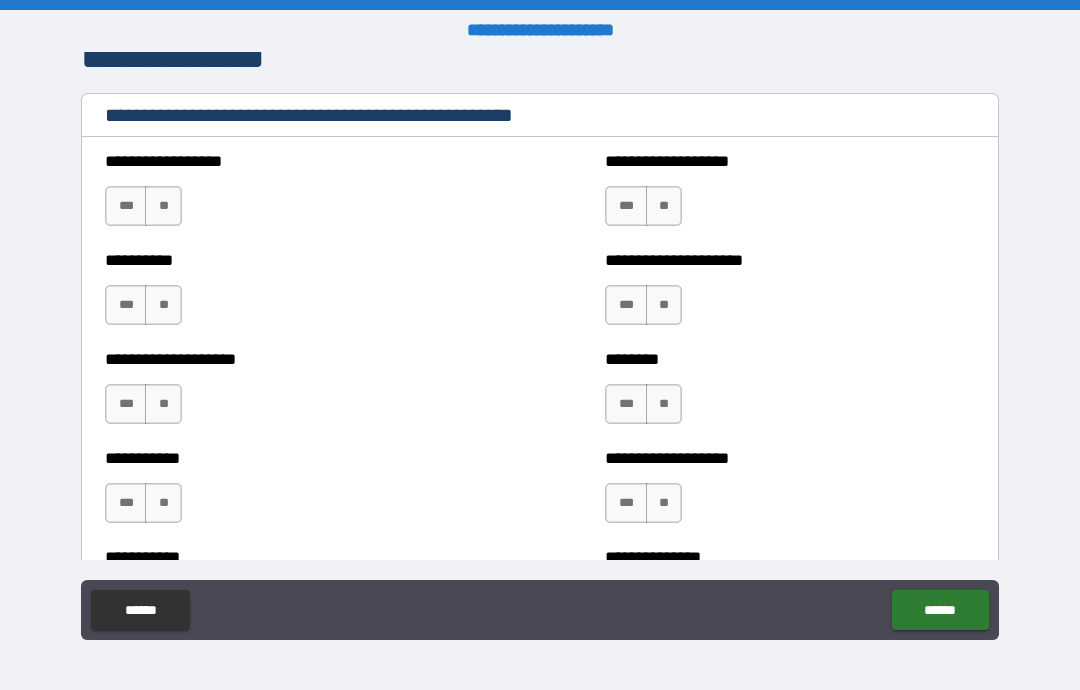 click on "**" at bounding box center [163, 206] 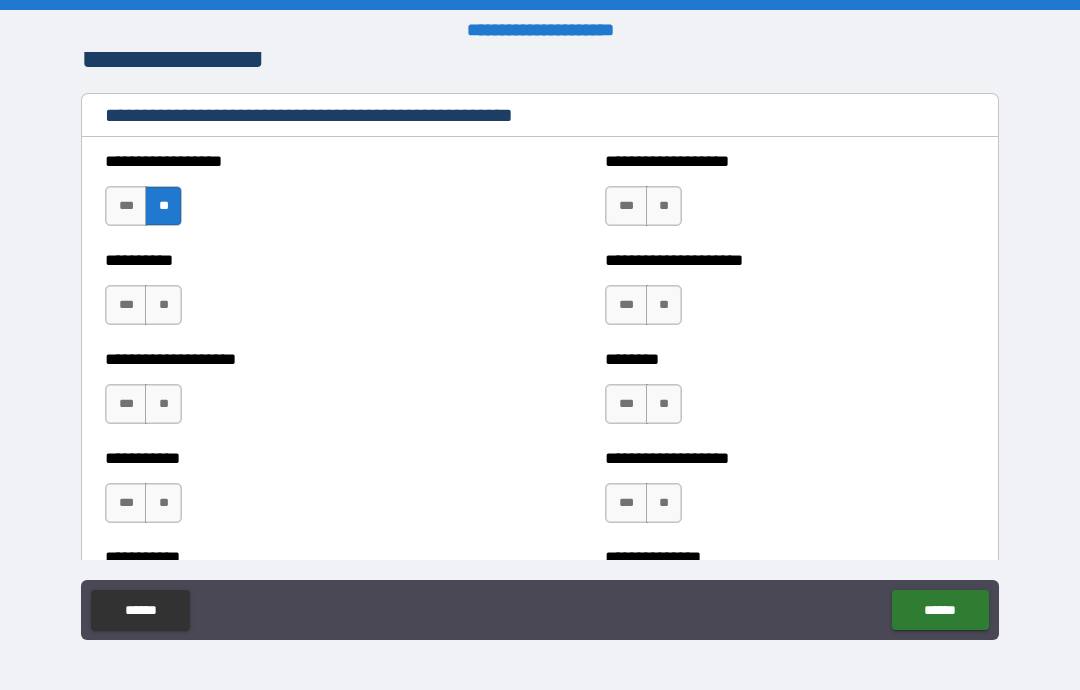 click on "**" at bounding box center (163, 305) 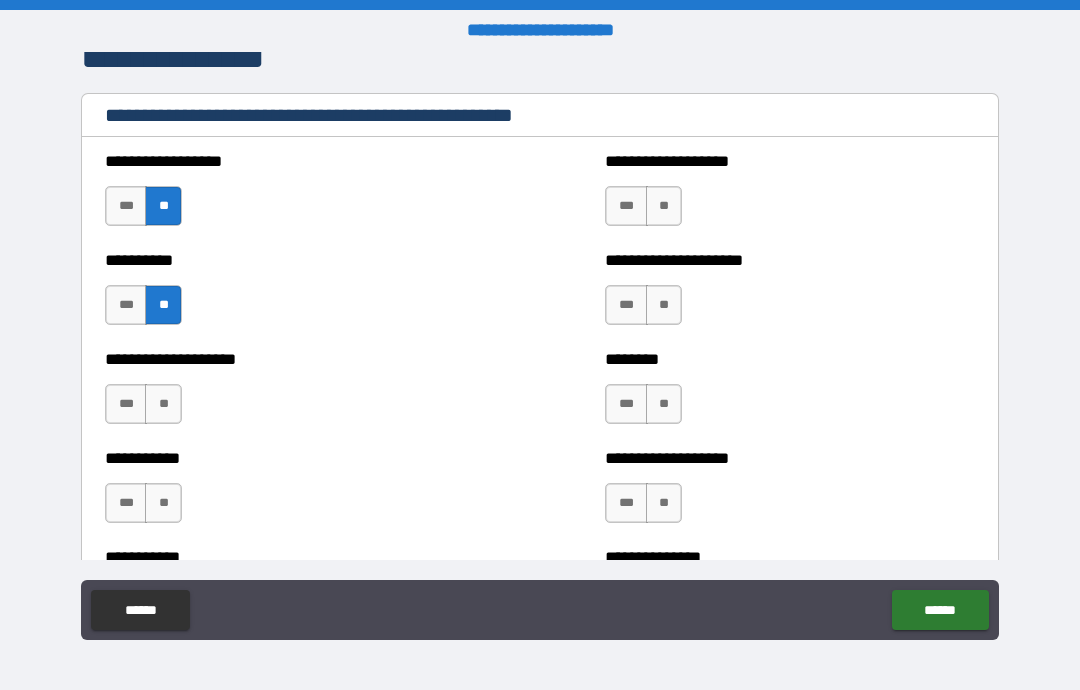 click on "**" at bounding box center [163, 404] 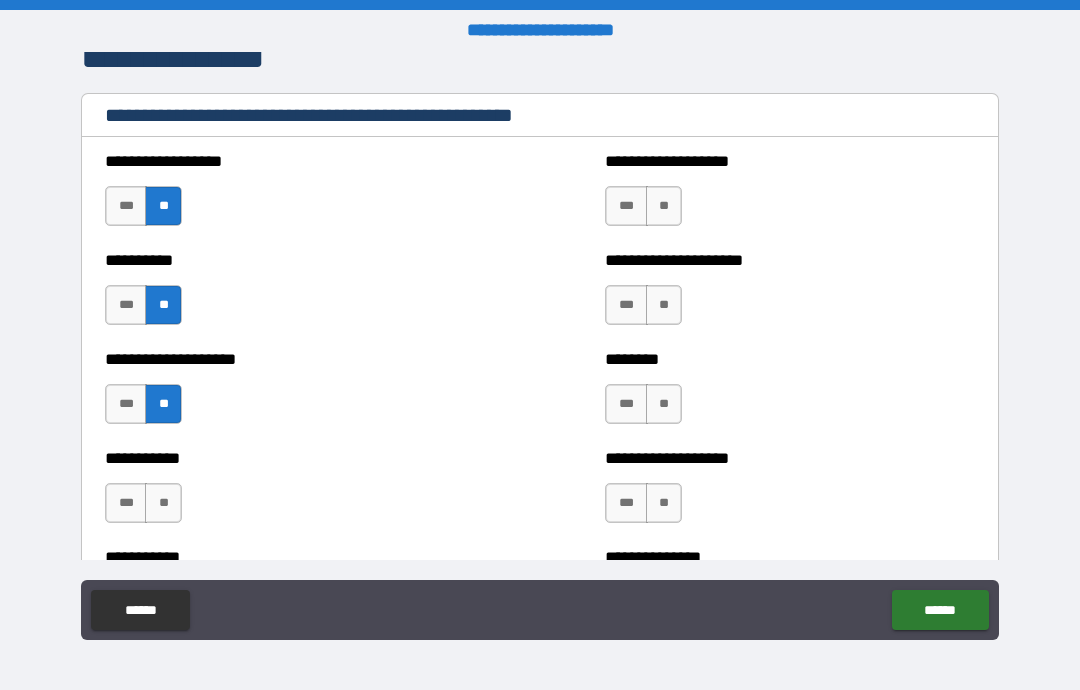 click on "**" at bounding box center [163, 503] 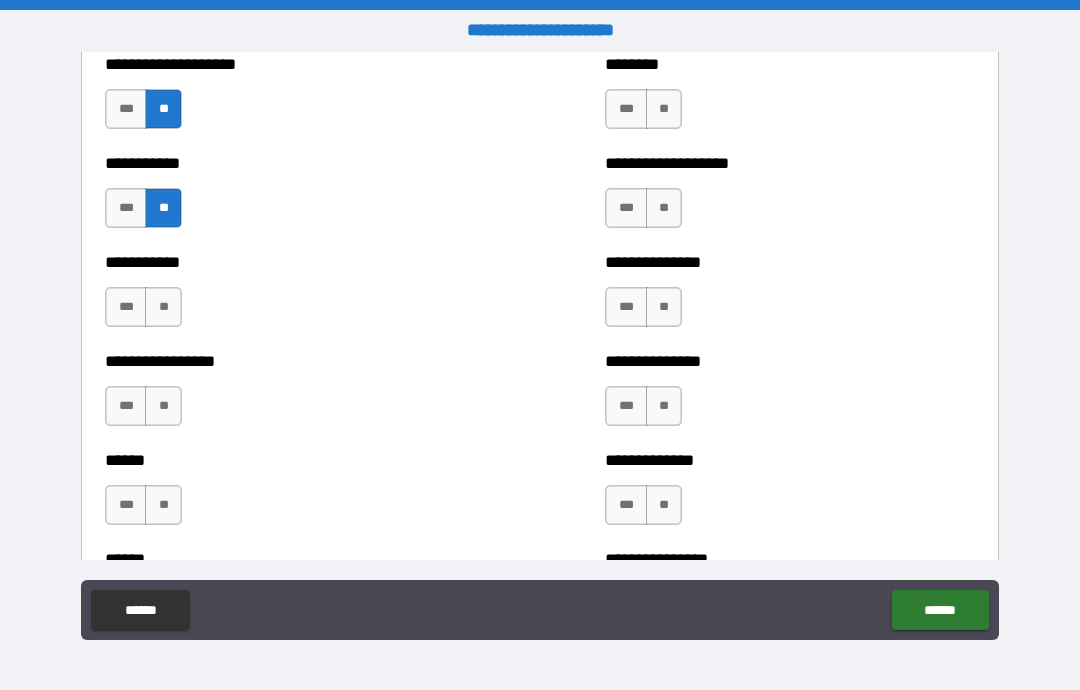 scroll, scrollTop: 2821, scrollLeft: 0, axis: vertical 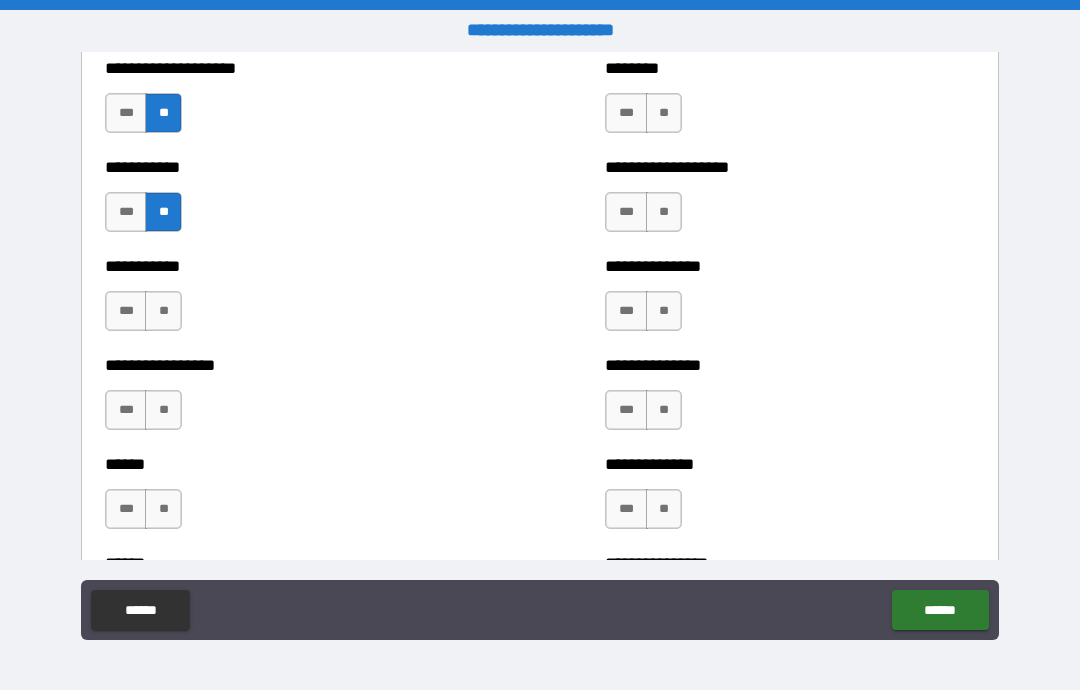 click on "**" at bounding box center [163, 311] 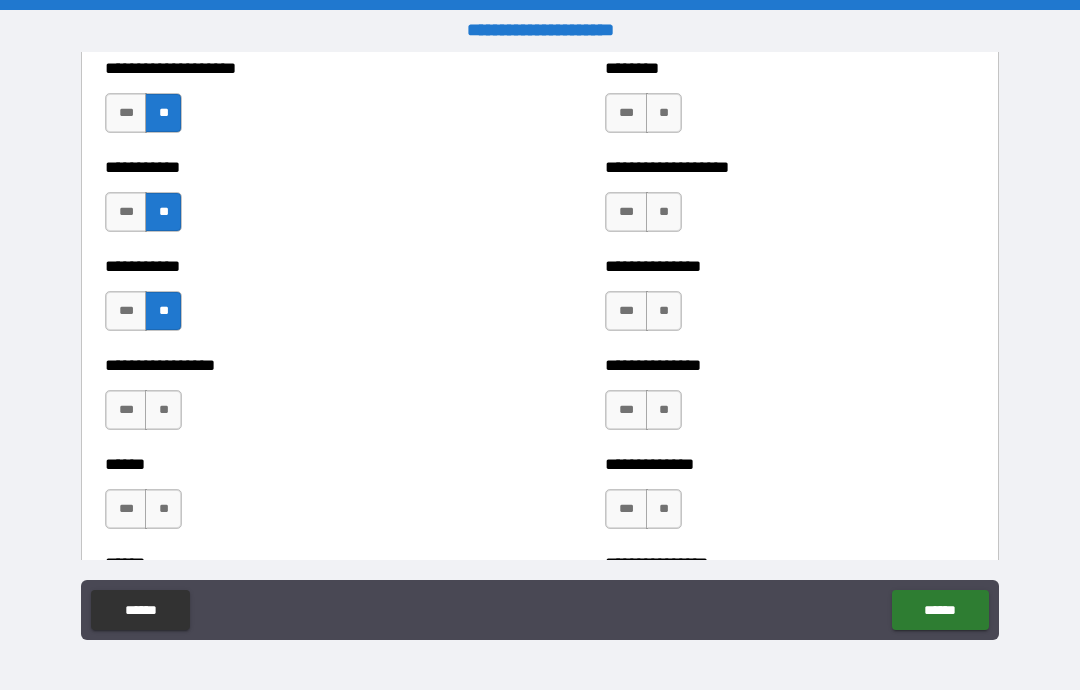 click on "**" at bounding box center (163, 410) 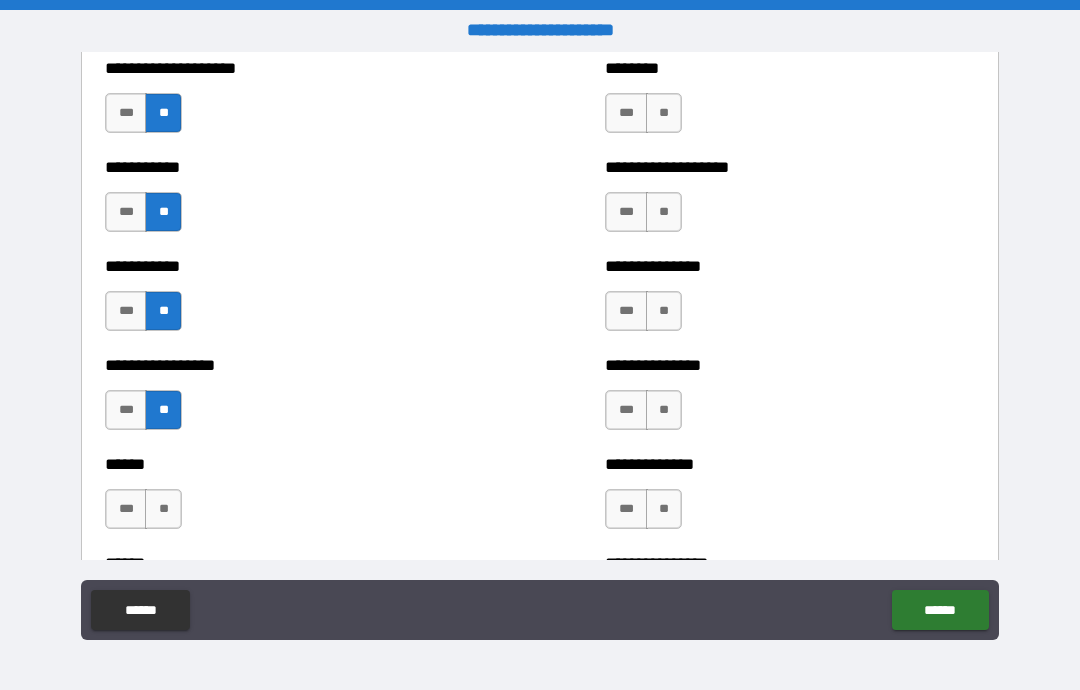 click on "**" at bounding box center (163, 509) 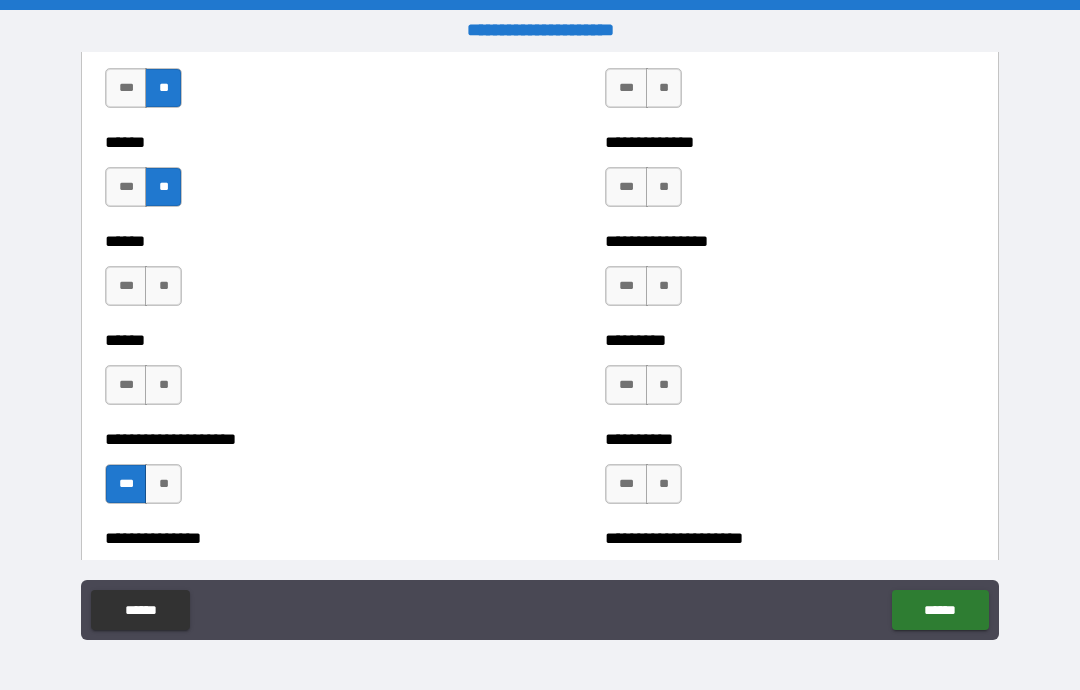 scroll, scrollTop: 3135, scrollLeft: 0, axis: vertical 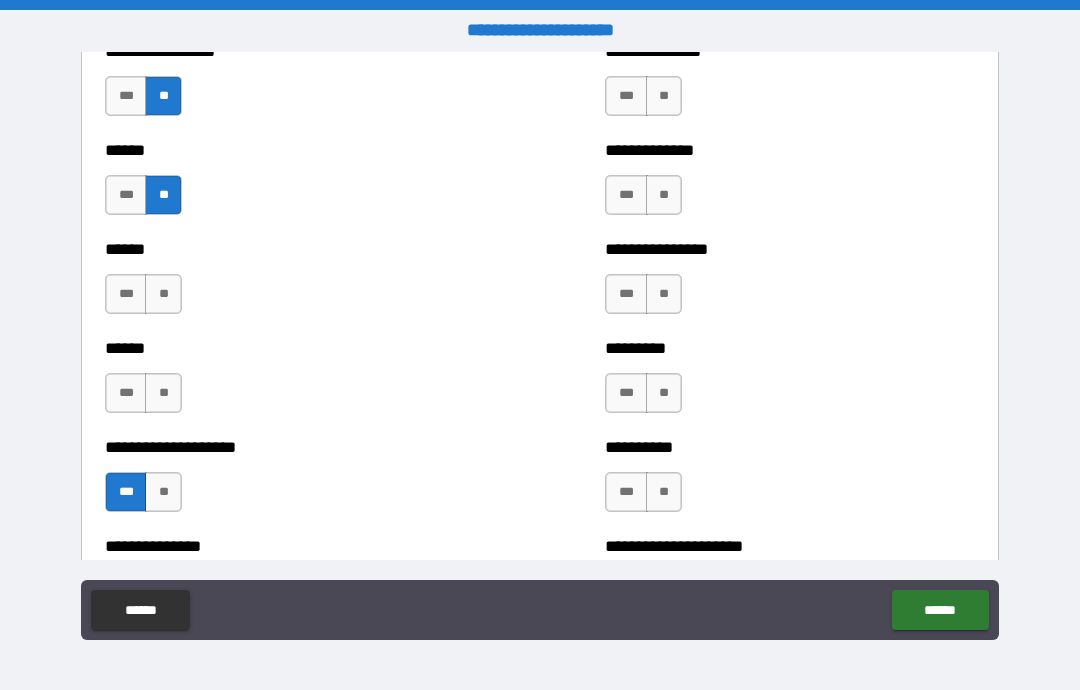 click on "**" at bounding box center (163, 294) 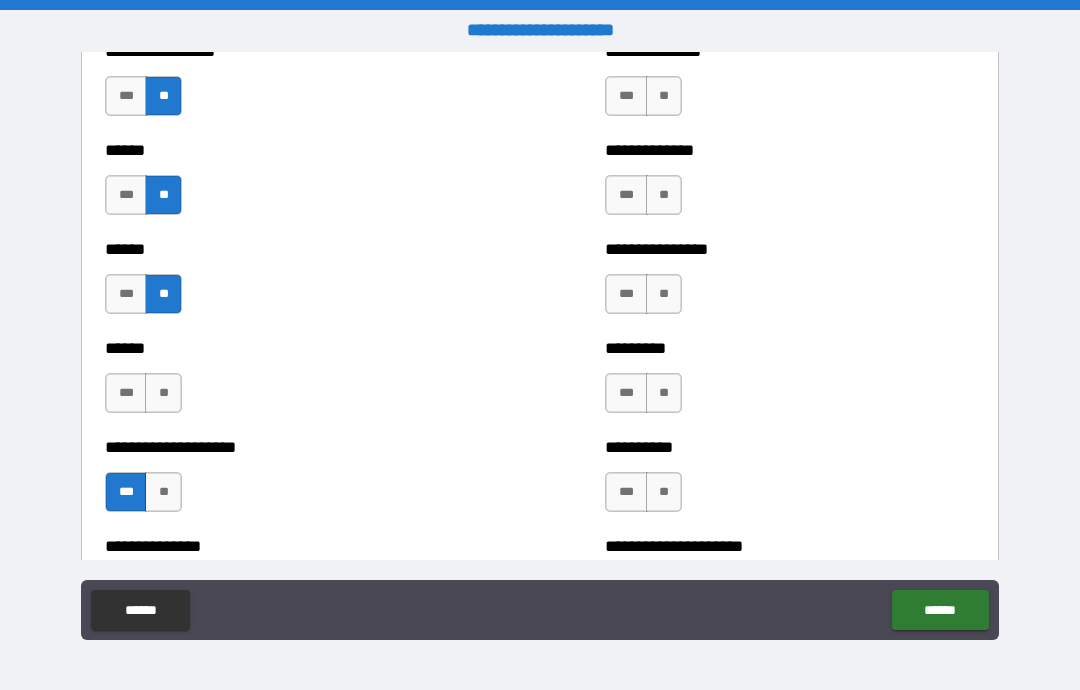 click on "**" at bounding box center (163, 393) 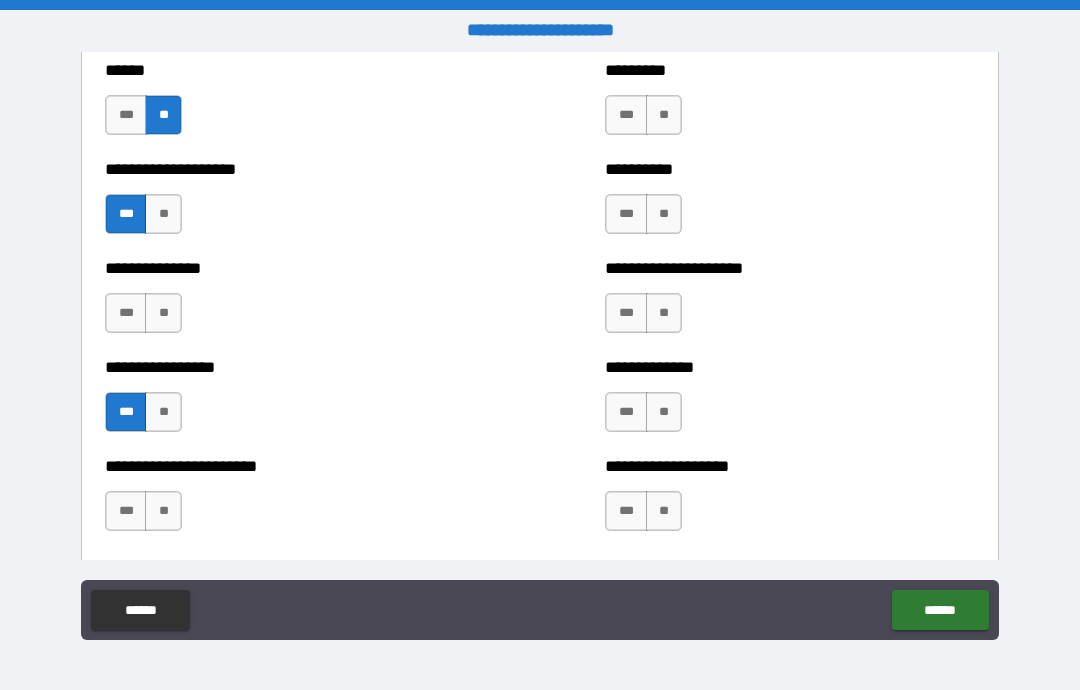 click on "**" at bounding box center [163, 313] 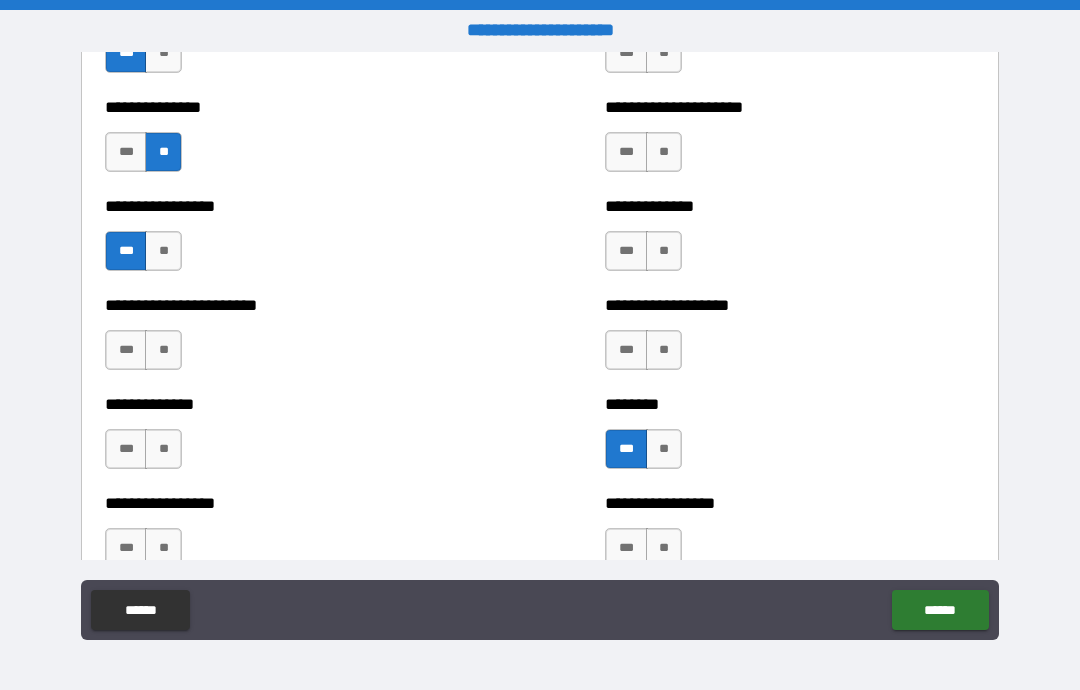 scroll, scrollTop: 3576, scrollLeft: 0, axis: vertical 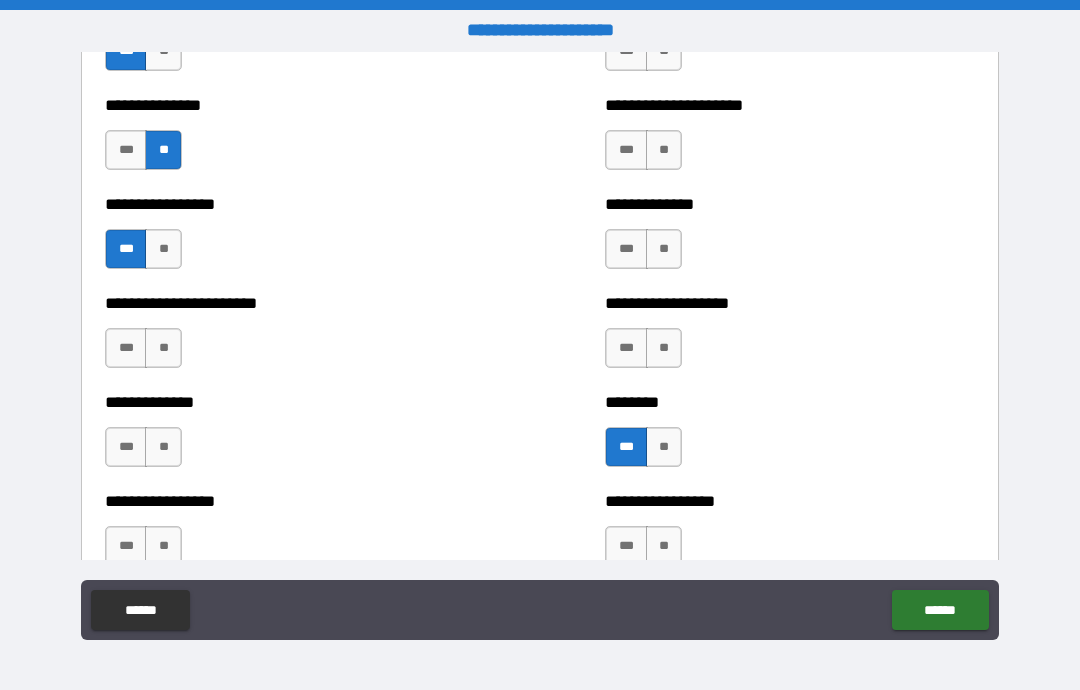 click on "**" at bounding box center [163, 348] 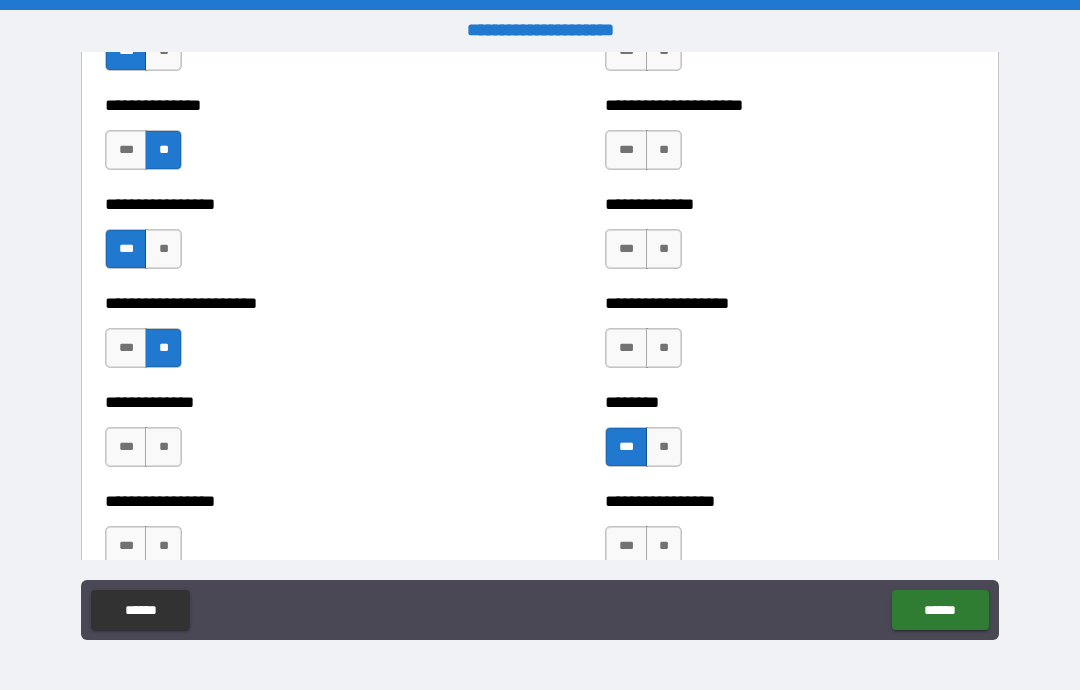 click on "**" at bounding box center [163, 447] 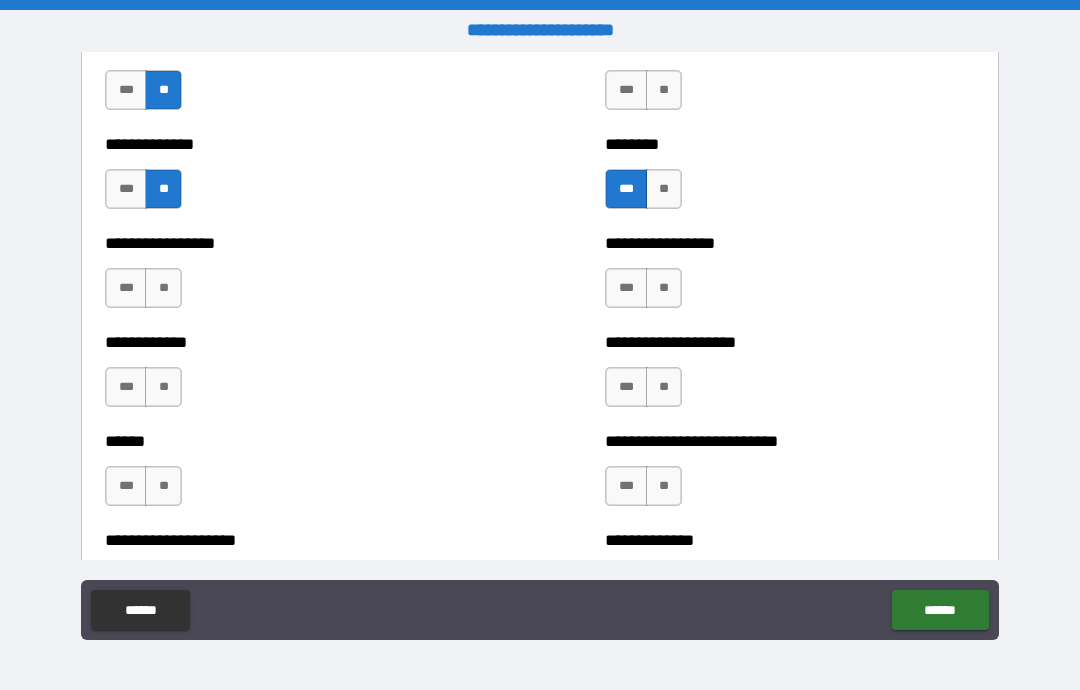 scroll, scrollTop: 3829, scrollLeft: 0, axis: vertical 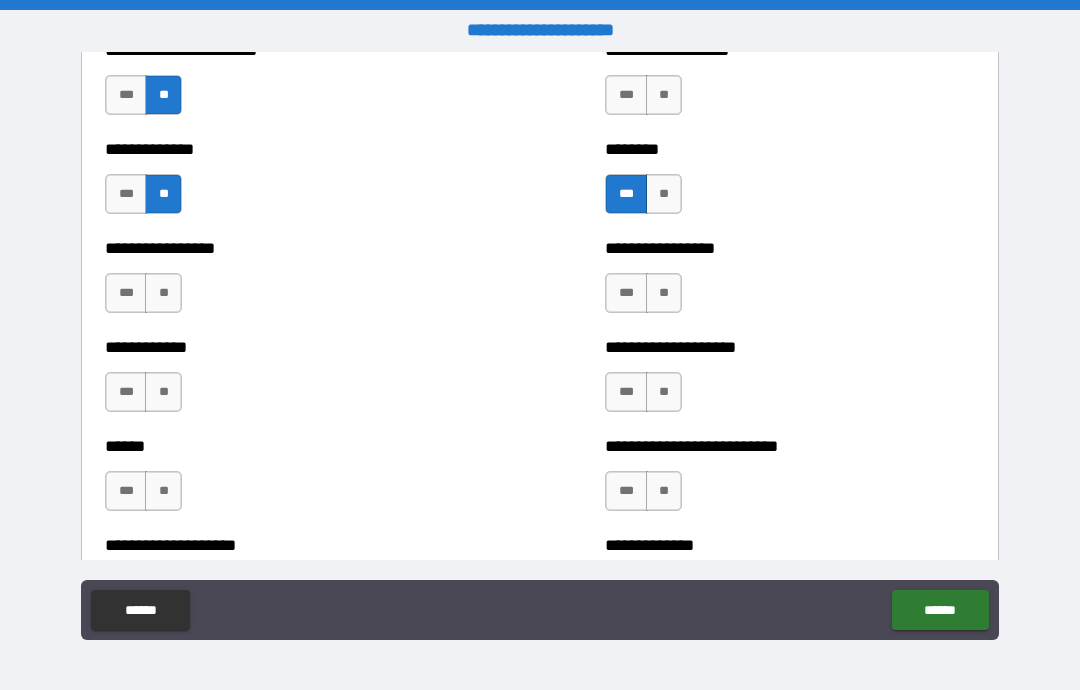 click on "**" at bounding box center [163, 293] 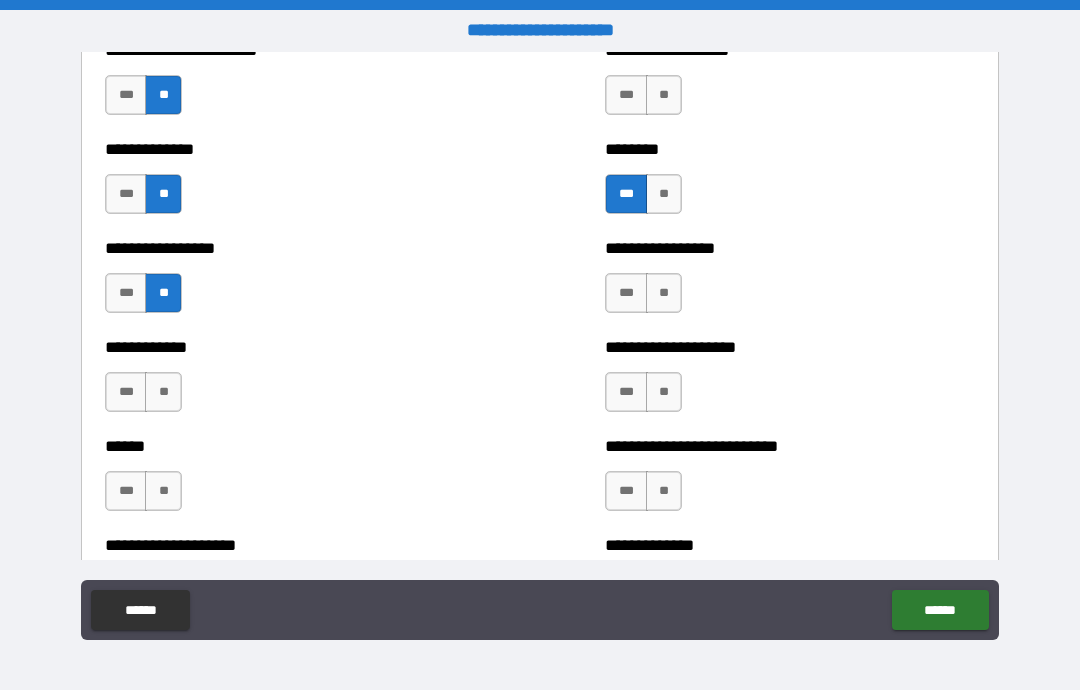 click on "**" at bounding box center [163, 392] 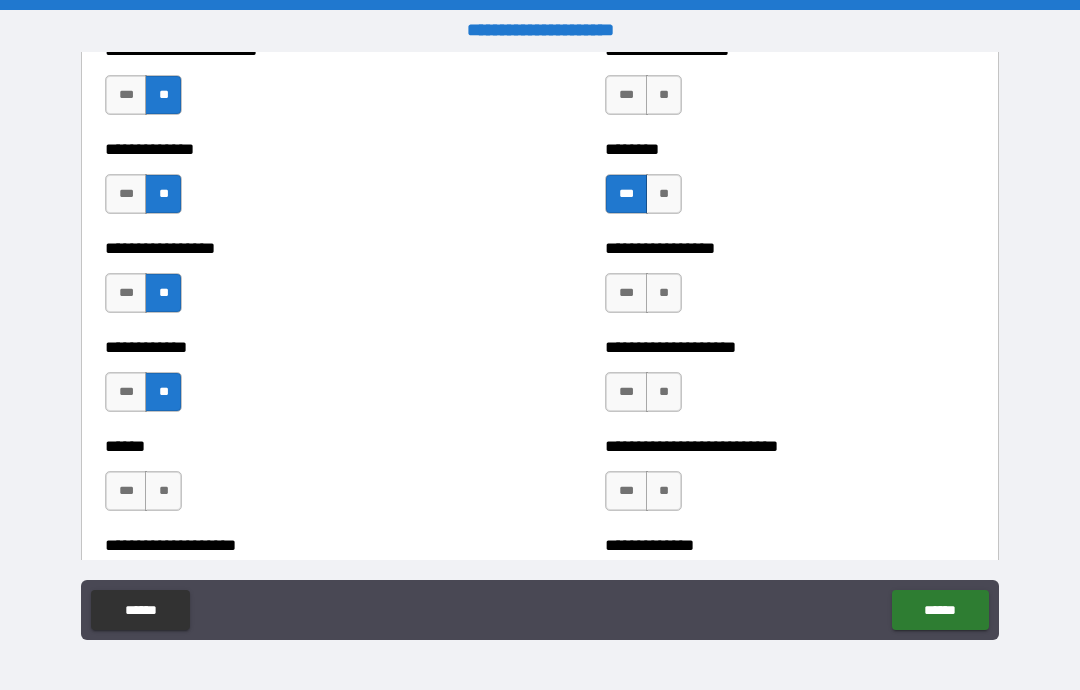 click on "**" at bounding box center (163, 491) 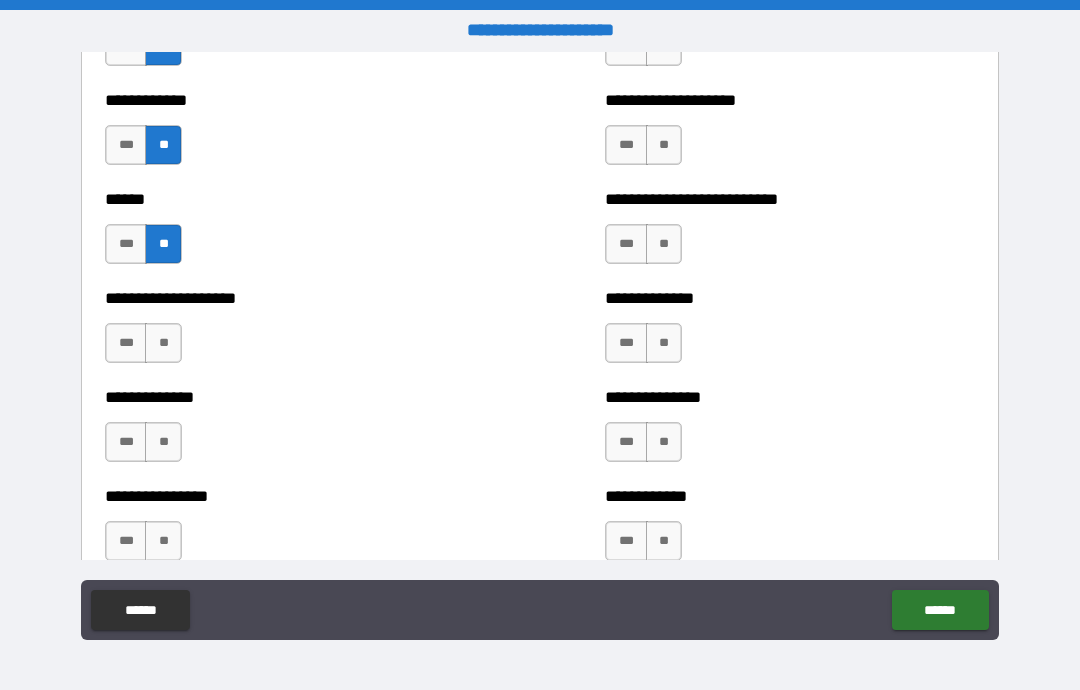 scroll, scrollTop: 4064, scrollLeft: 0, axis: vertical 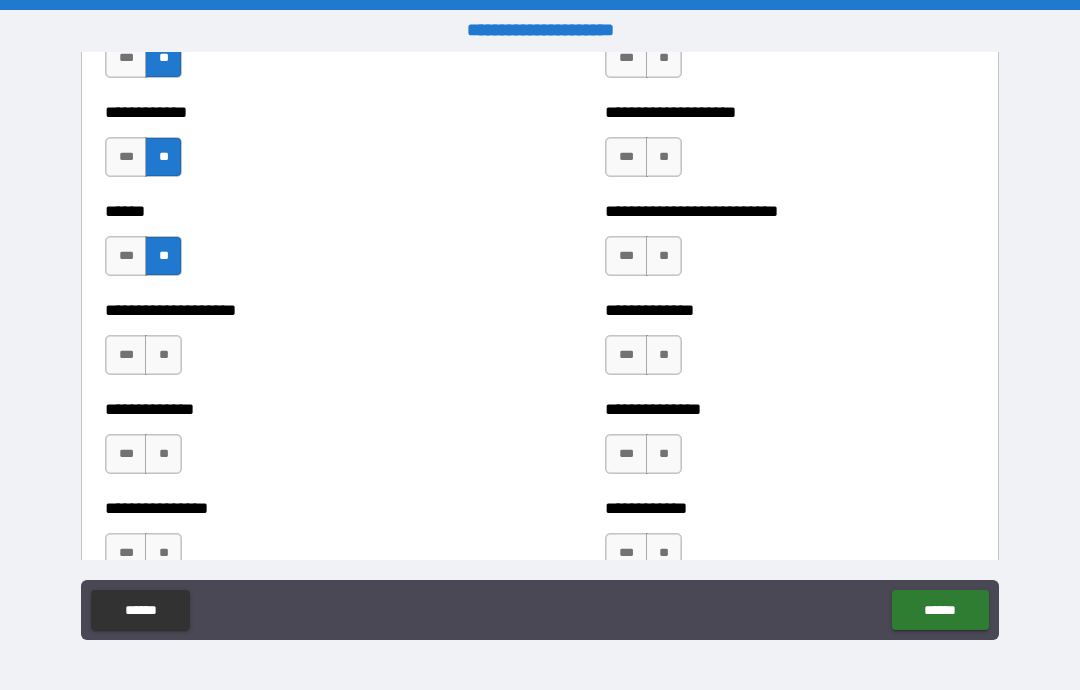 click on "**" at bounding box center (163, 355) 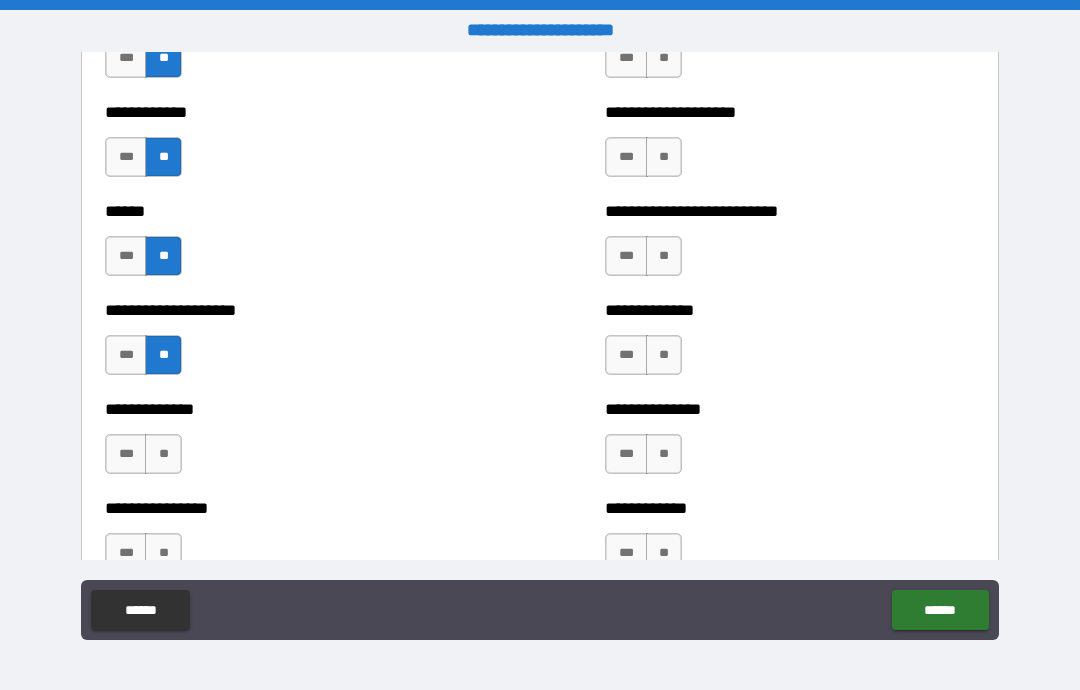 click on "**" at bounding box center (163, 454) 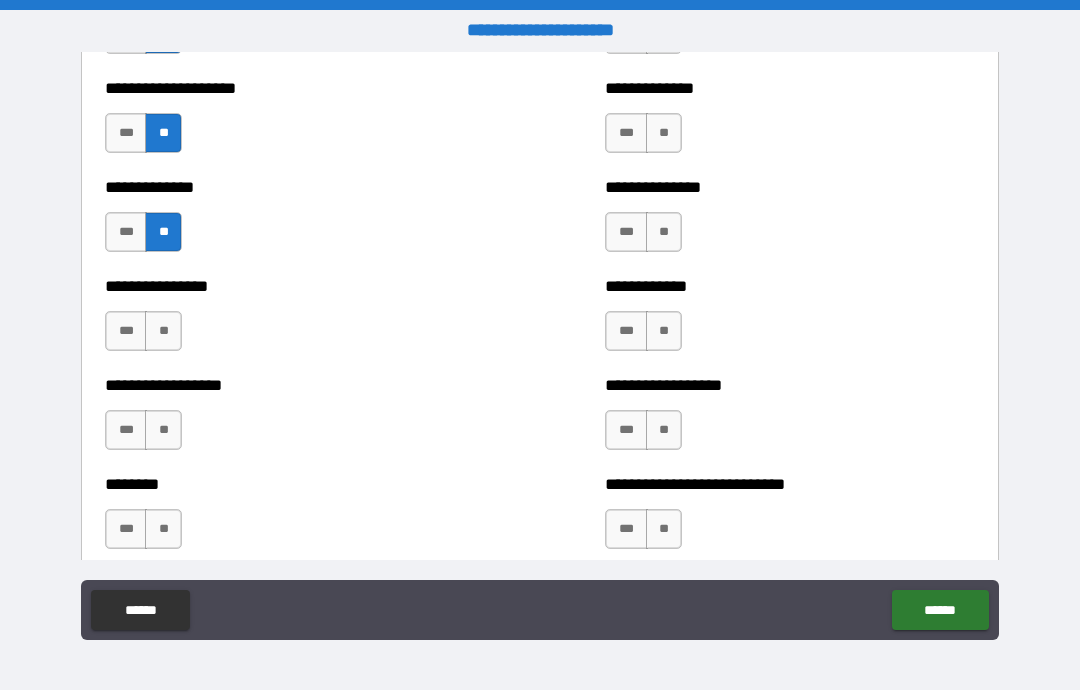 scroll, scrollTop: 4279, scrollLeft: 0, axis: vertical 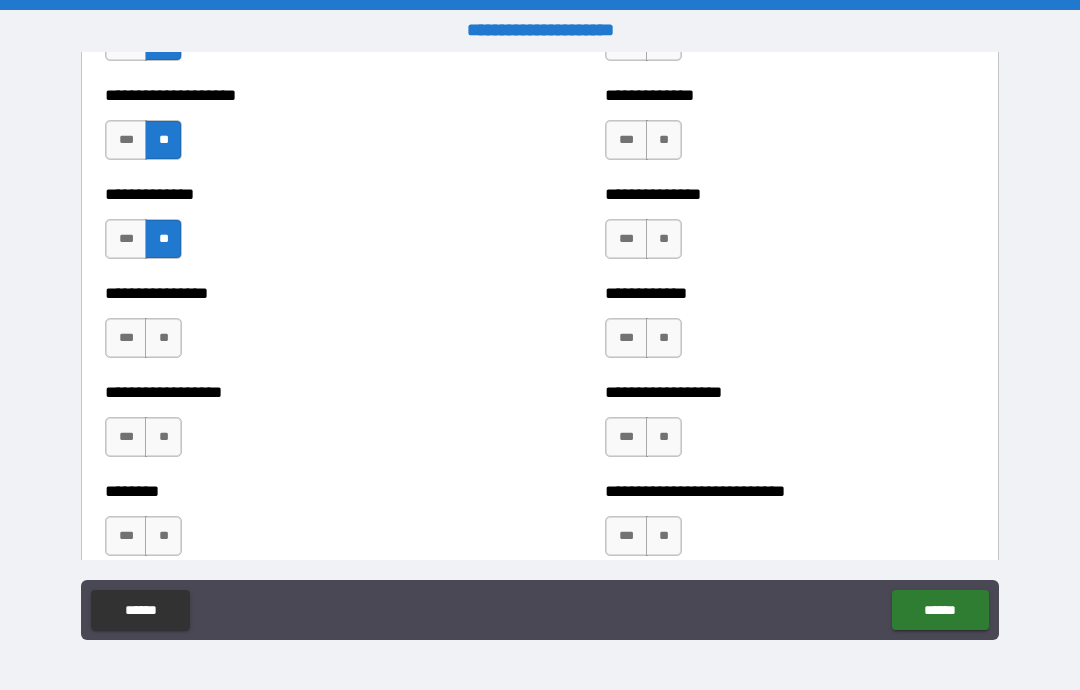 click on "**" at bounding box center [163, 338] 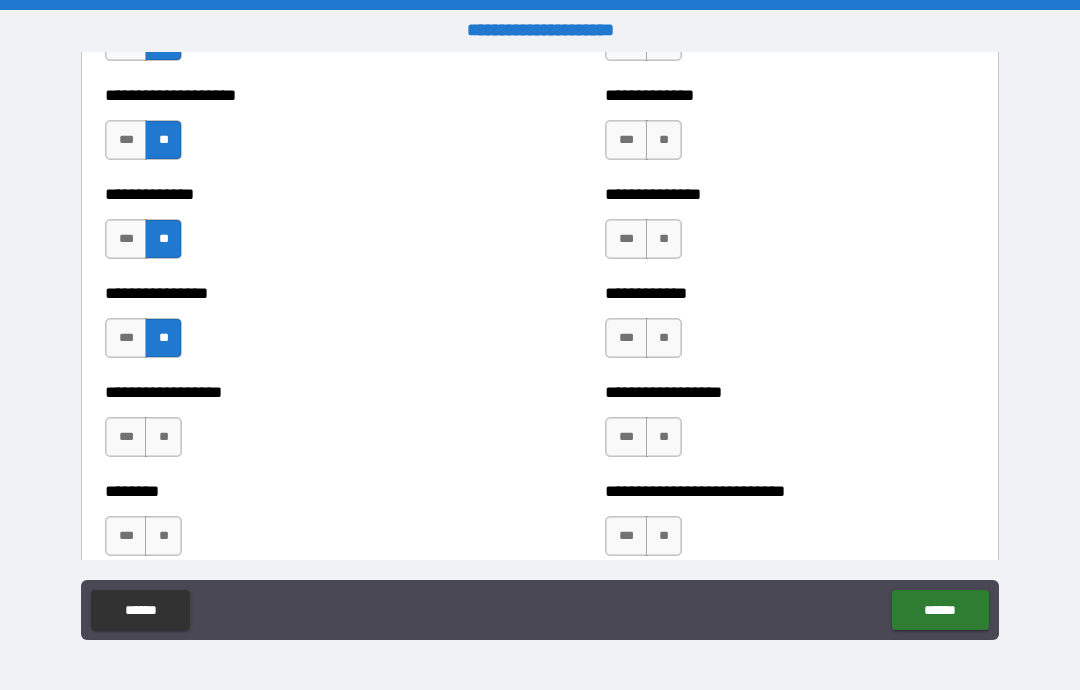 click on "**" at bounding box center (163, 437) 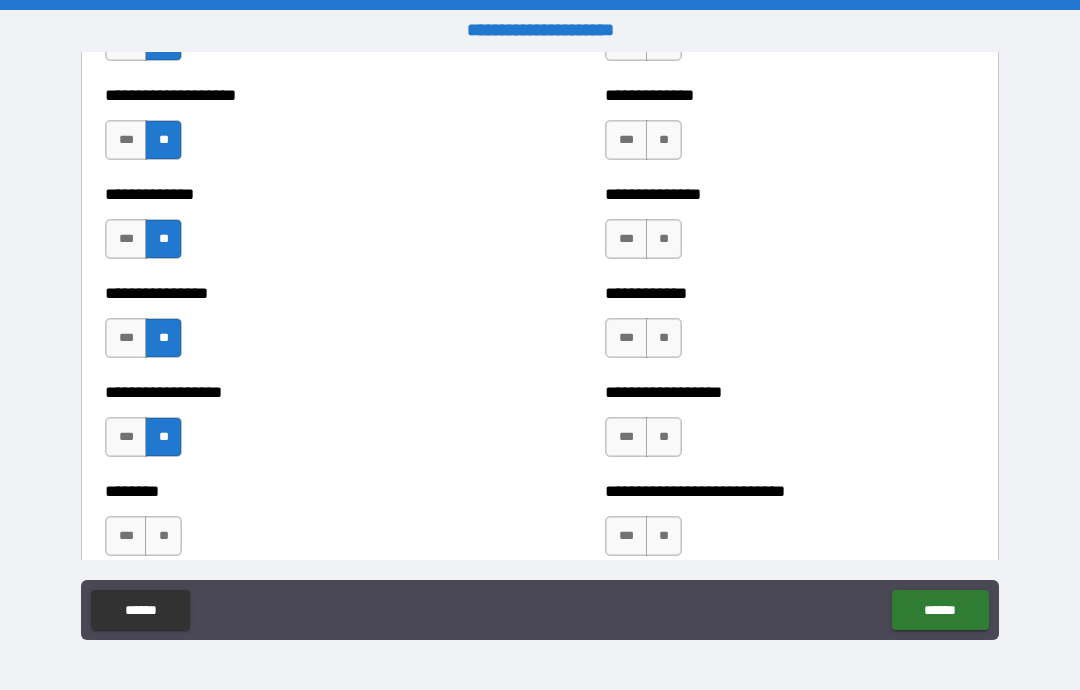 click on "**" at bounding box center [163, 536] 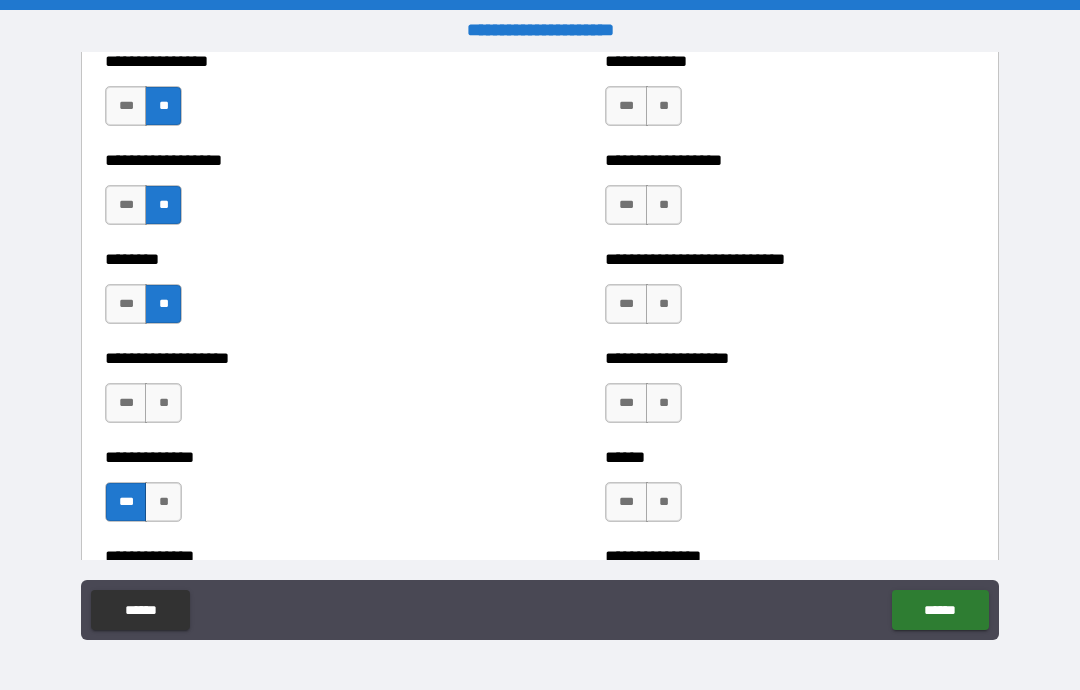 click on "**" at bounding box center [163, 403] 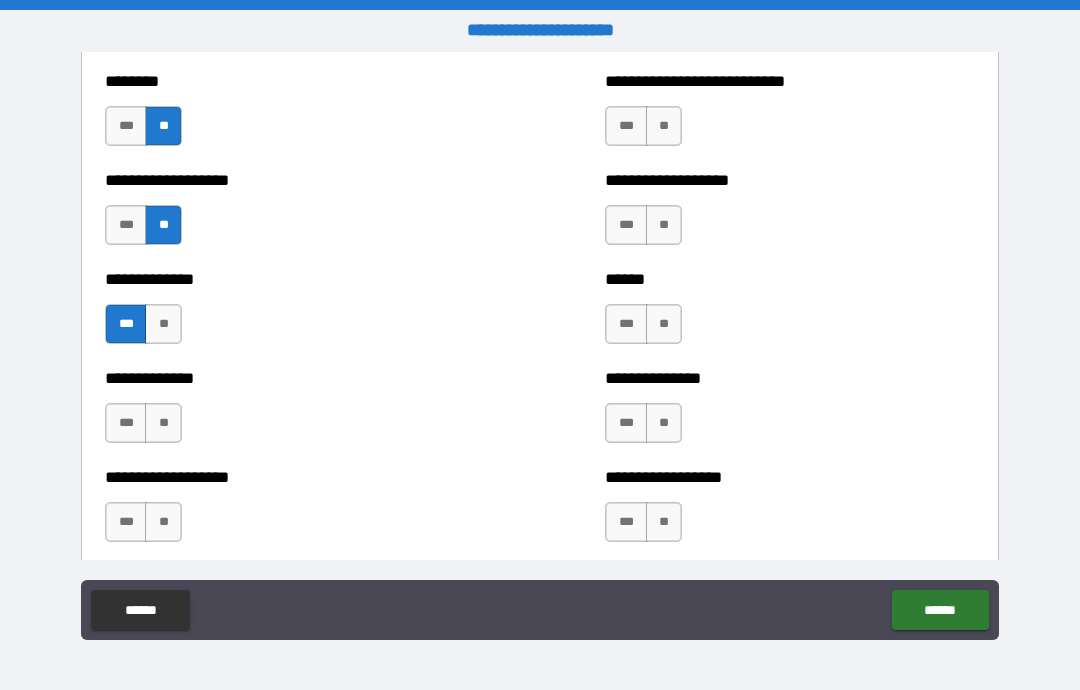 scroll, scrollTop: 4680, scrollLeft: 0, axis: vertical 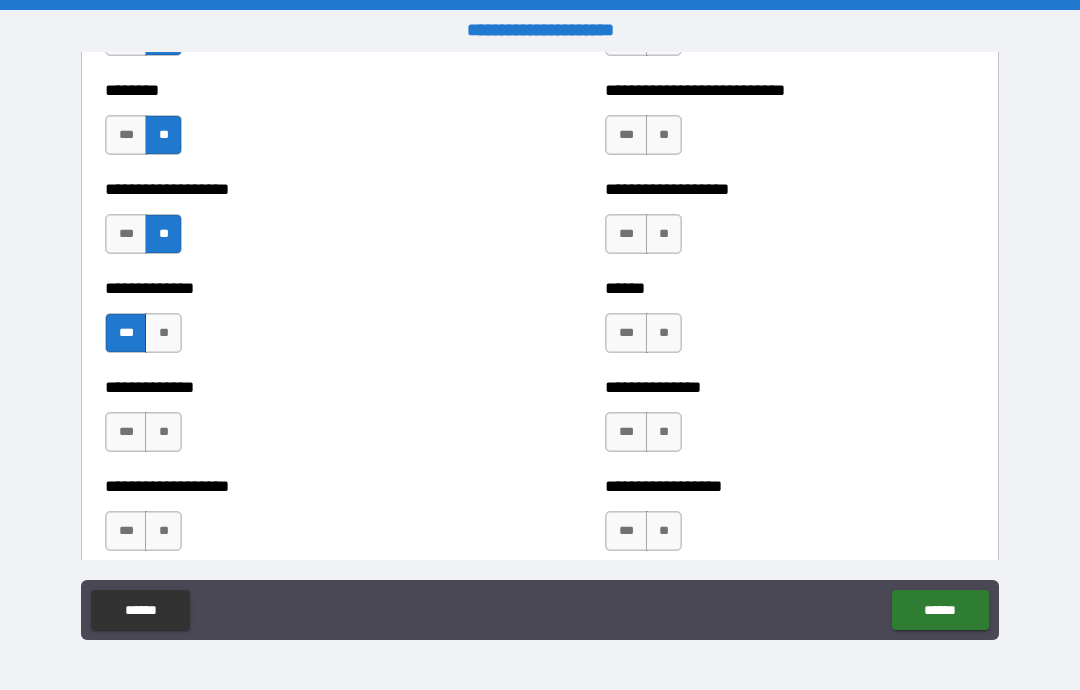 click on "**" at bounding box center (163, 432) 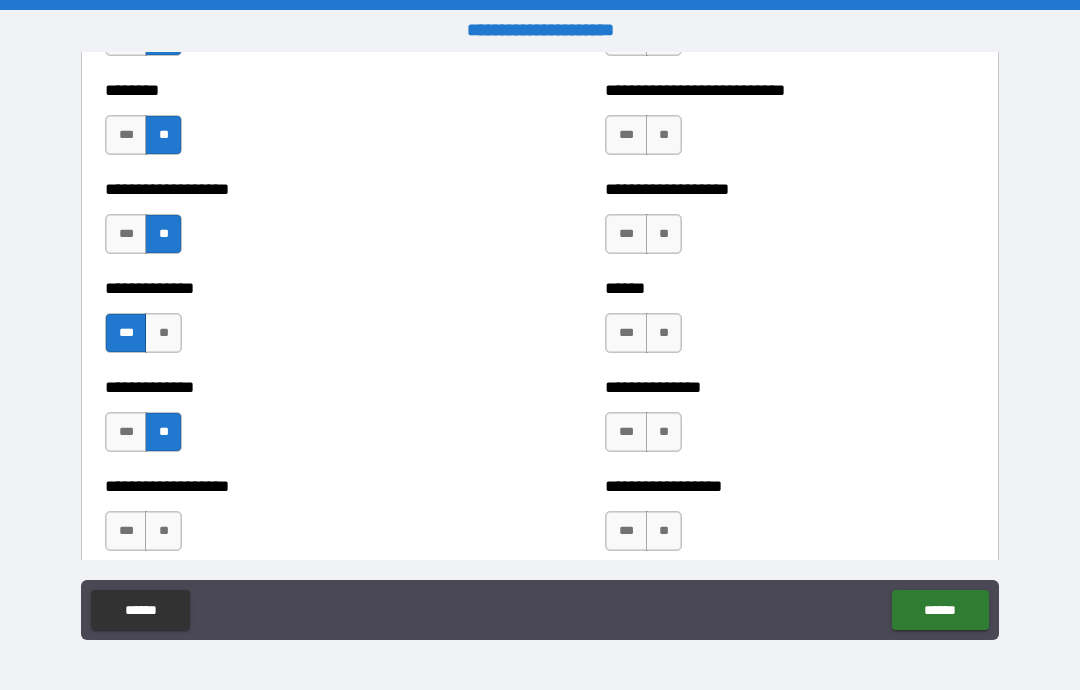 click on "**" at bounding box center [163, 531] 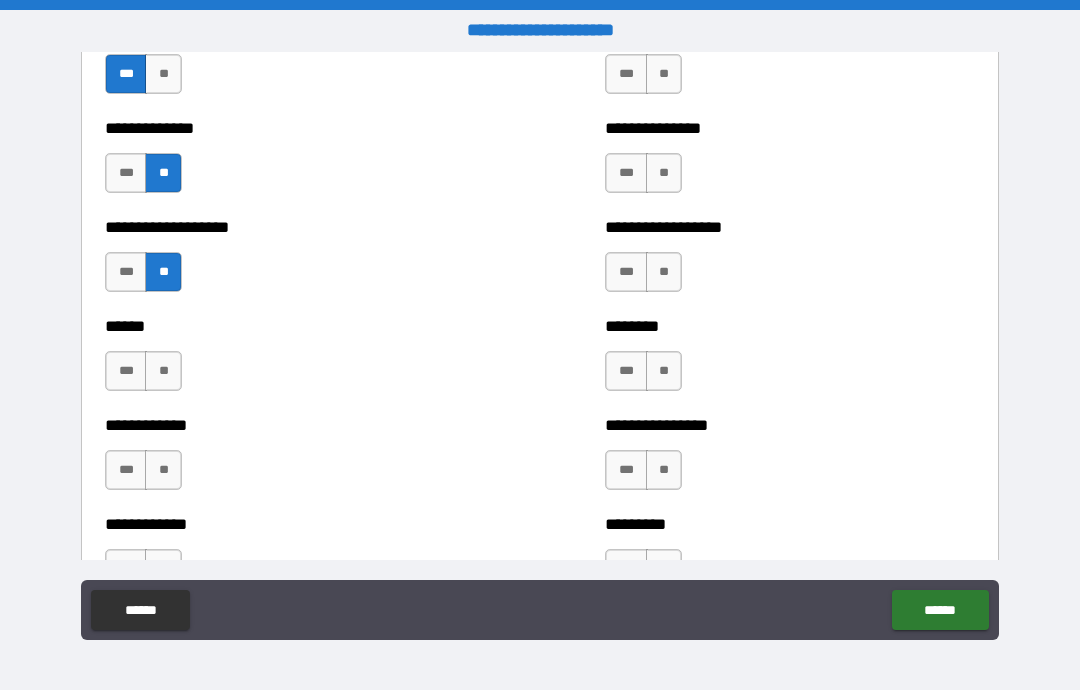 scroll, scrollTop: 4934, scrollLeft: 0, axis: vertical 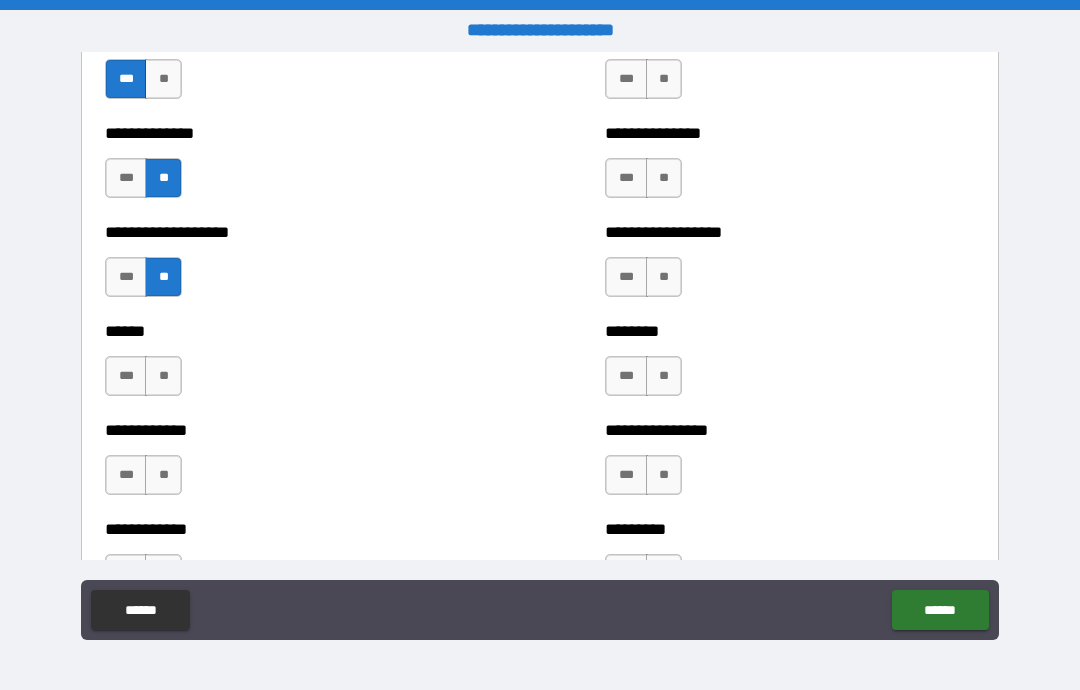 click on "**" at bounding box center (163, 376) 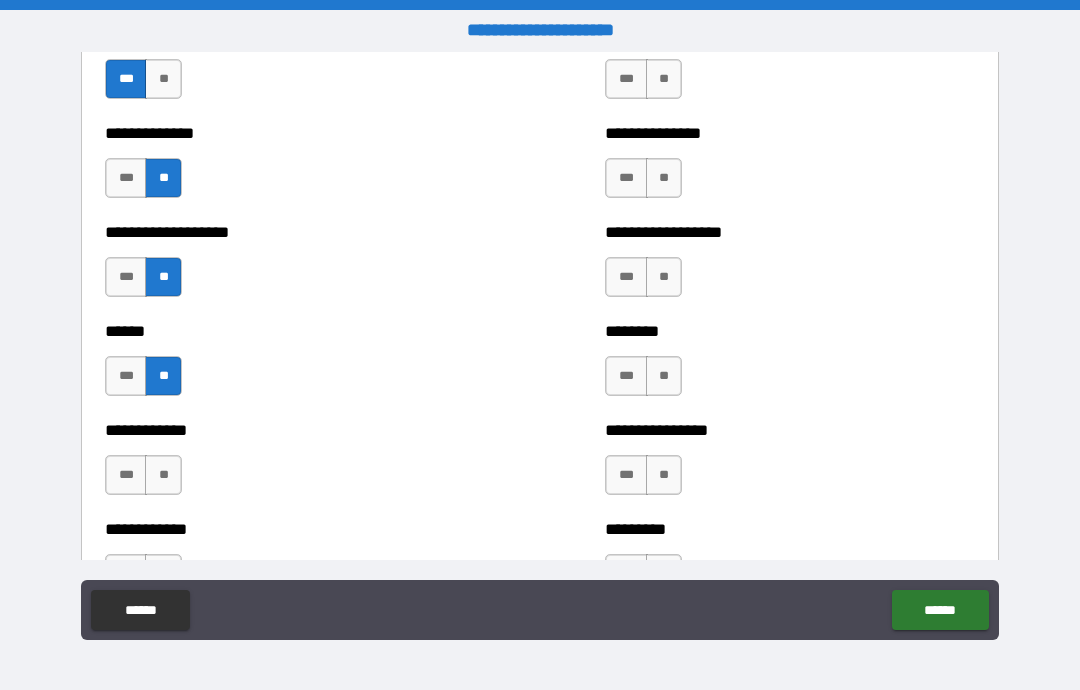 click on "**" at bounding box center (163, 475) 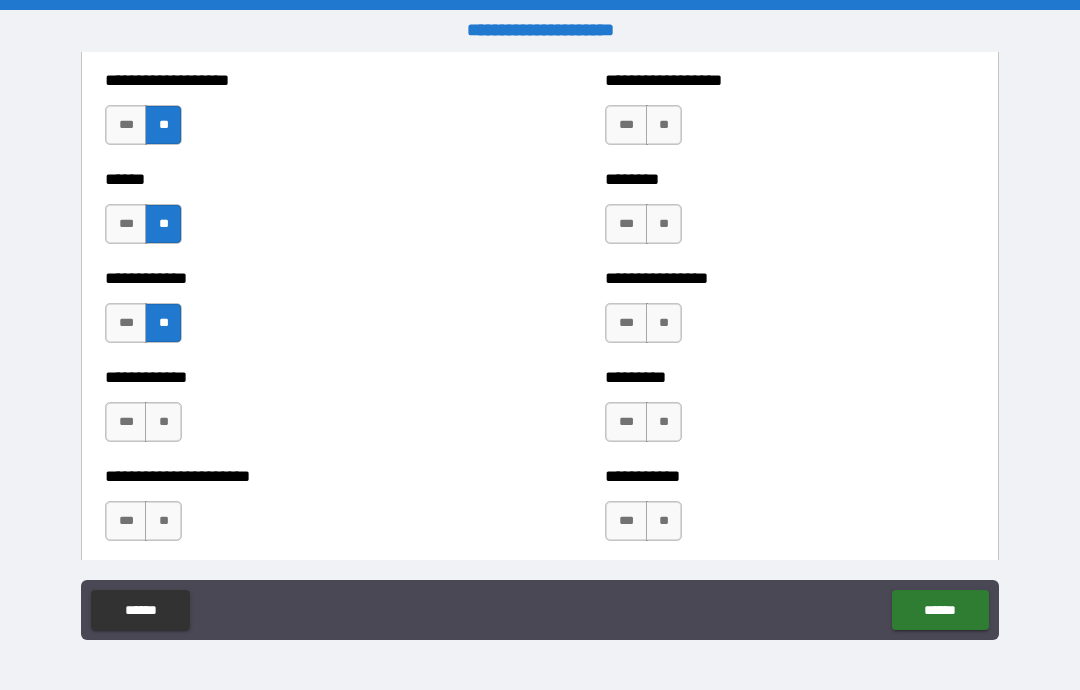 scroll, scrollTop: 5085, scrollLeft: 0, axis: vertical 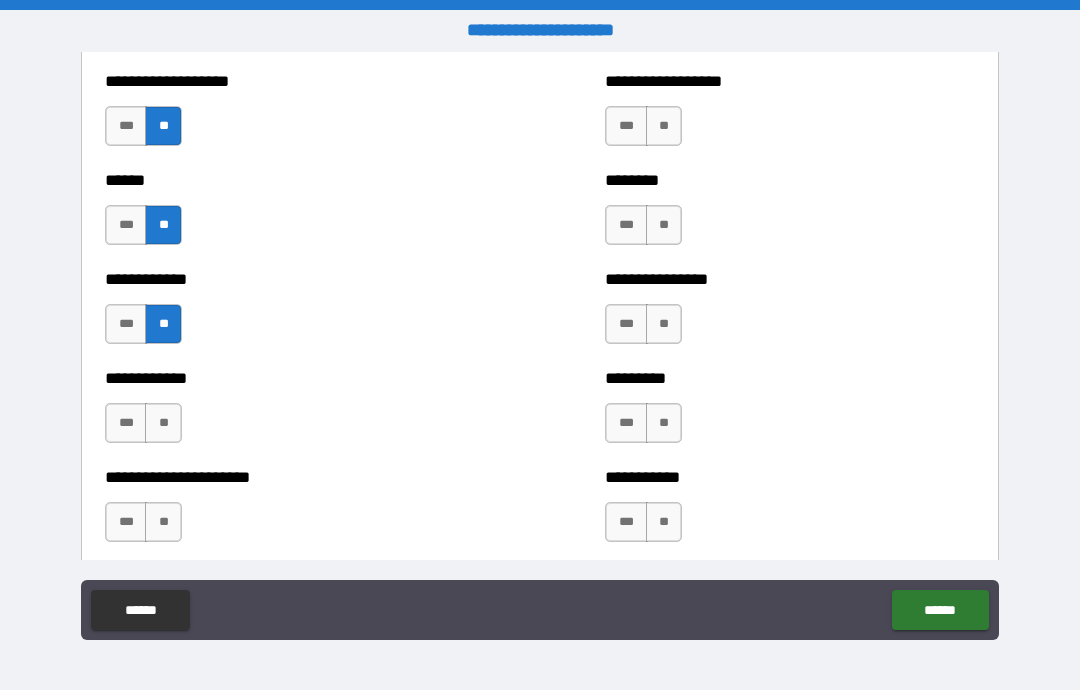 click on "**" at bounding box center [163, 423] 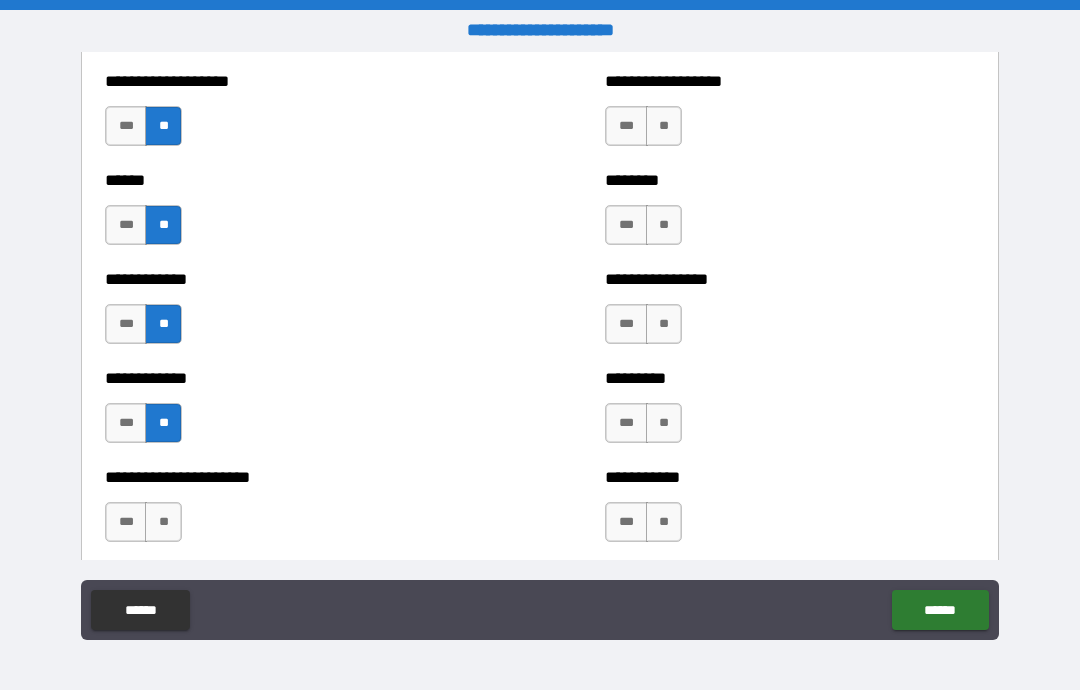click on "**" at bounding box center (163, 522) 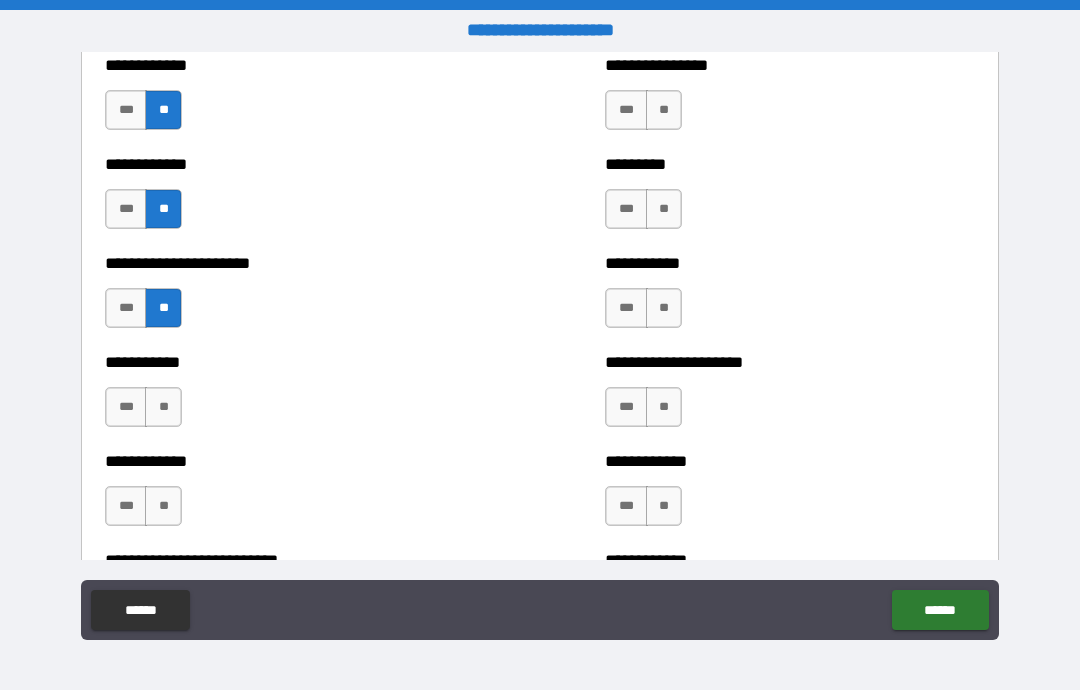 scroll, scrollTop: 5293, scrollLeft: 0, axis: vertical 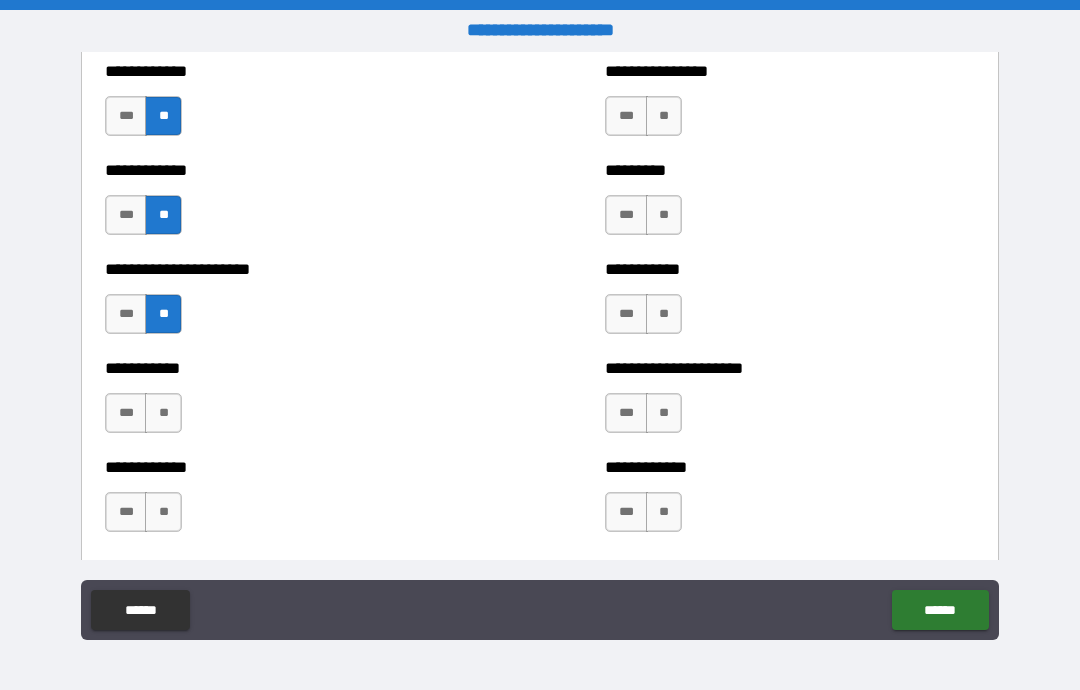 click on "**" at bounding box center [163, 413] 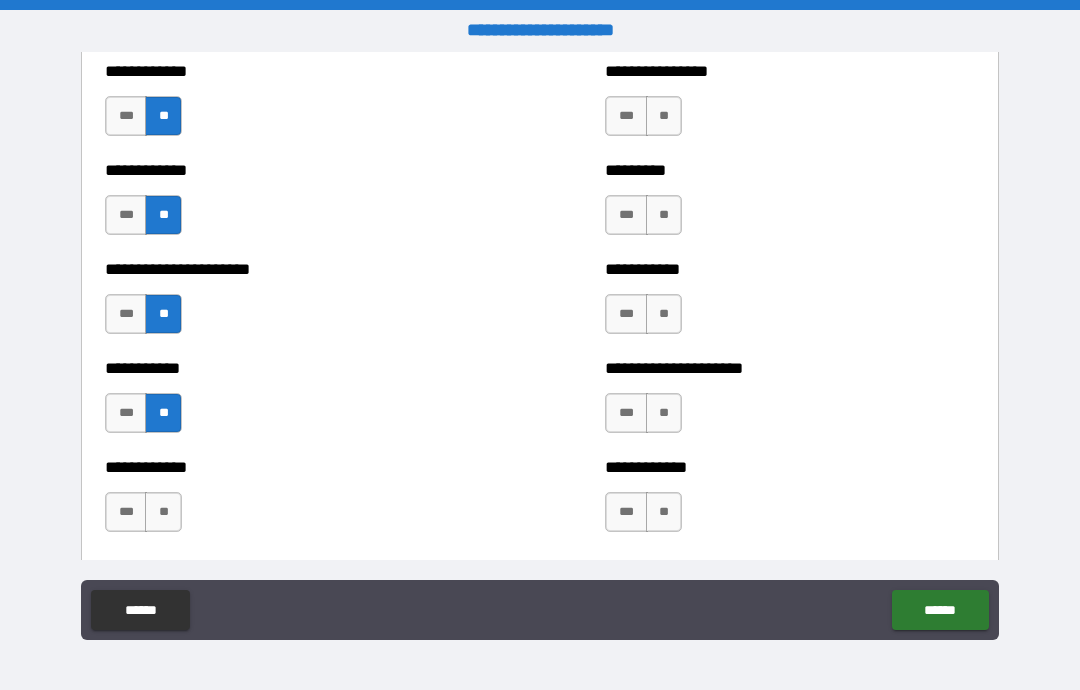 click on "**" at bounding box center (163, 512) 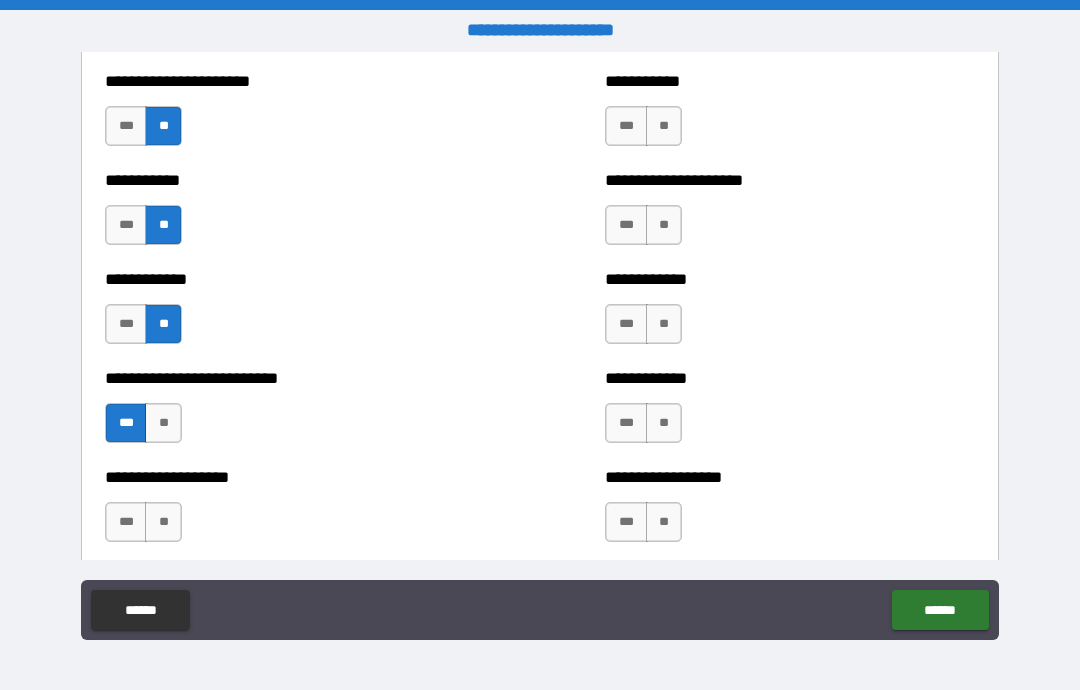 click on "**" at bounding box center (163, 522) 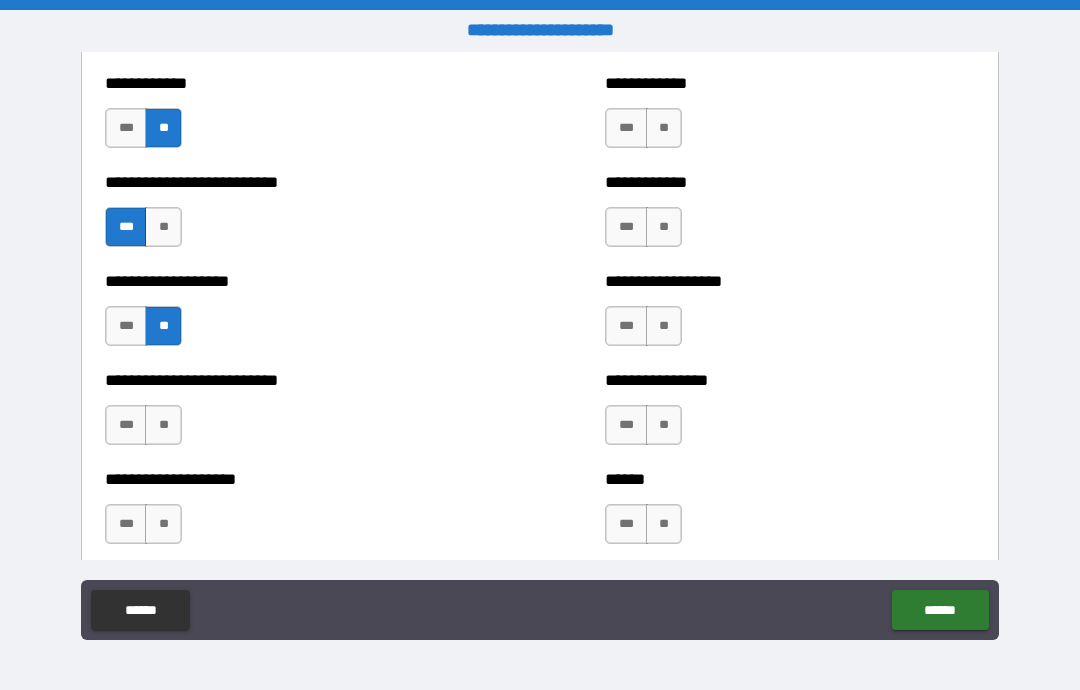 scroll, scrollTop: 5674, scrollLeft: 0, axis: vertical 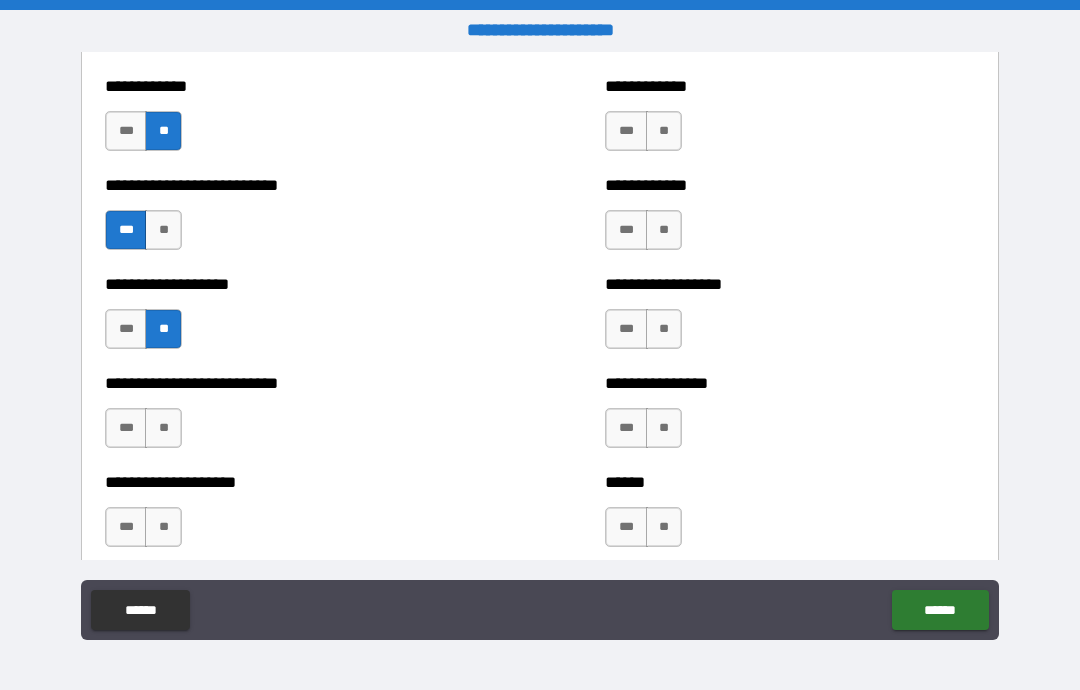 click on "**" at bounding box center [163, 428] 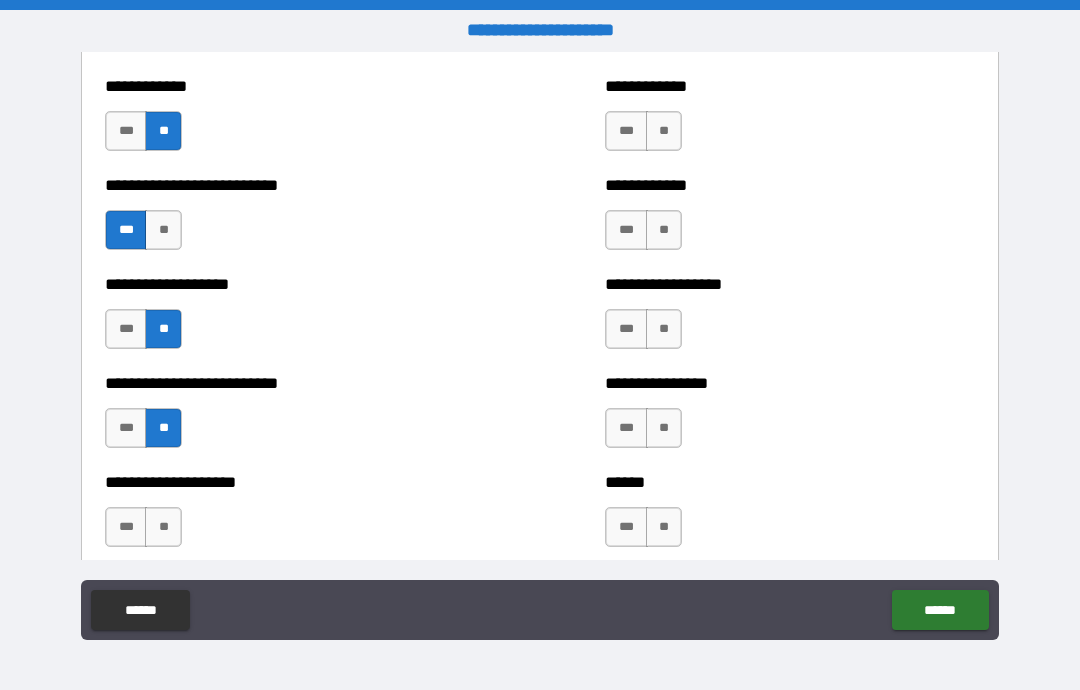 click on "**" at bounding box center (163, 527) 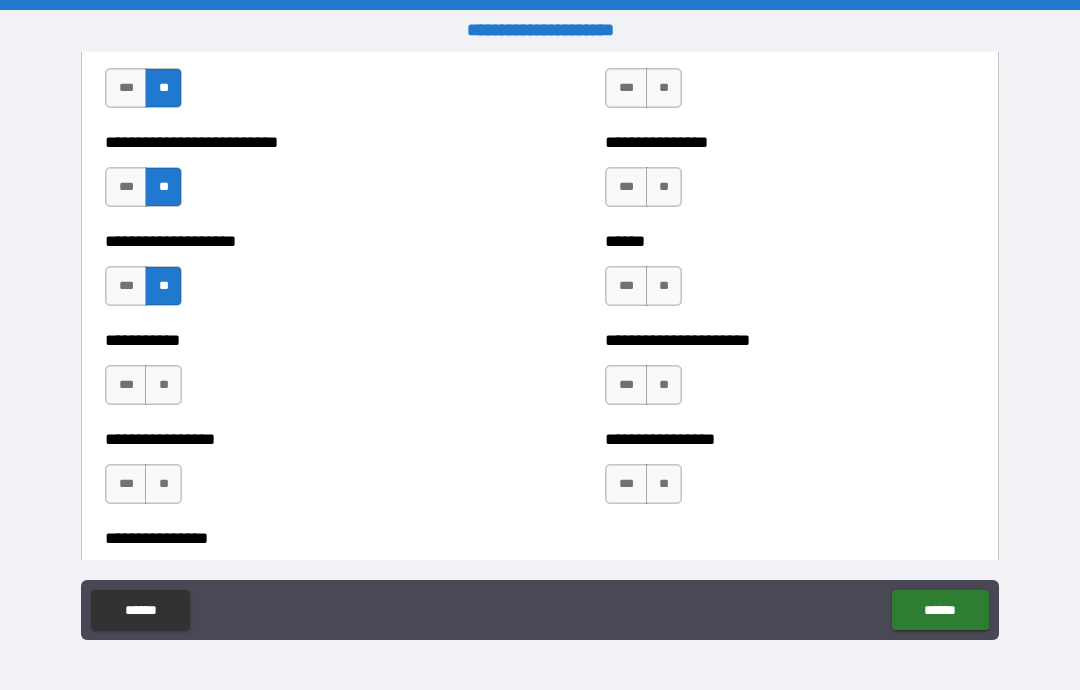 scroll, scrollTop: 5915, scrollLeft: 0, axis: vertical 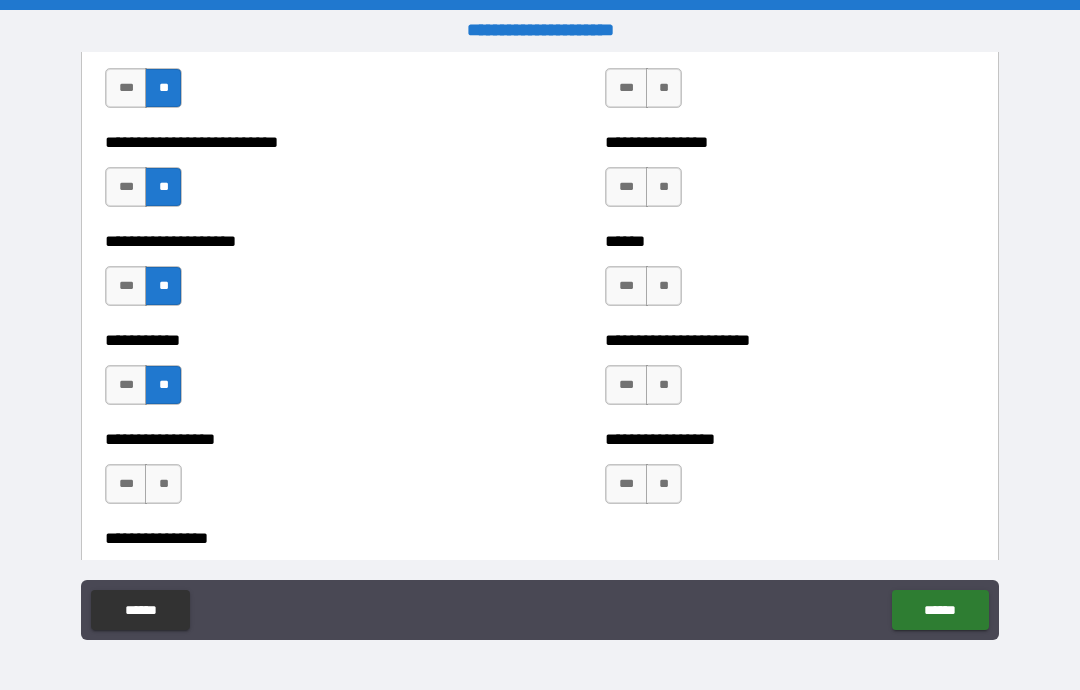 click on "**" at bounding box center (163, 484) 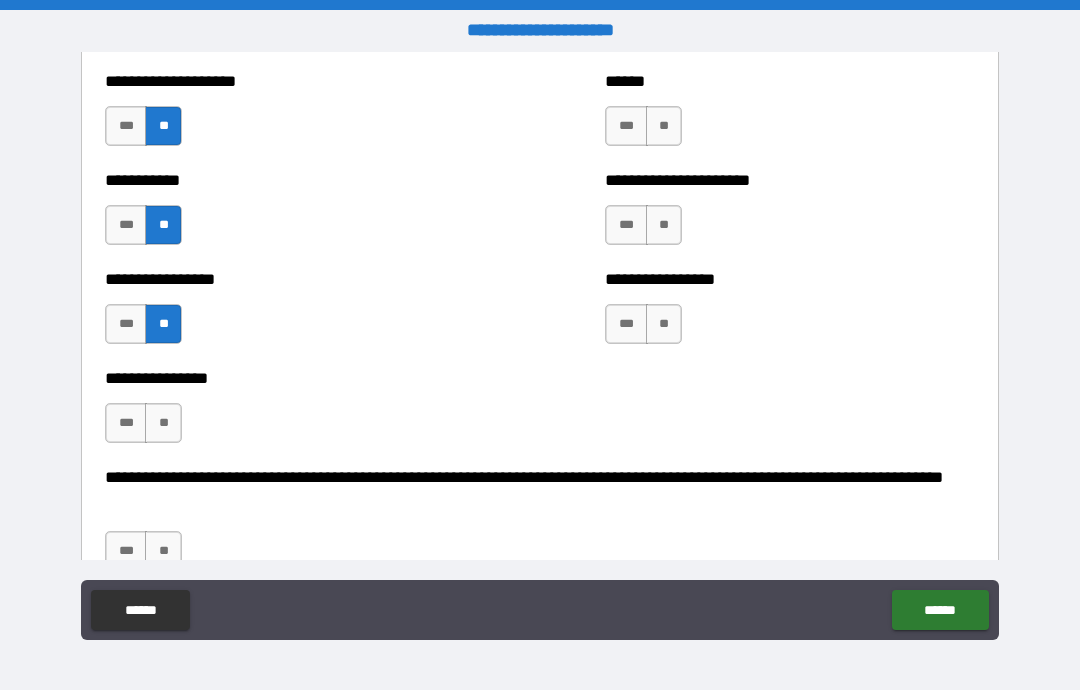 scroll, scrollTop: 6085, scrollLeft: 0, axis: vertical 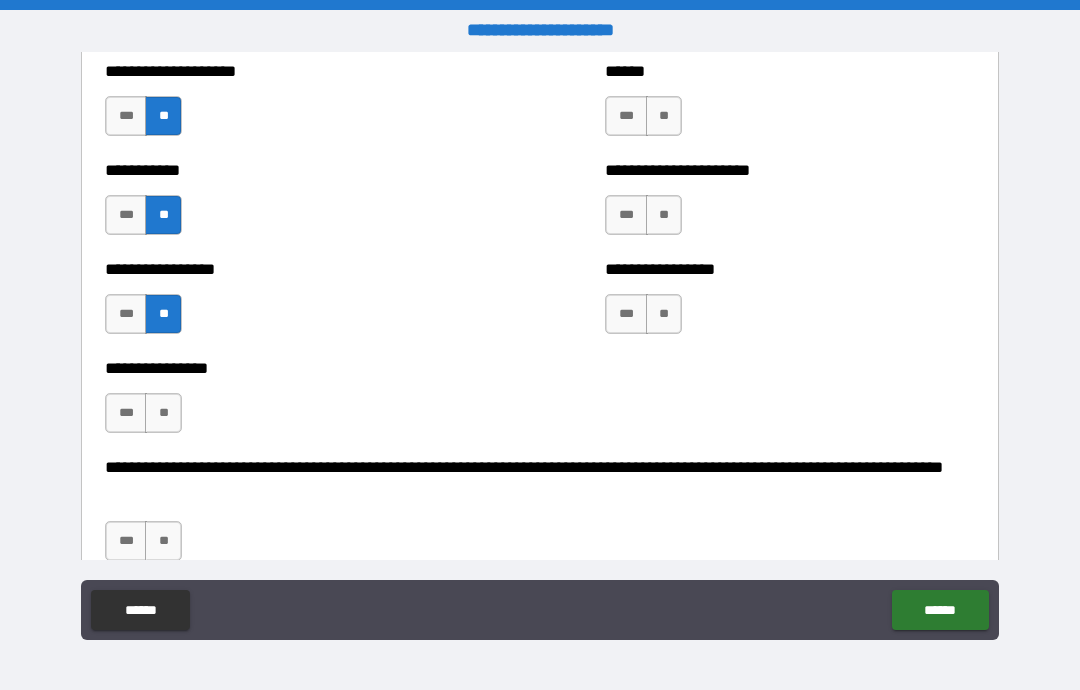 click on "**" at bounding box center [163, 413] 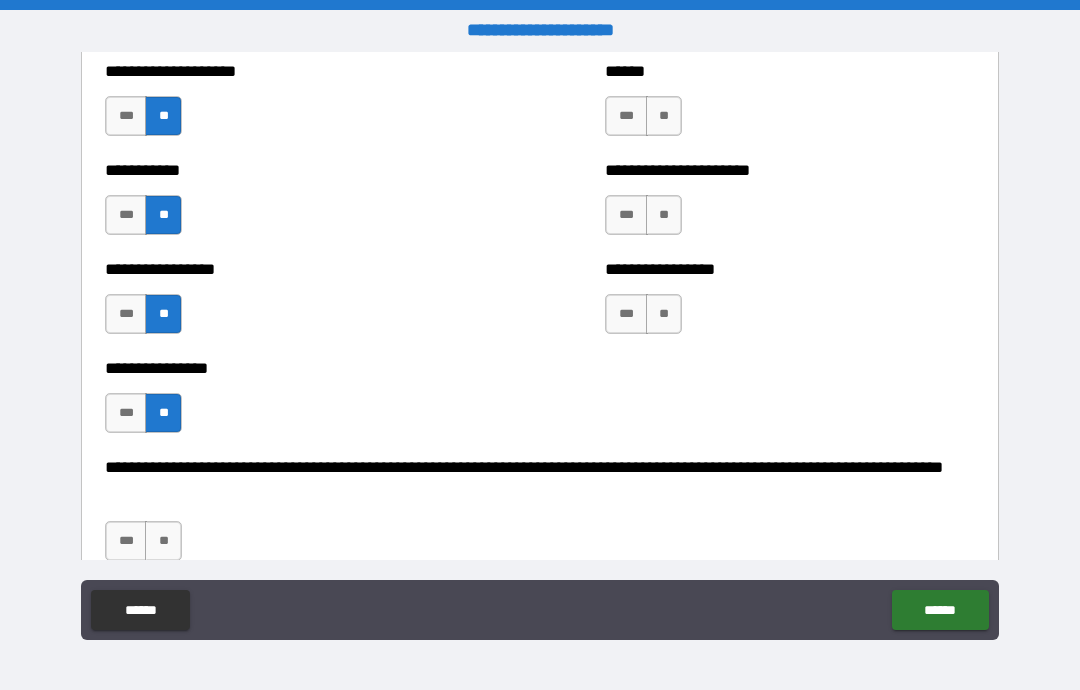 click on "**" at bounding box center (163, 541) 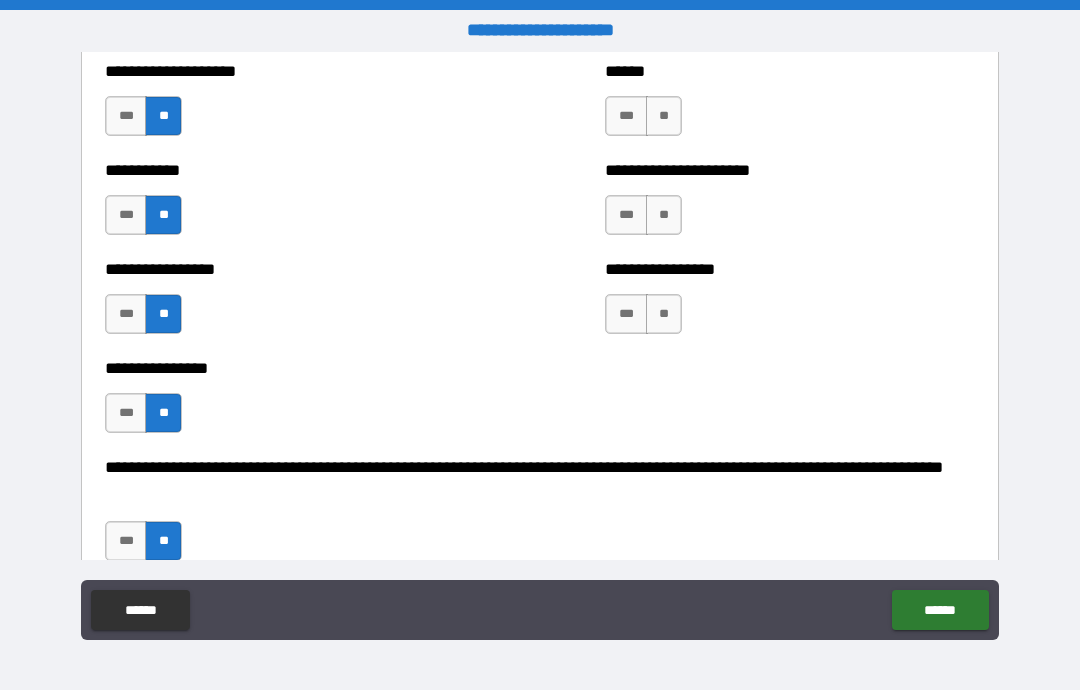click on "**" at bounding box center (664, 314) 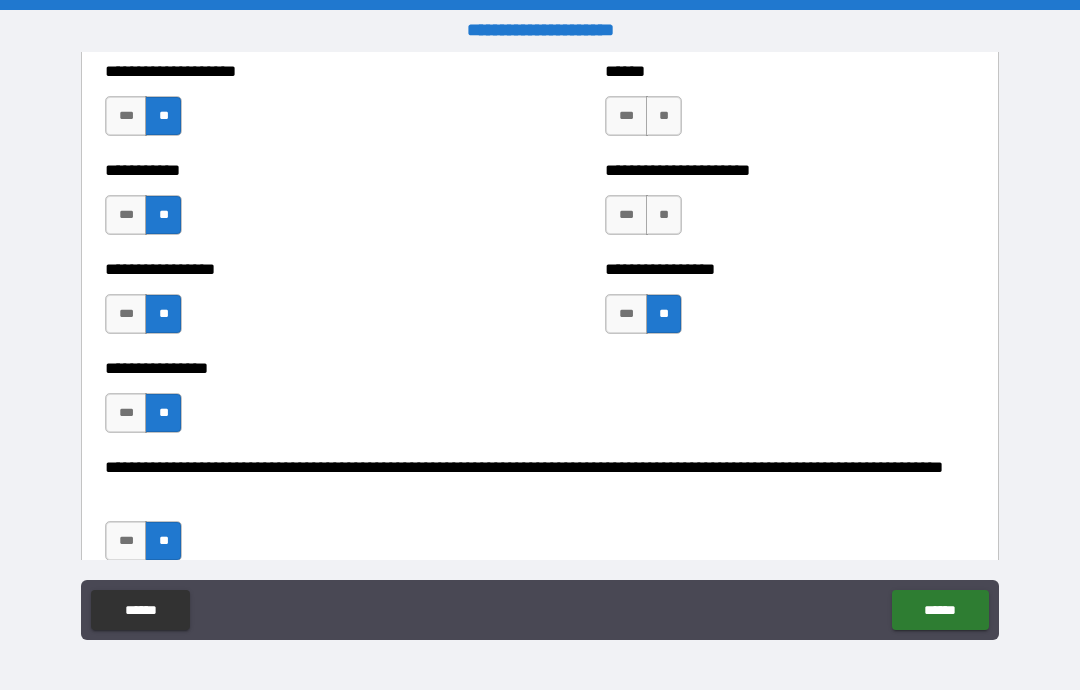 click on "**" at bounding box center [664, 215] 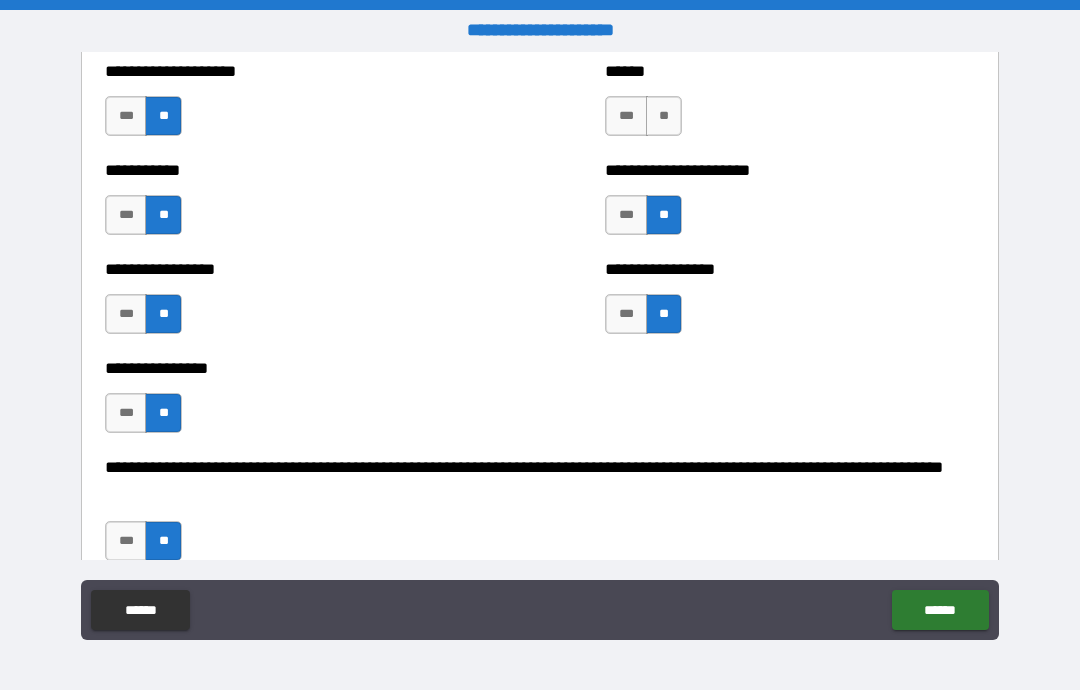 click on "**" at bounding box center (664, 116) 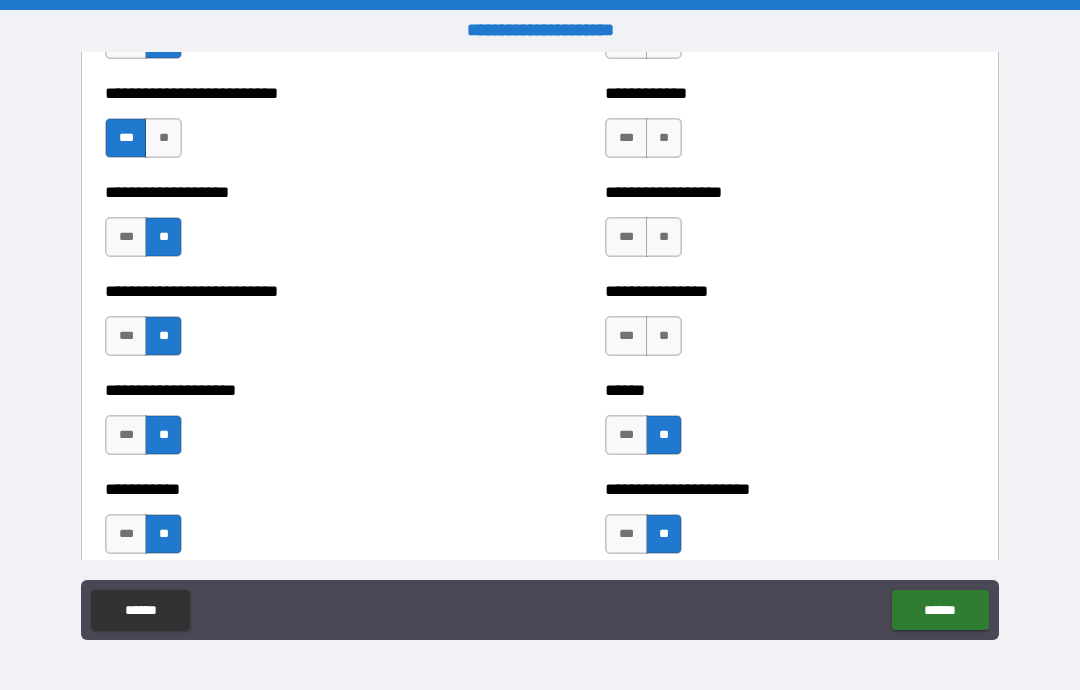 scroll, scrollTop: 5767, scrollLeft: 0, axis: vertical 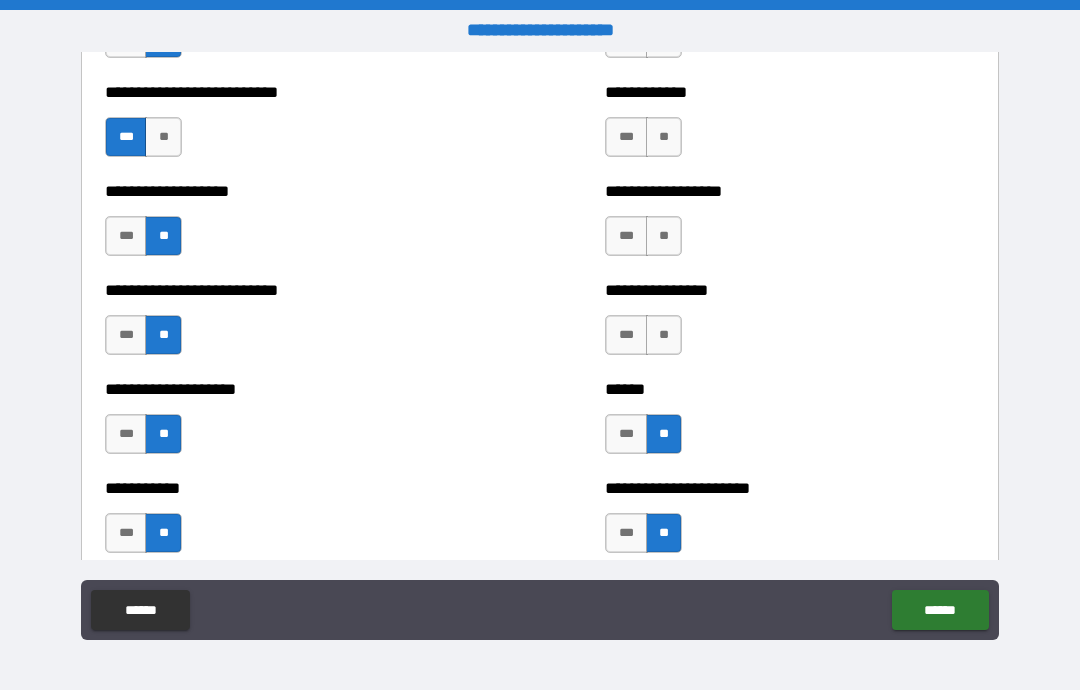 click on "**" at bounding box center [664, 335] 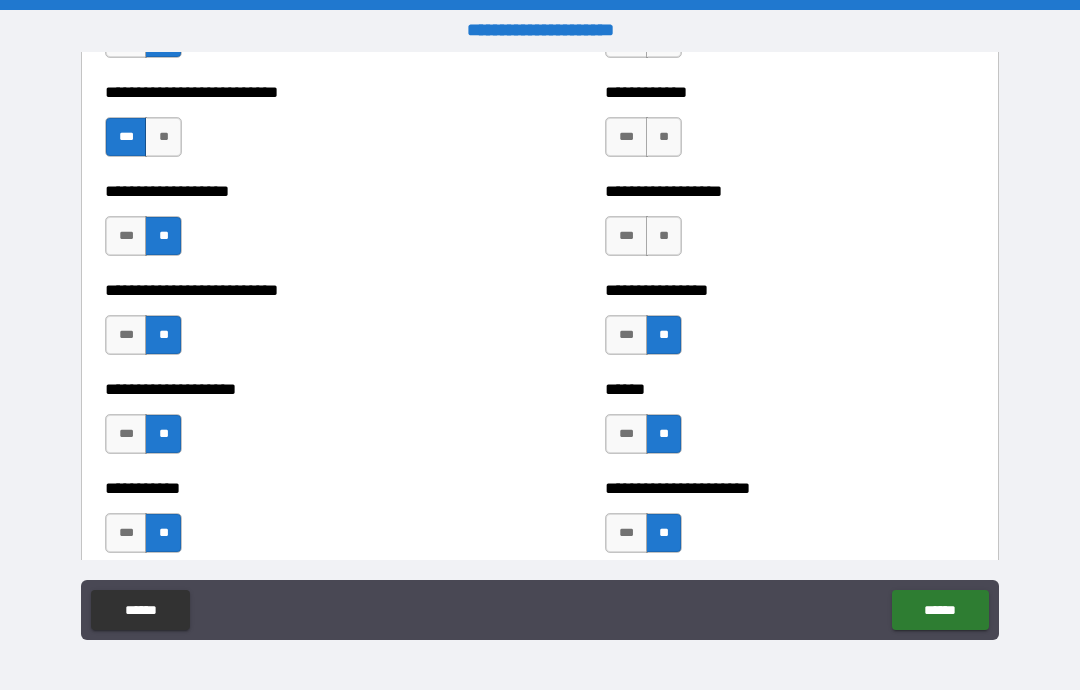 click on "**" at bounding box center (664, 236) 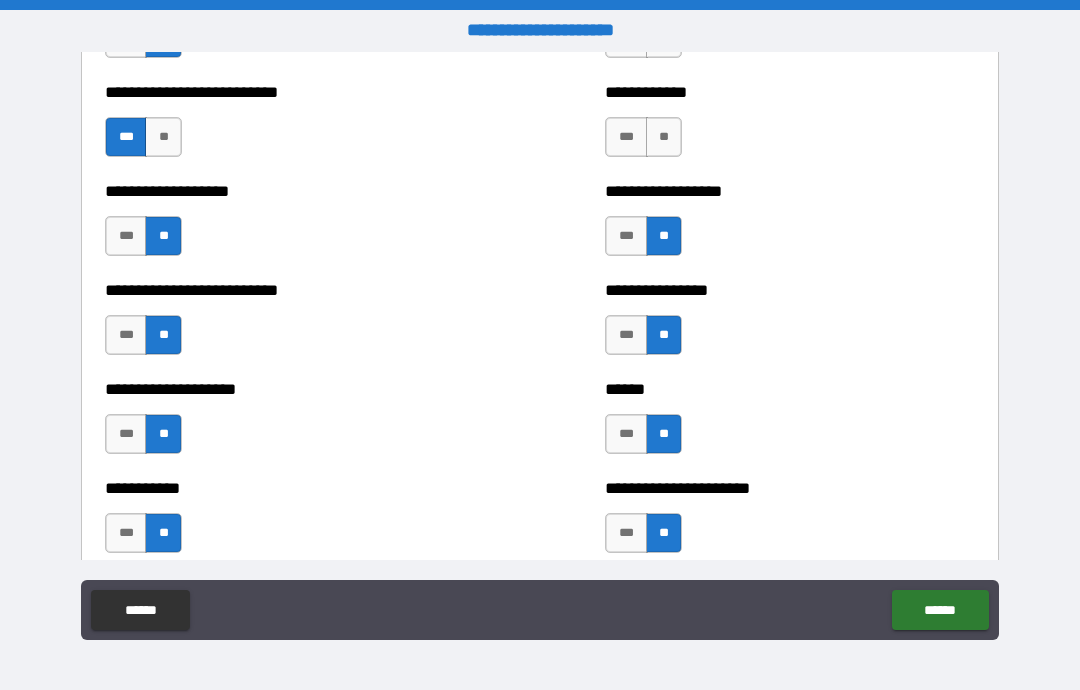 click on "*** **" at bounding box center (646, 142) 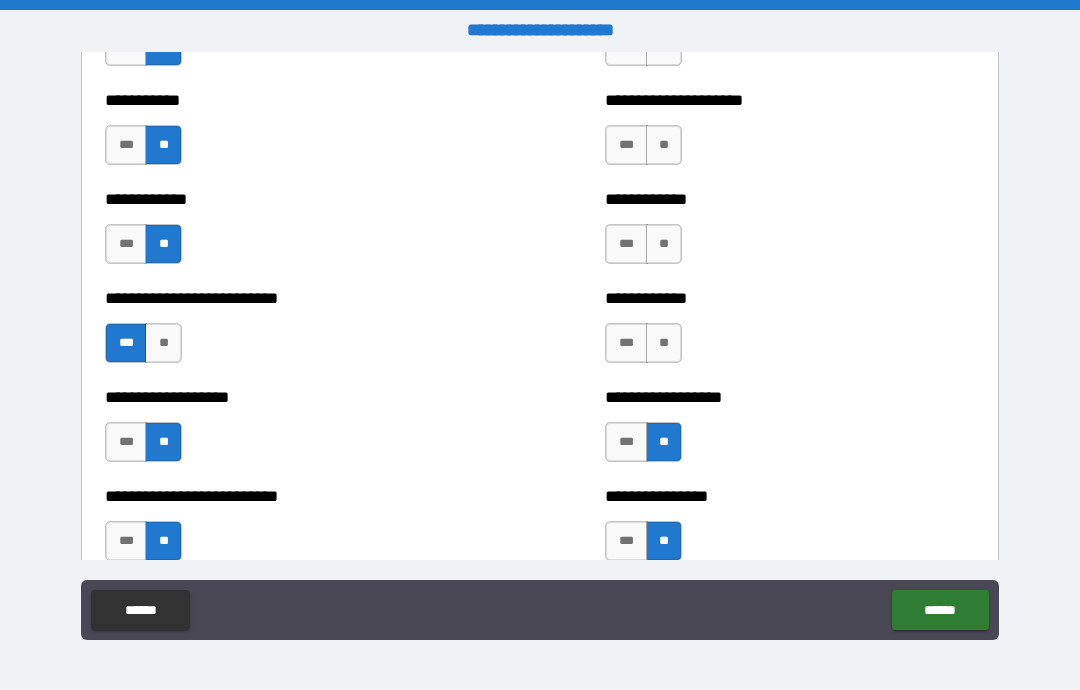 scroll, scrollTop: 5548, scrollLeft: 0, axis: vertical 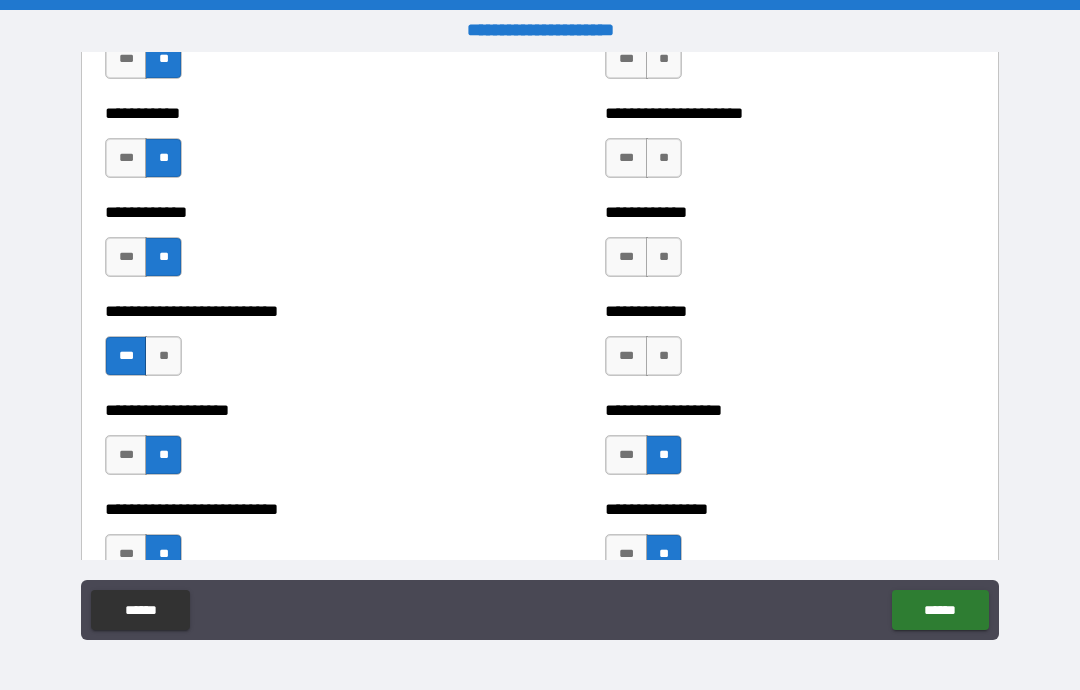 click on "**" at bounding box center [664, 257] 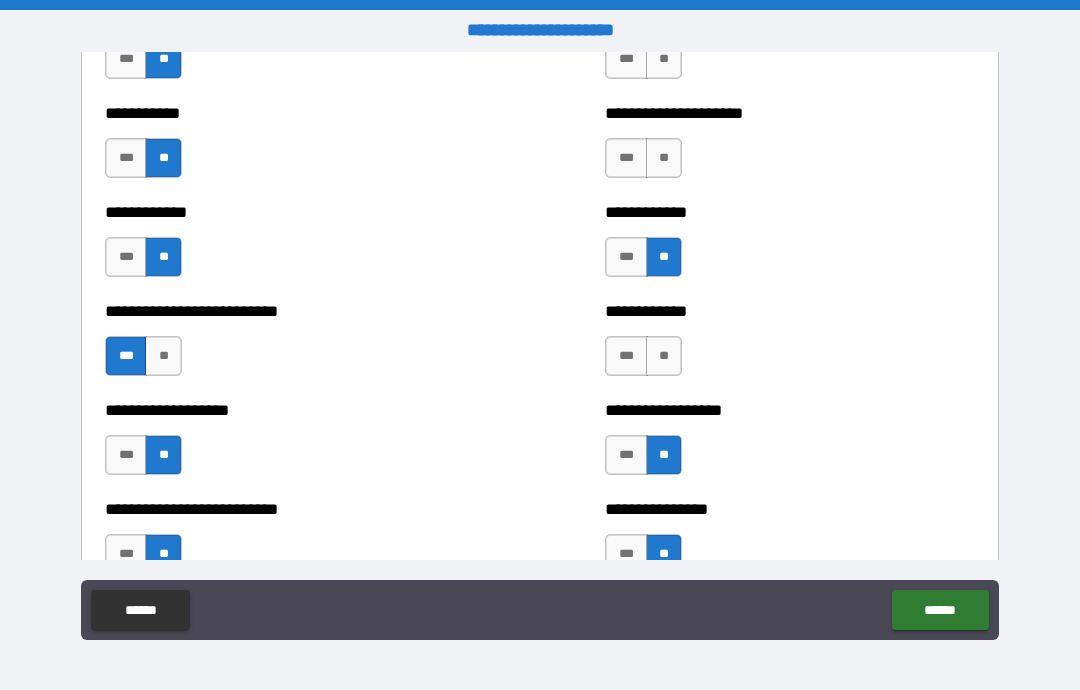 click on "**" at bounding box center (664, 158) 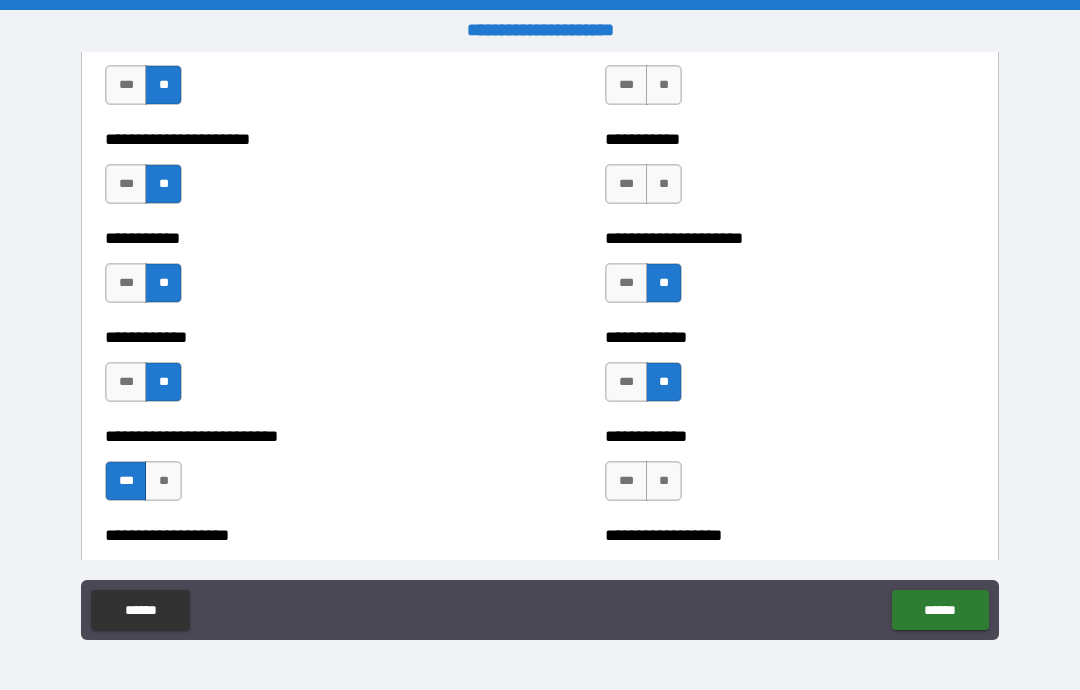 scroll, scrollTop: 5425, scrollLeft: 0, axis: vertical 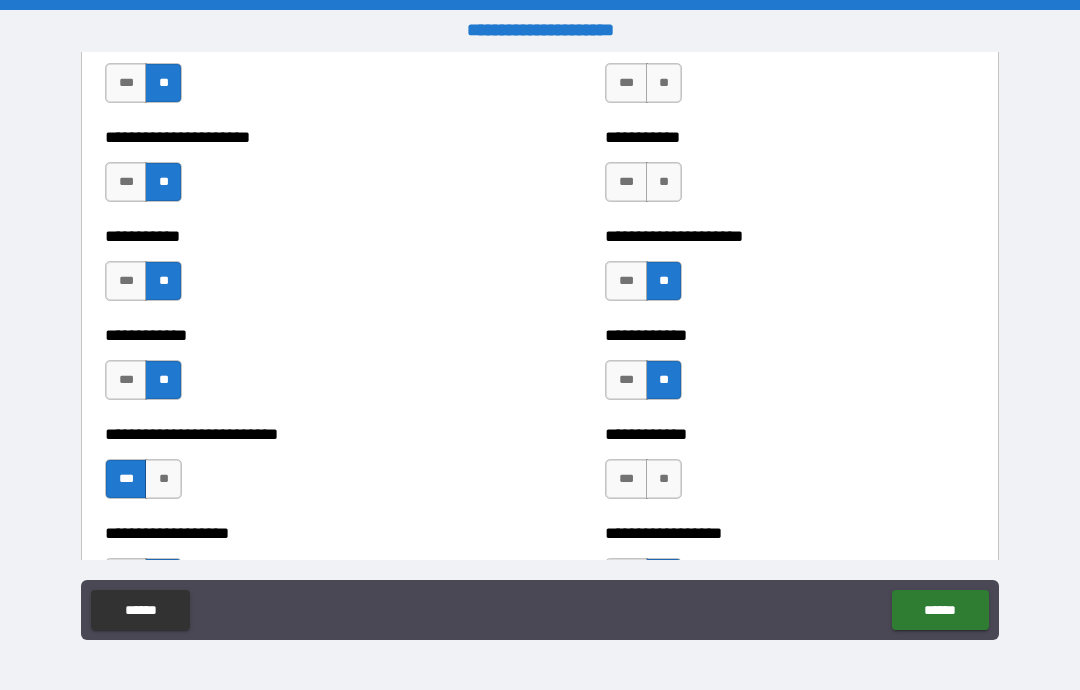 click on "**" at bounding box center (664, 479) 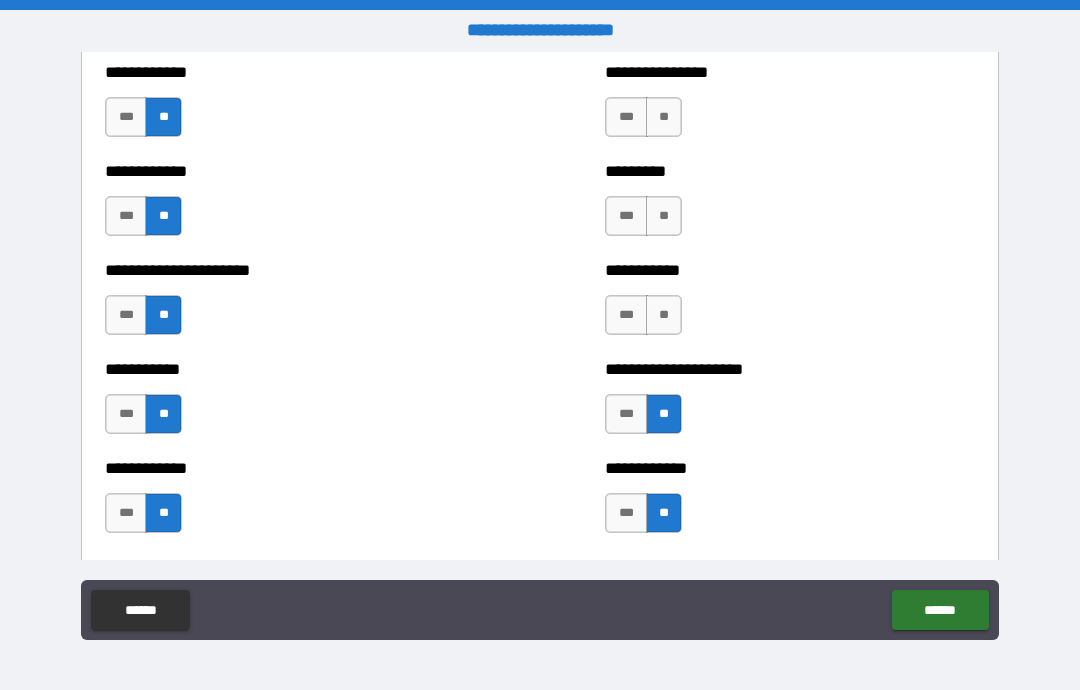 scroll, scrollTop: 5293, scrollLeft: 0, axis: vertical 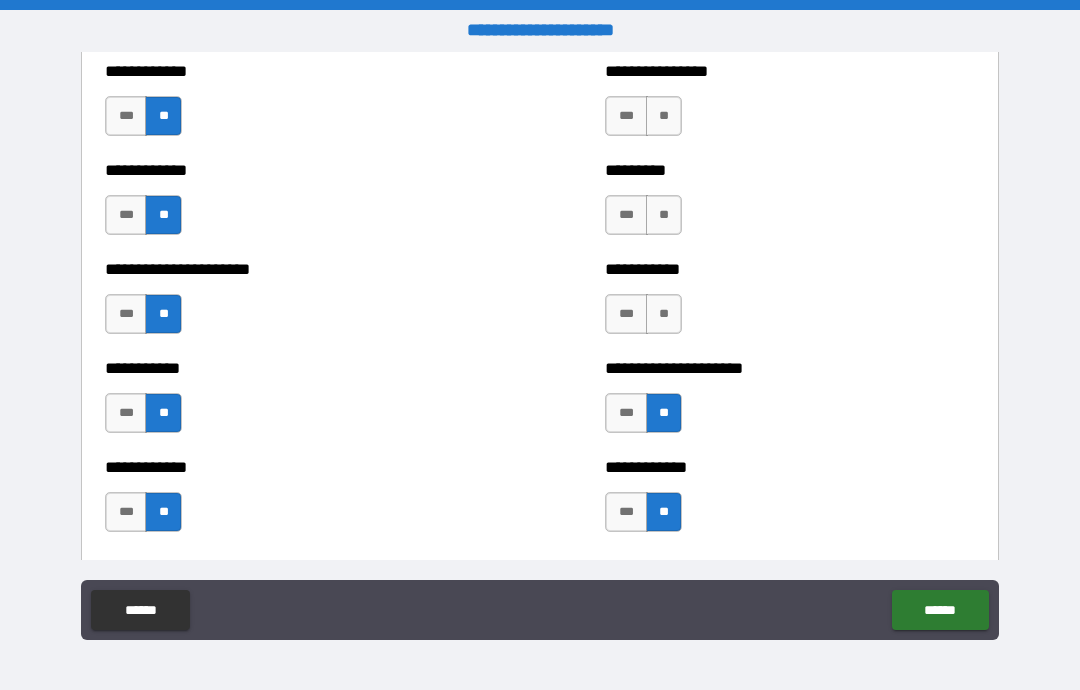 click on "**" at bounding box center [664, 314] 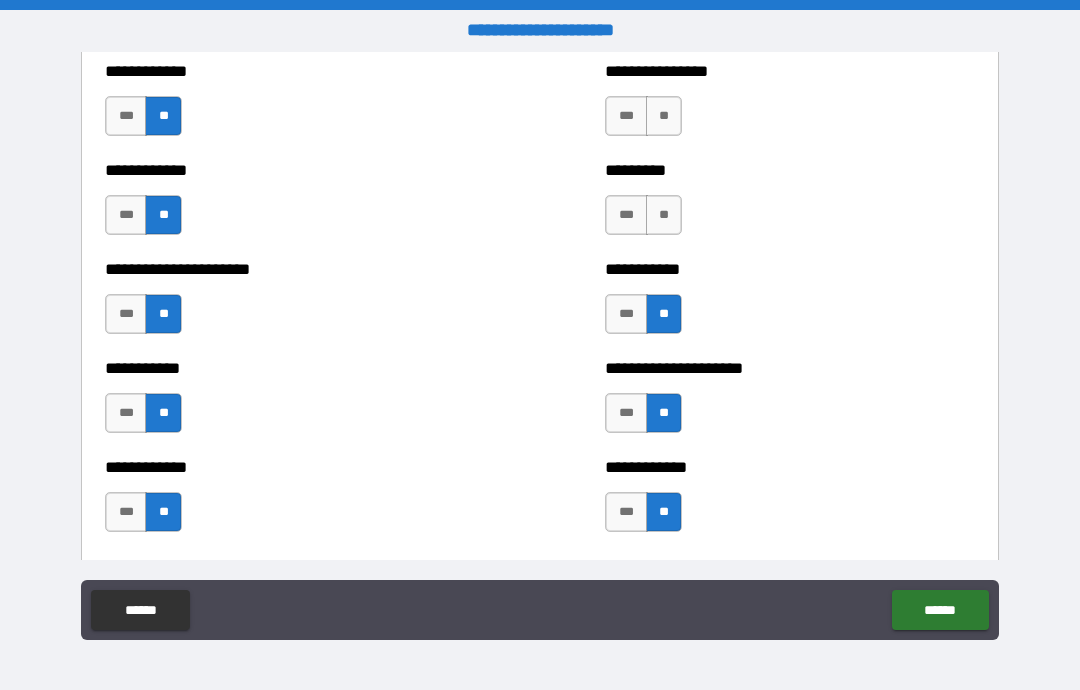 click on "**" at bounding box center [664, 215] 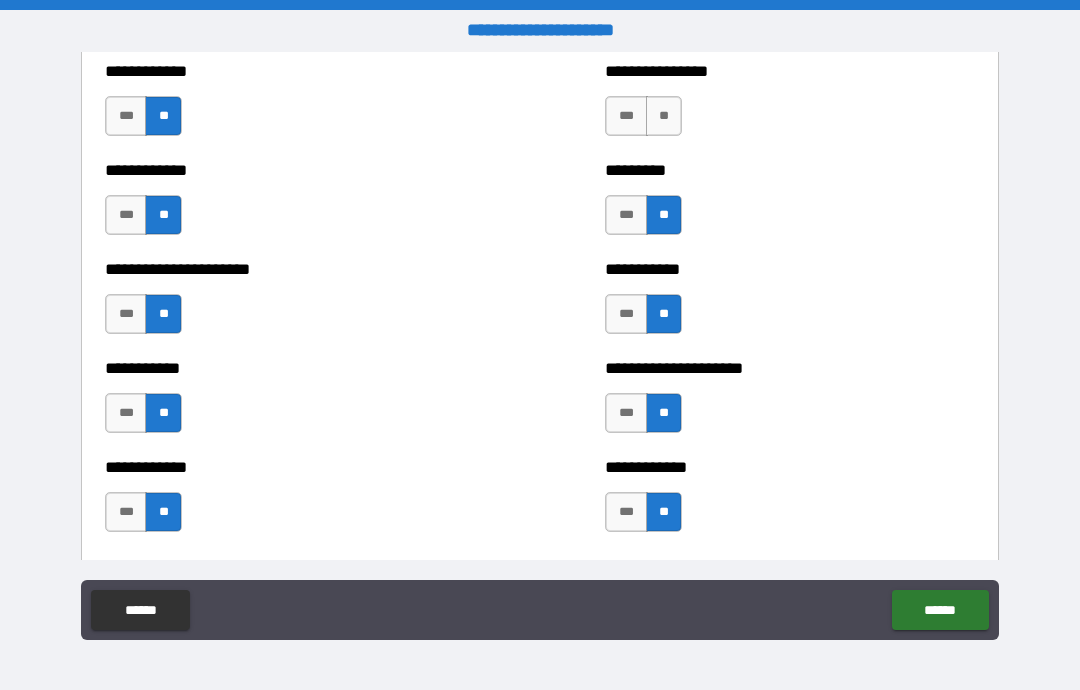 click on "**" at bounding box center [664, 116] 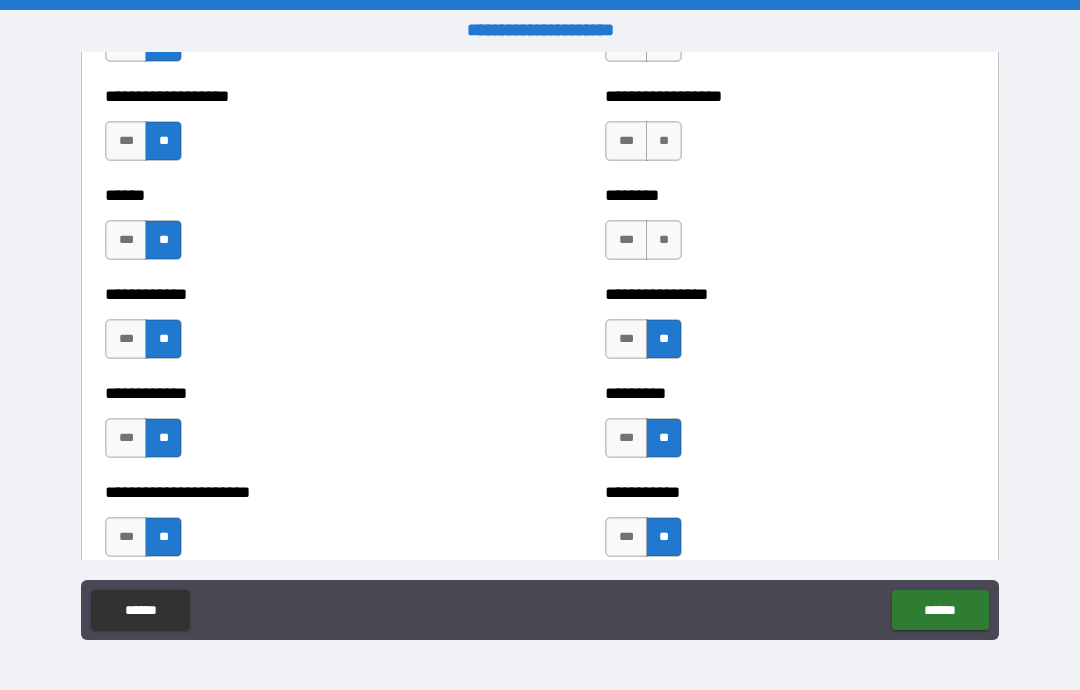 click on "**" at bounding box center (664, 240) 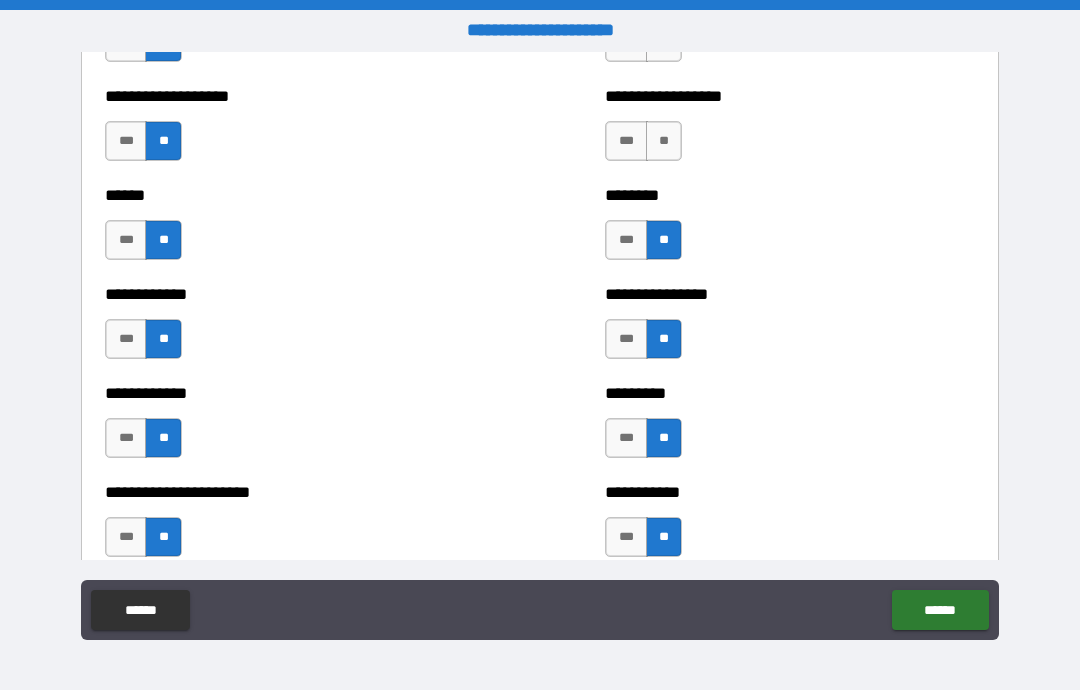 click on "**" at bounding box center [664, 141] 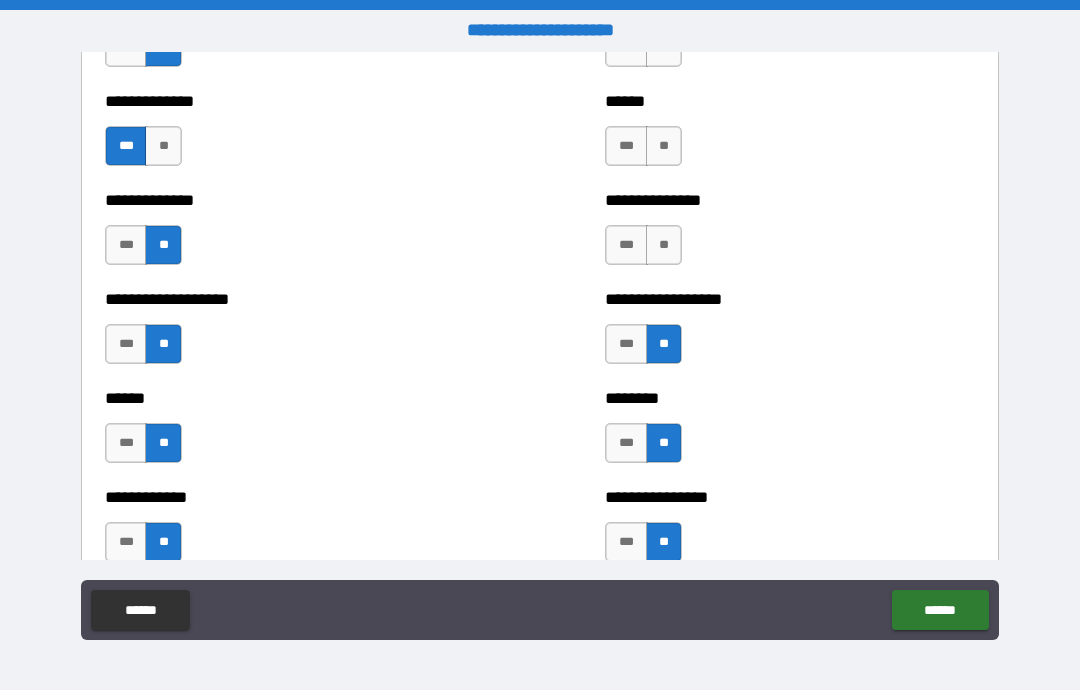 scroll, scrollTop: 4873, scrollLeft: 0, axis: vertical 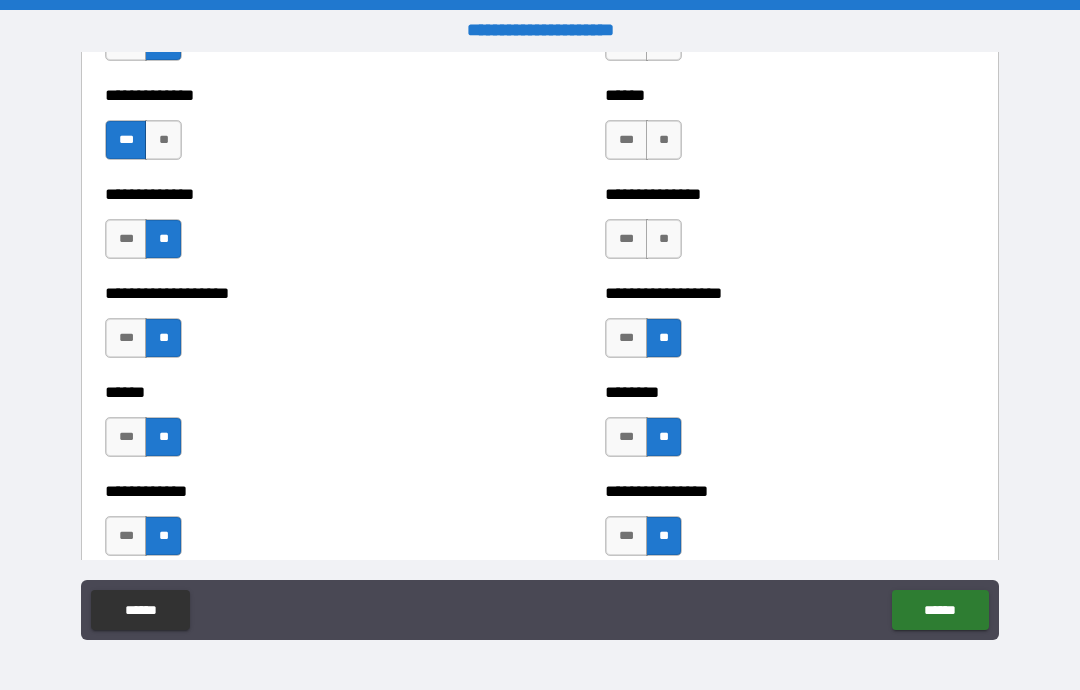 click on "**" at bounding box center (664, 239) 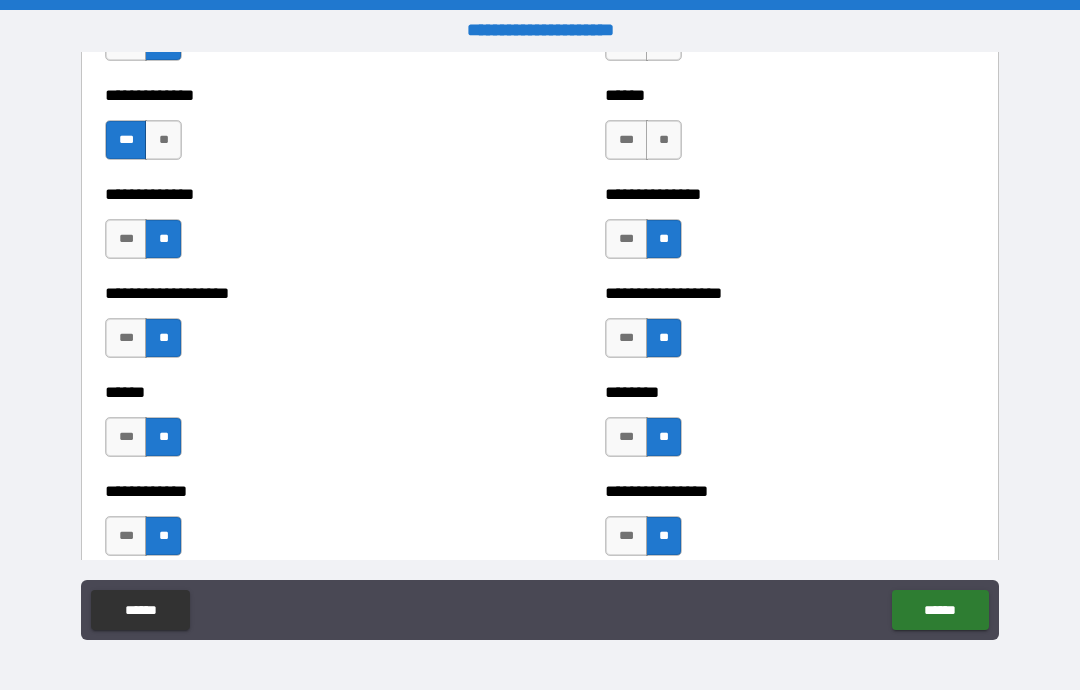 click on "**" at bounding box center (664, 140) 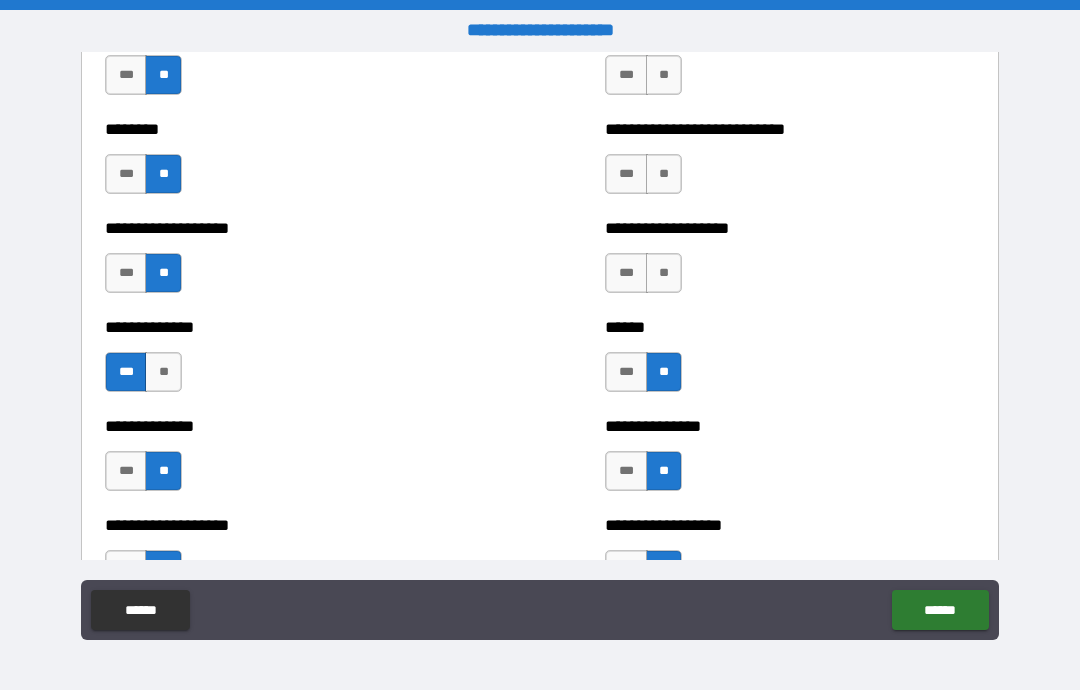 click on "**" at bounding box center [664, 273] 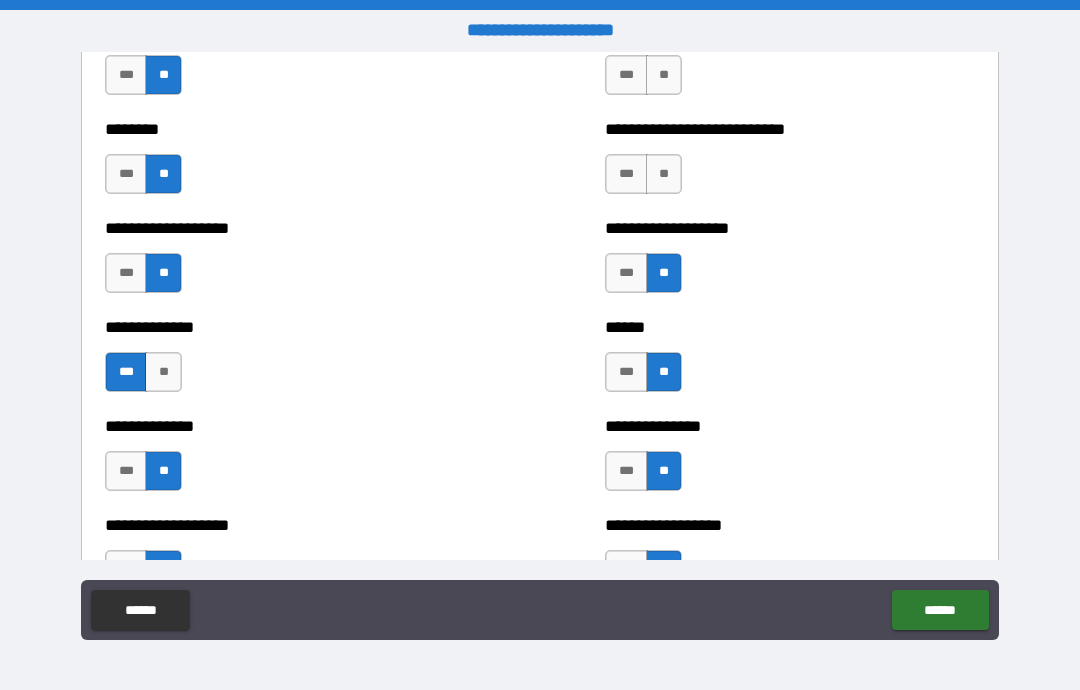 click on "**" at bounding box center (664, 174) 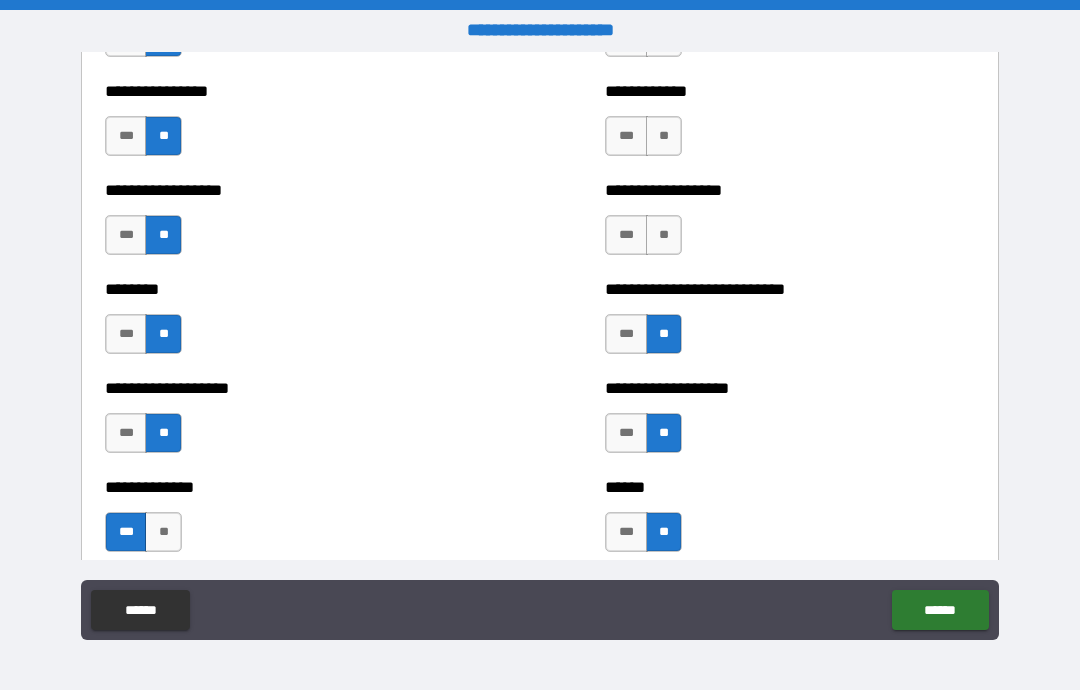 scroll, scrollTop: 4445, scrollLeft: 0, axis: vertical 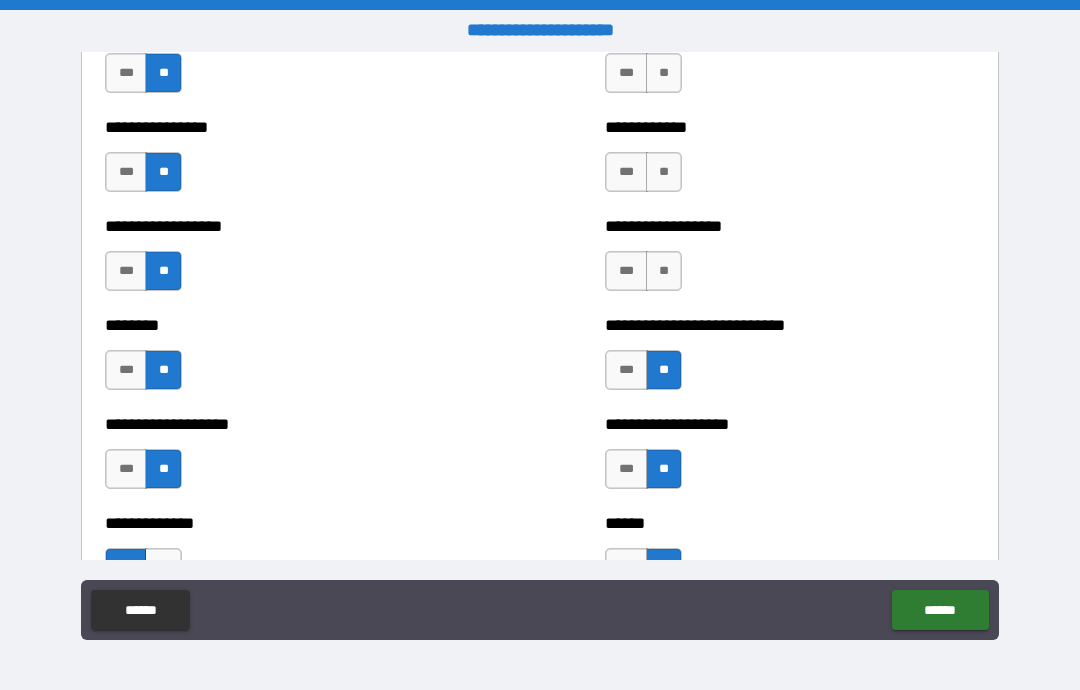 click on "**" at bounding box center [664, 271] 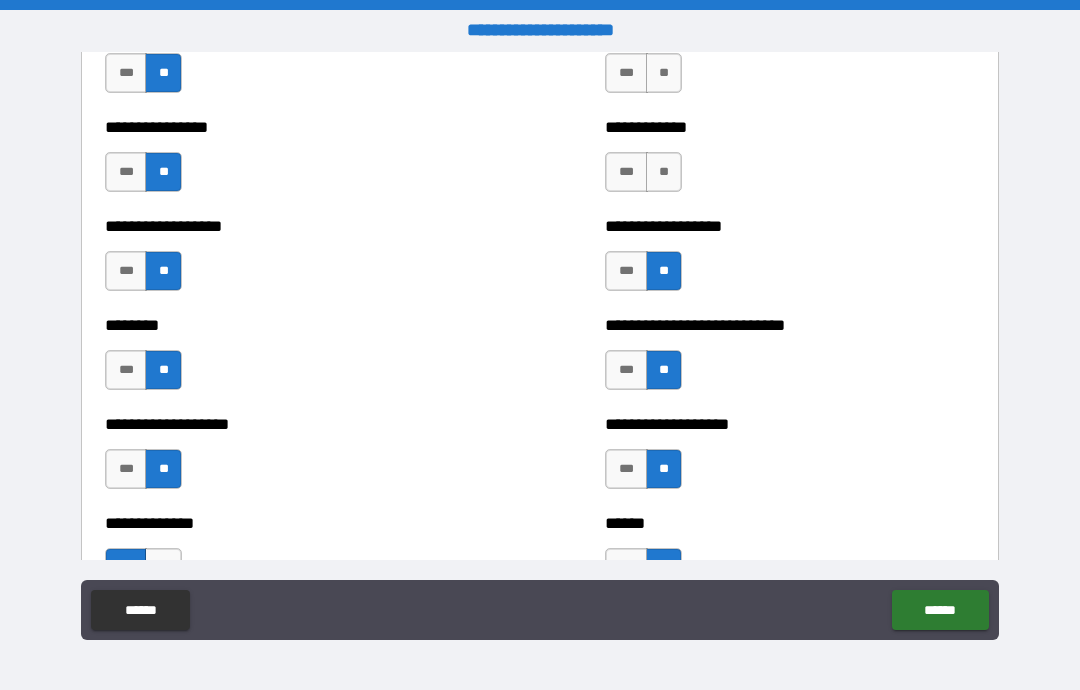 click on "**" at bounding box center (664, 172) 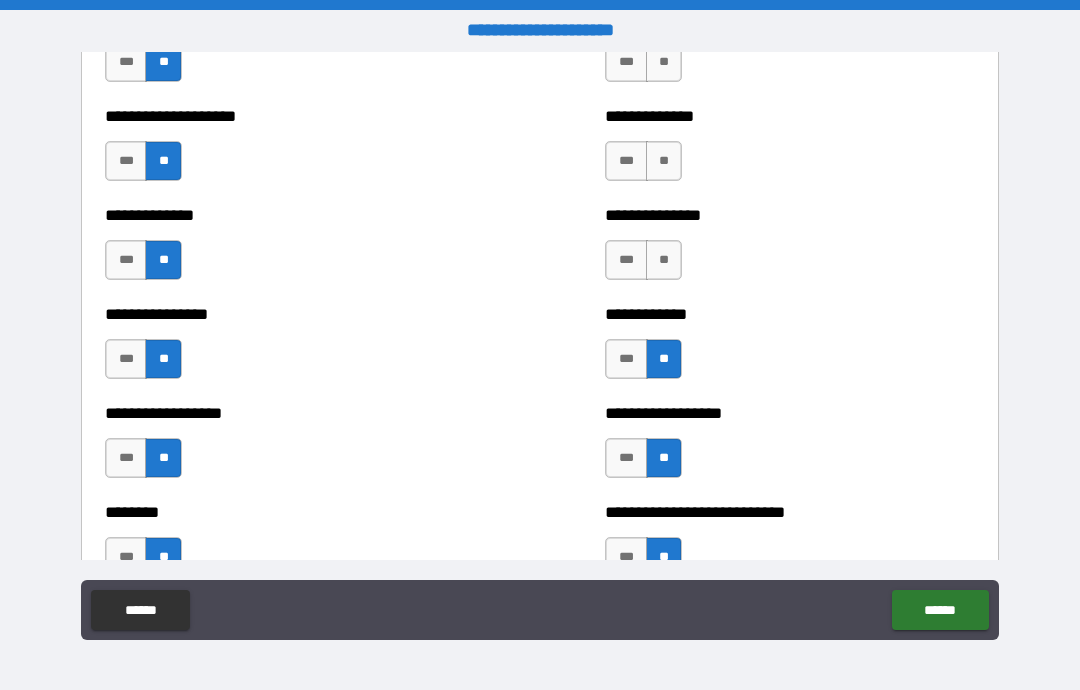 click on "**" at bounding box center (664, 260) 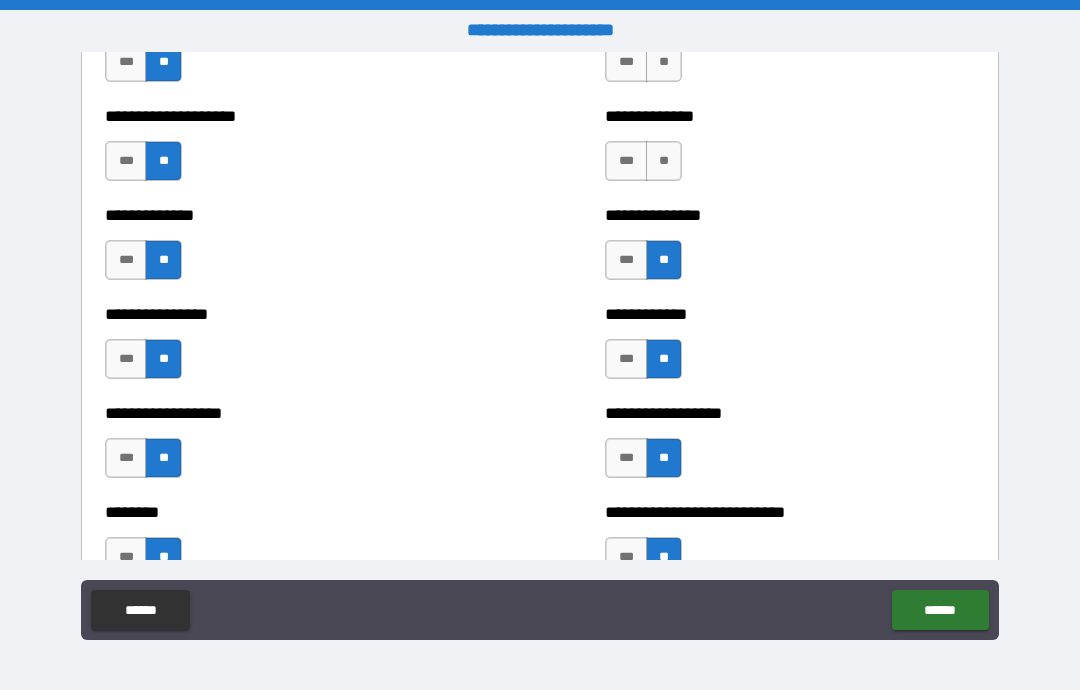 click on "**" at bounding box center (664, 161) 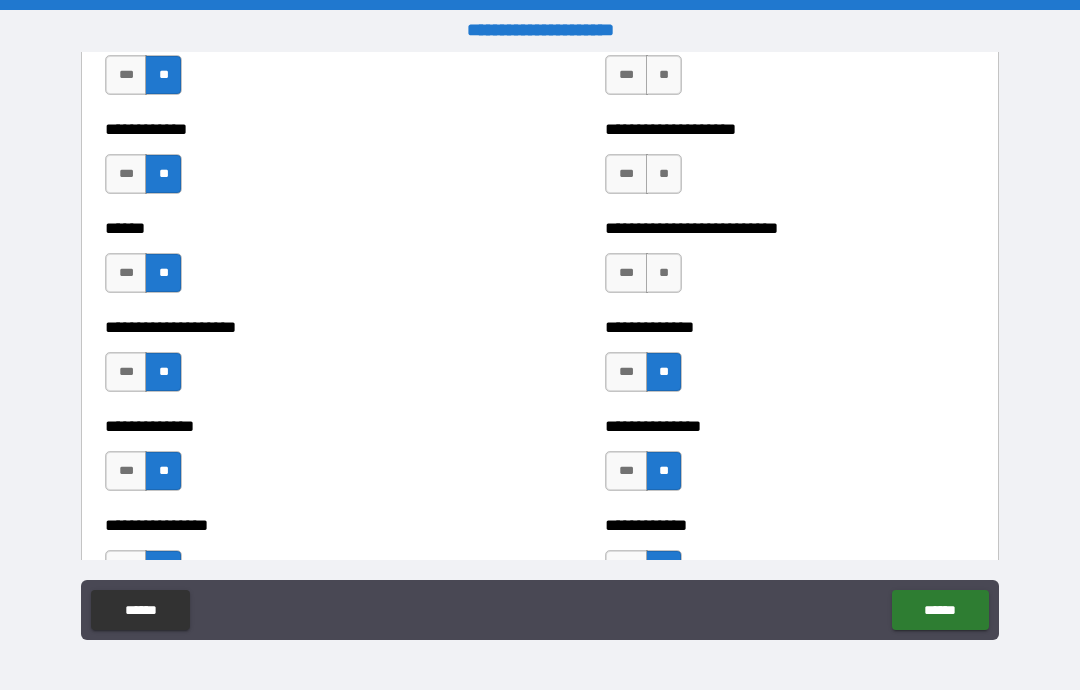 scroll, scrollTop: 4050, scrollLeft: 0, axis: vertical 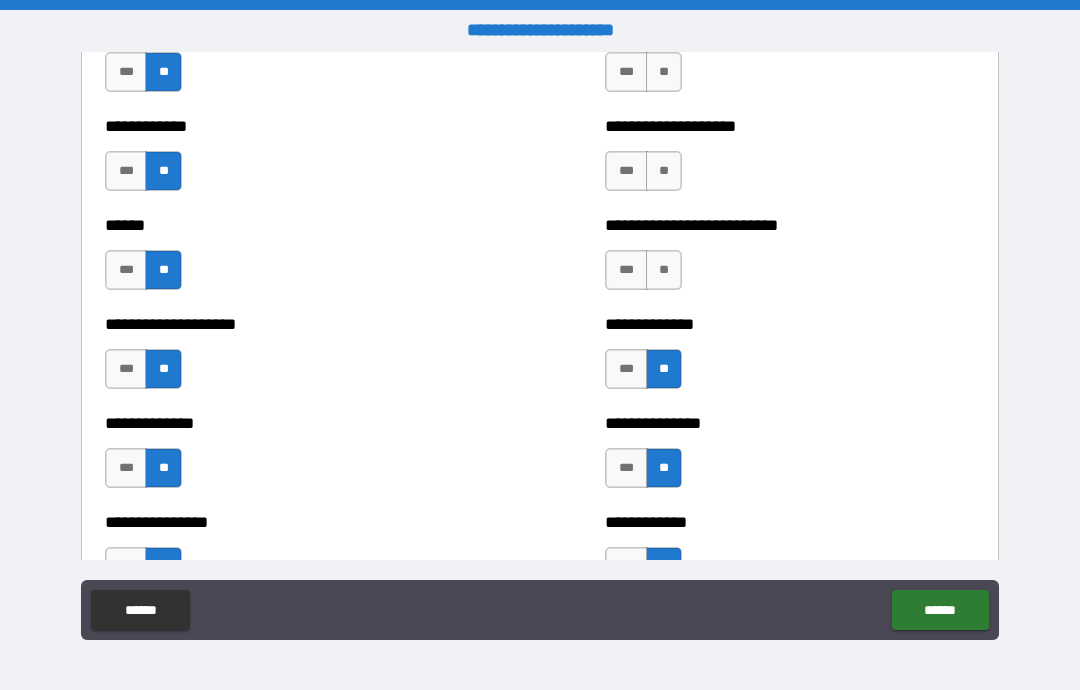 click on "**" at bounding box center (664, 270) 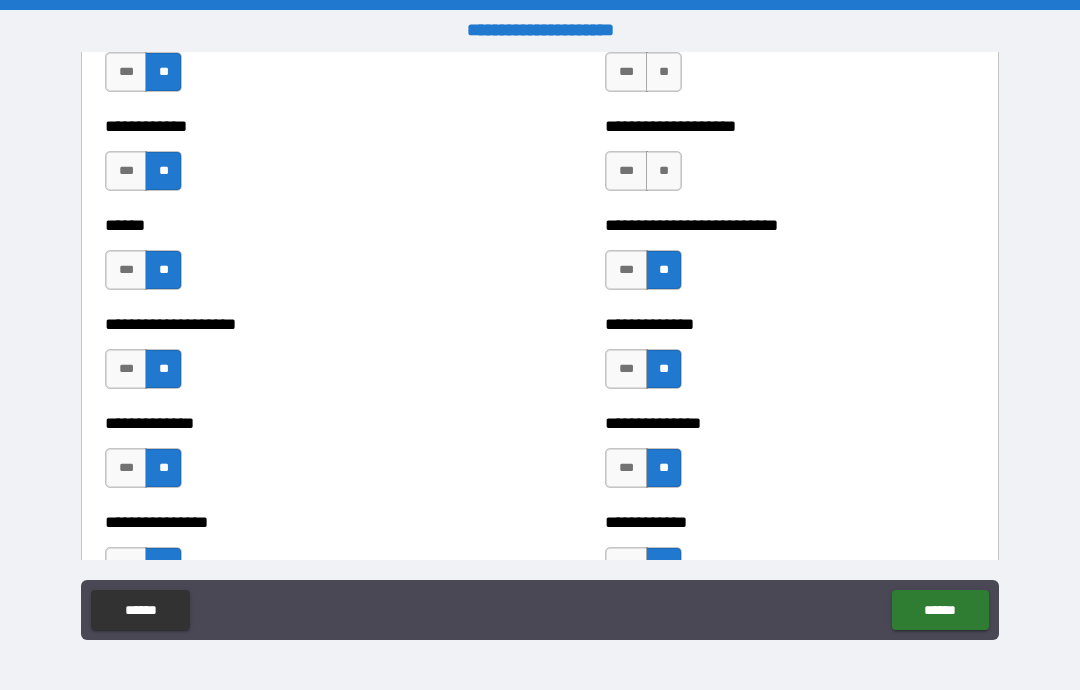 click on "**" at bounding box center (664, 171) 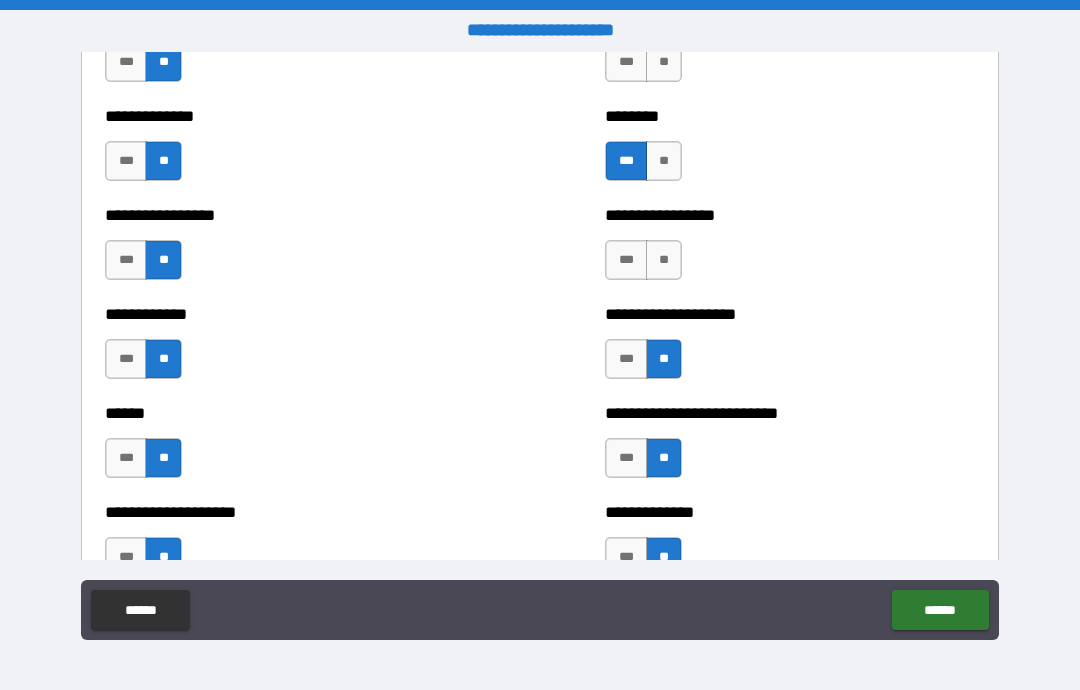 click on "**" at bounding box center [664, 260] 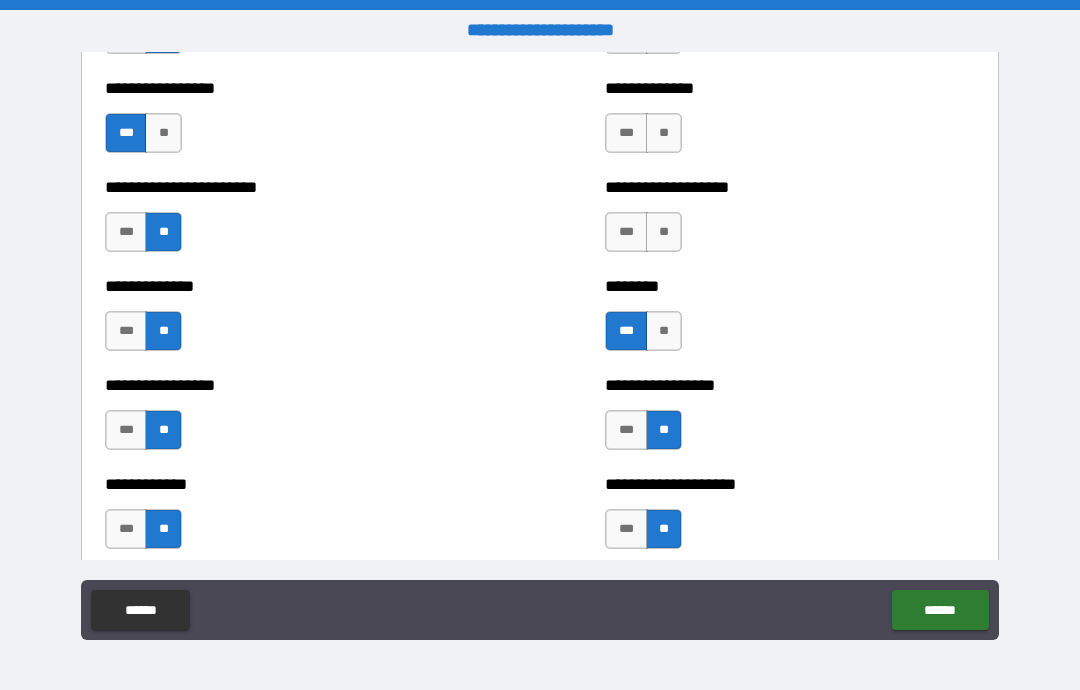 click on "**" at bounding box center (664, 232) 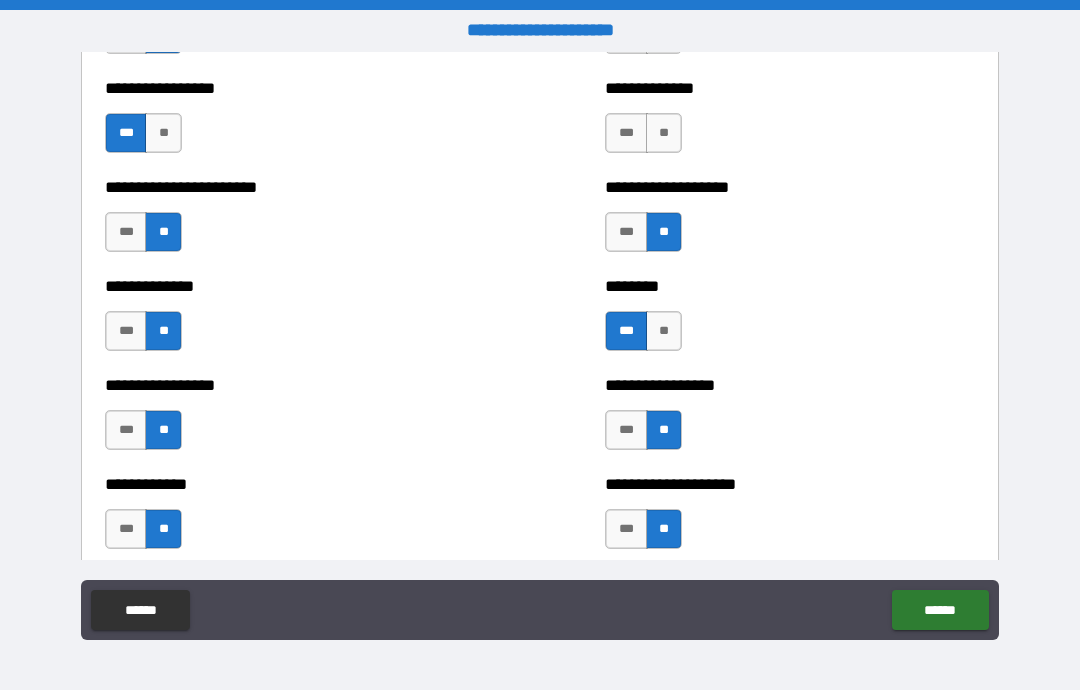 click on "**" at bounding box center (664, 133) 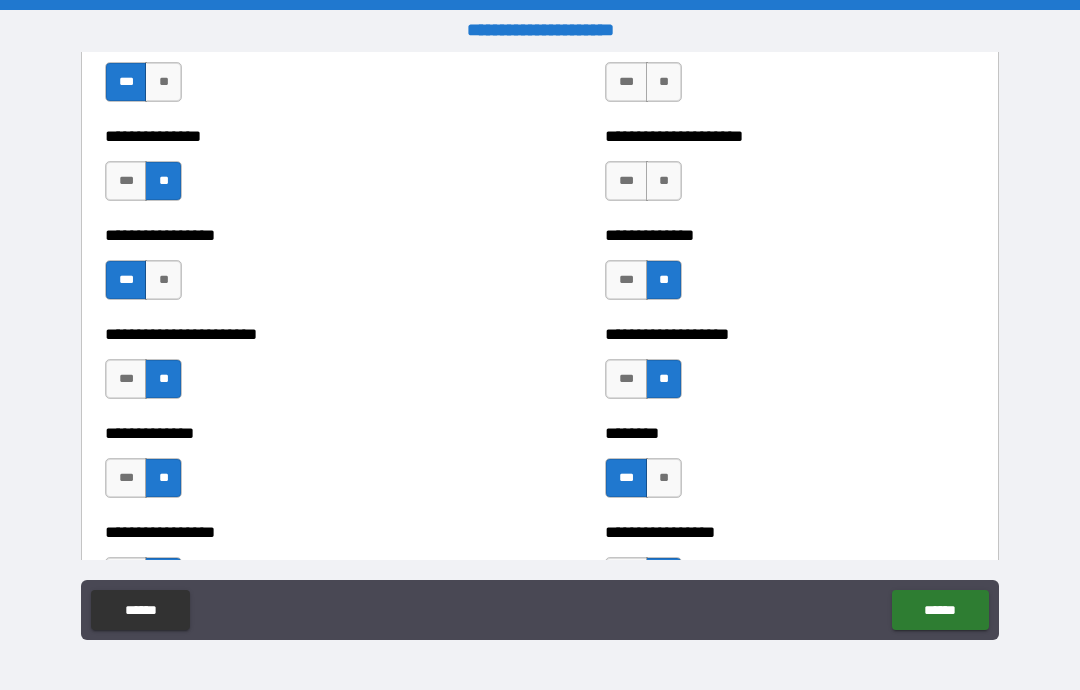 click on "**" at bounding box center (664, 181) 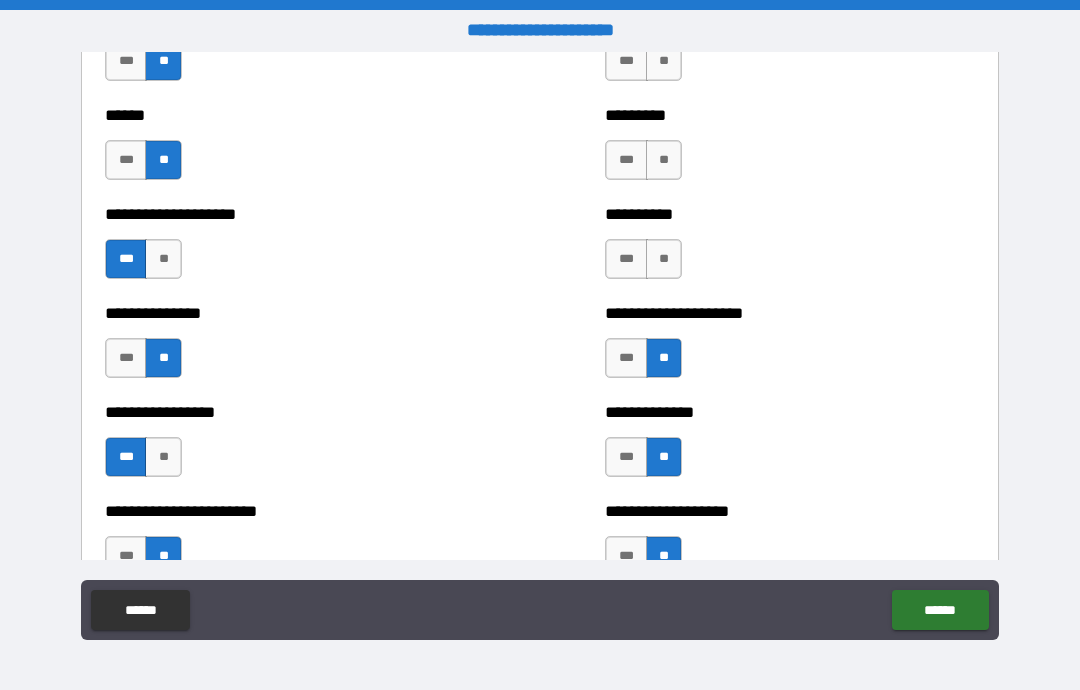 click on "**" at bounding box center (664, 259) 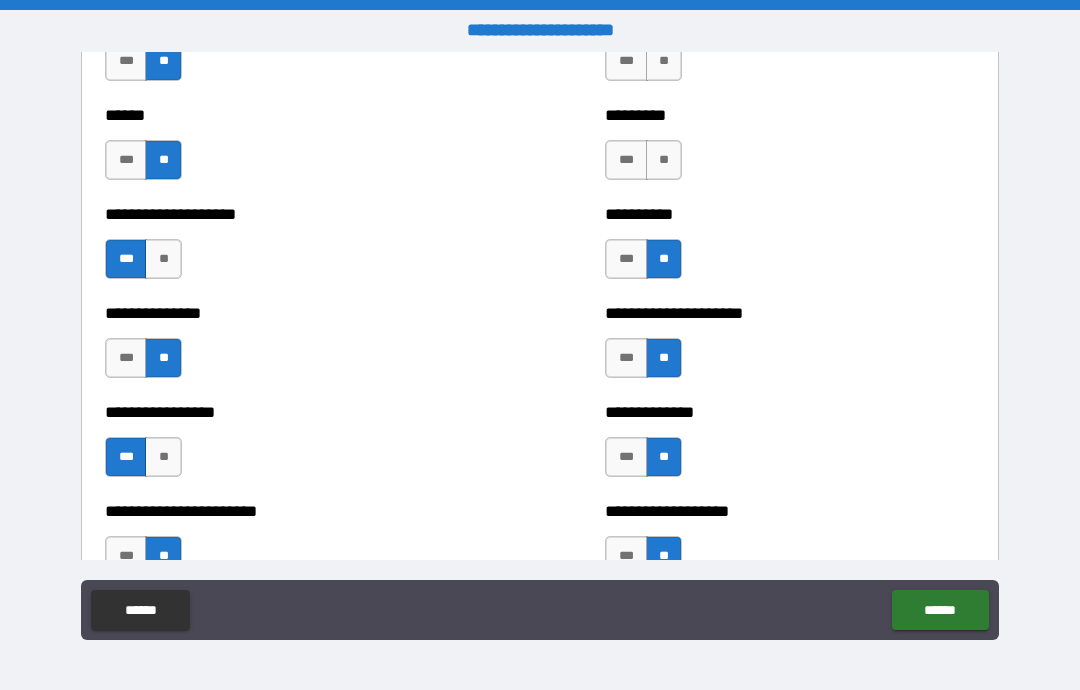 click on "**" at bounding box center (664, 160) 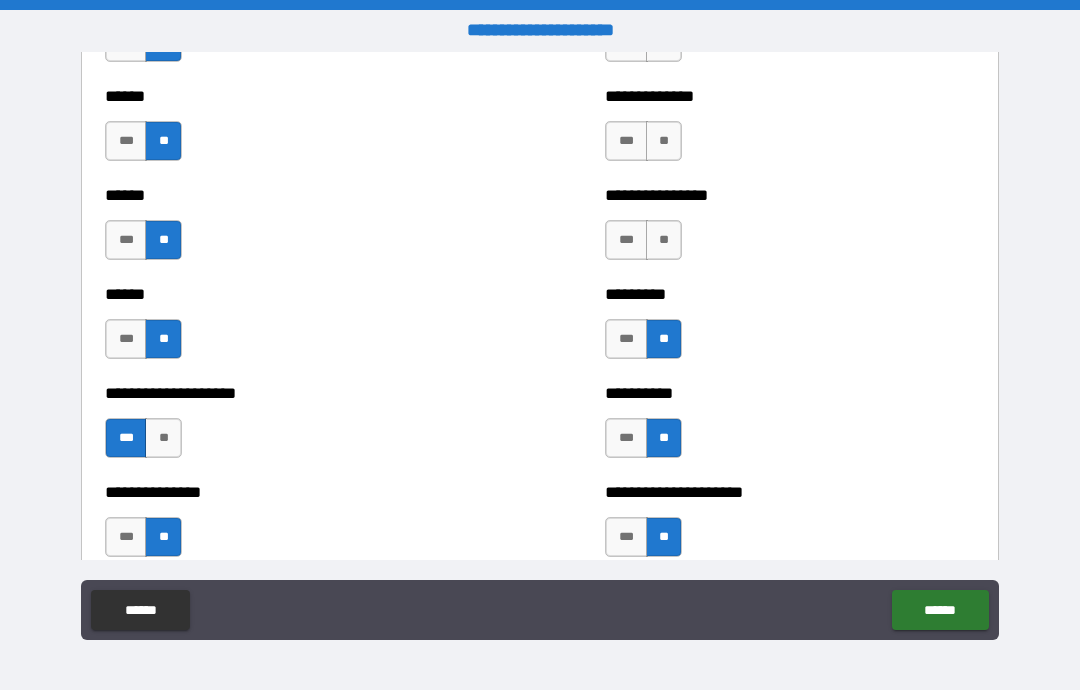 click on "**" at bounding box center (664, 240) 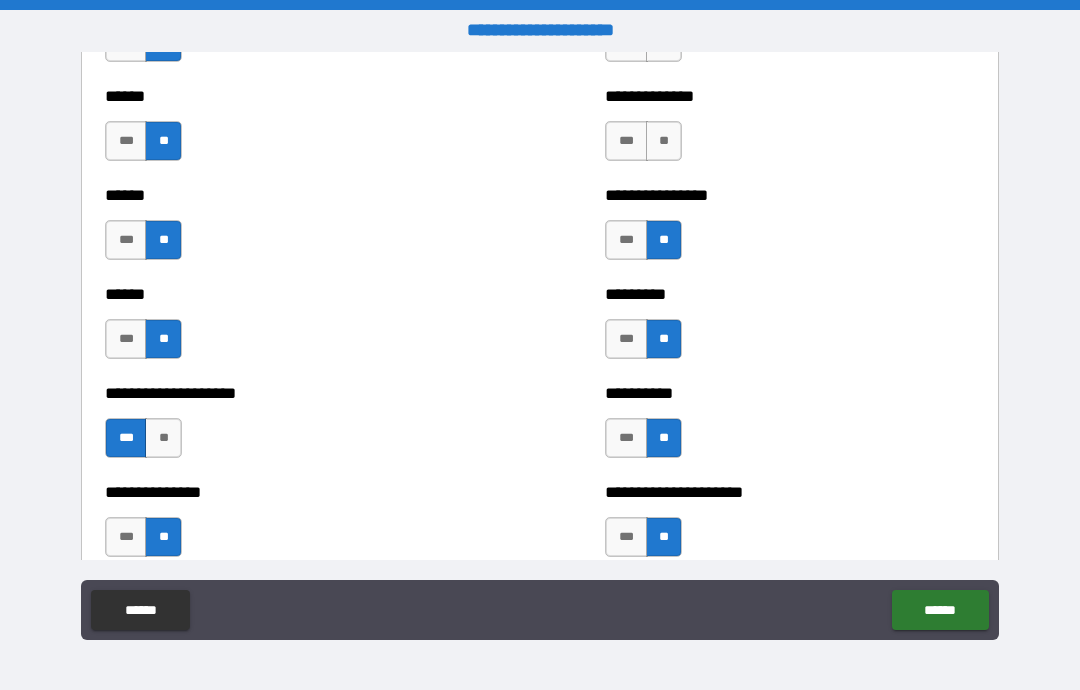 click on "**" at bounding box center [664, 141] 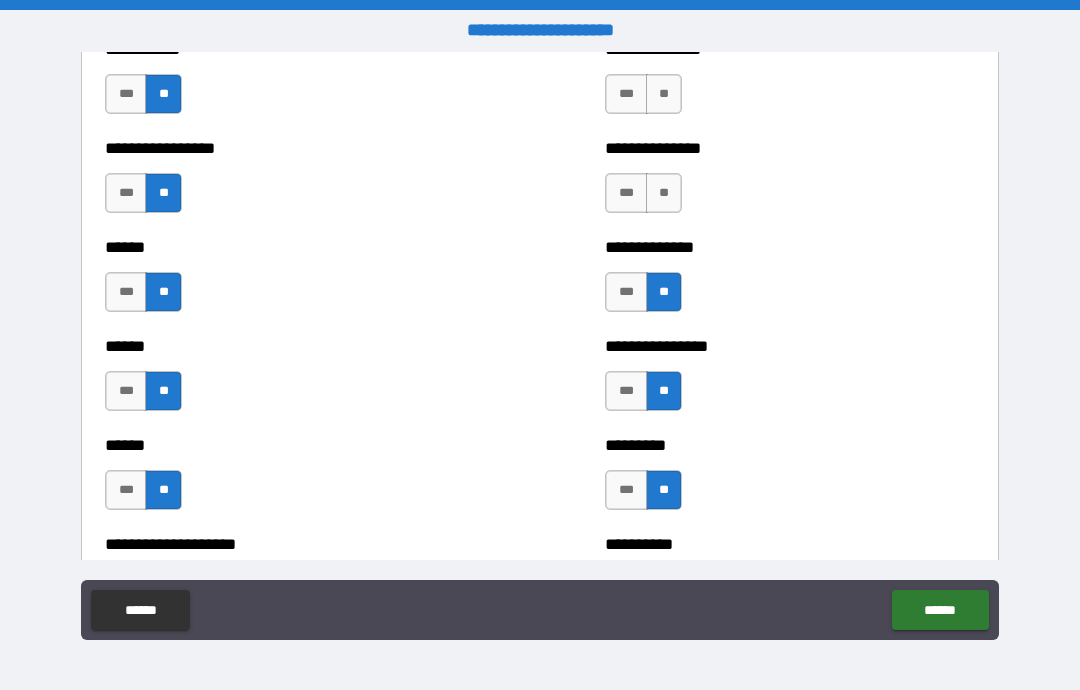 scroll, scrollTop: 3005, scrollLeft: 0, axis: vertical 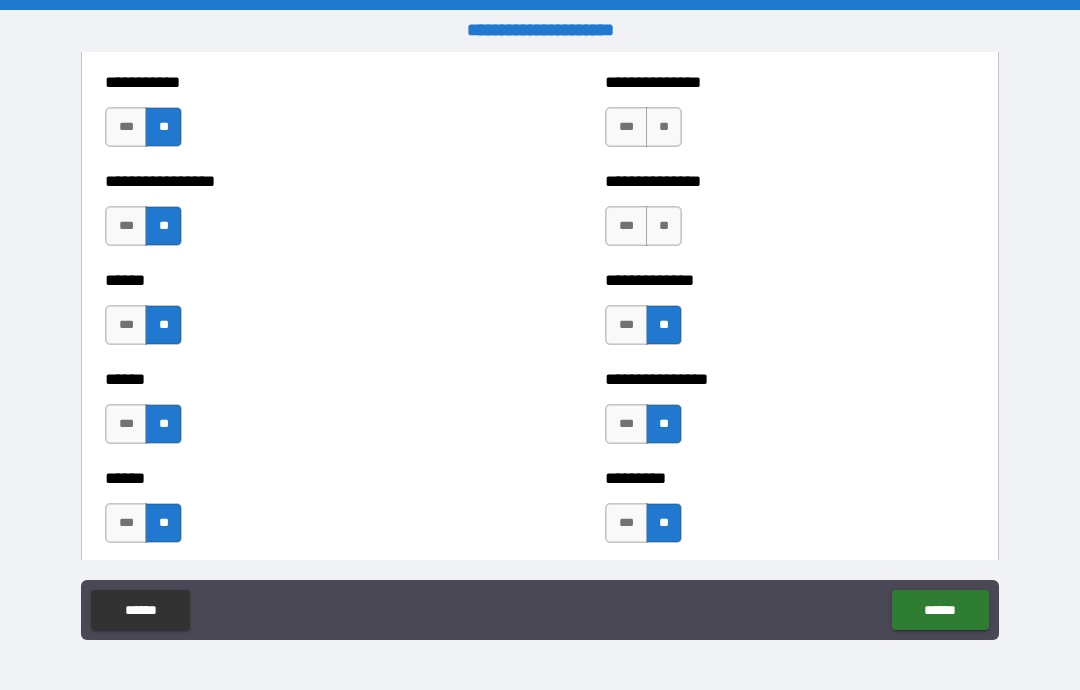 click on "**" at bounding box center (664, 226) 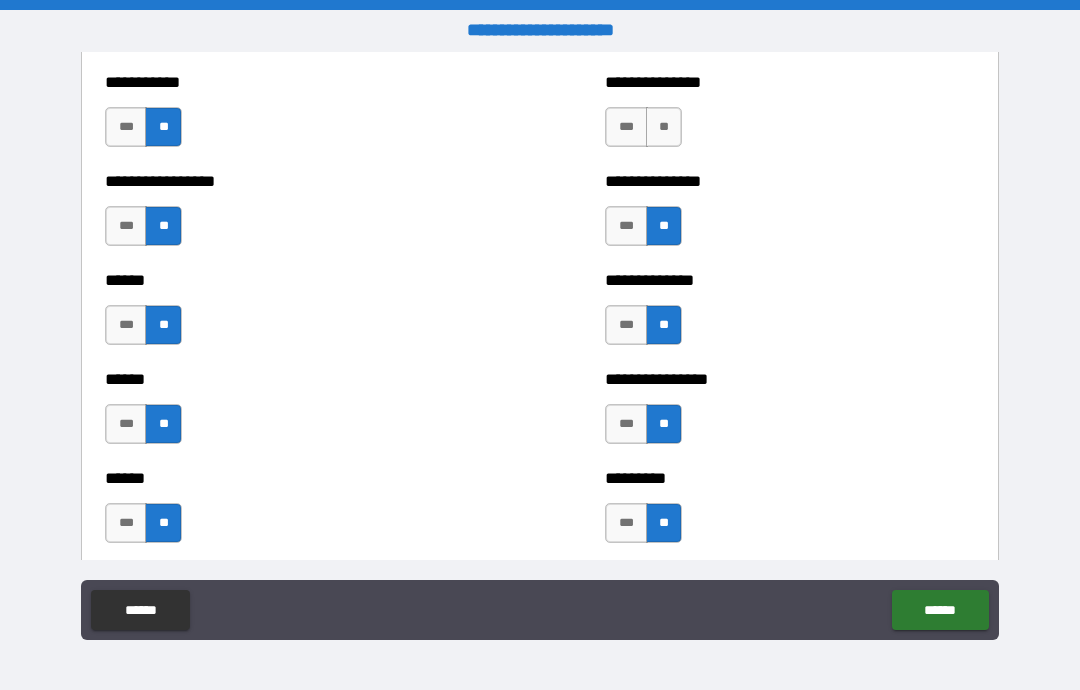 click on "**" at bounding box center (664, 127) 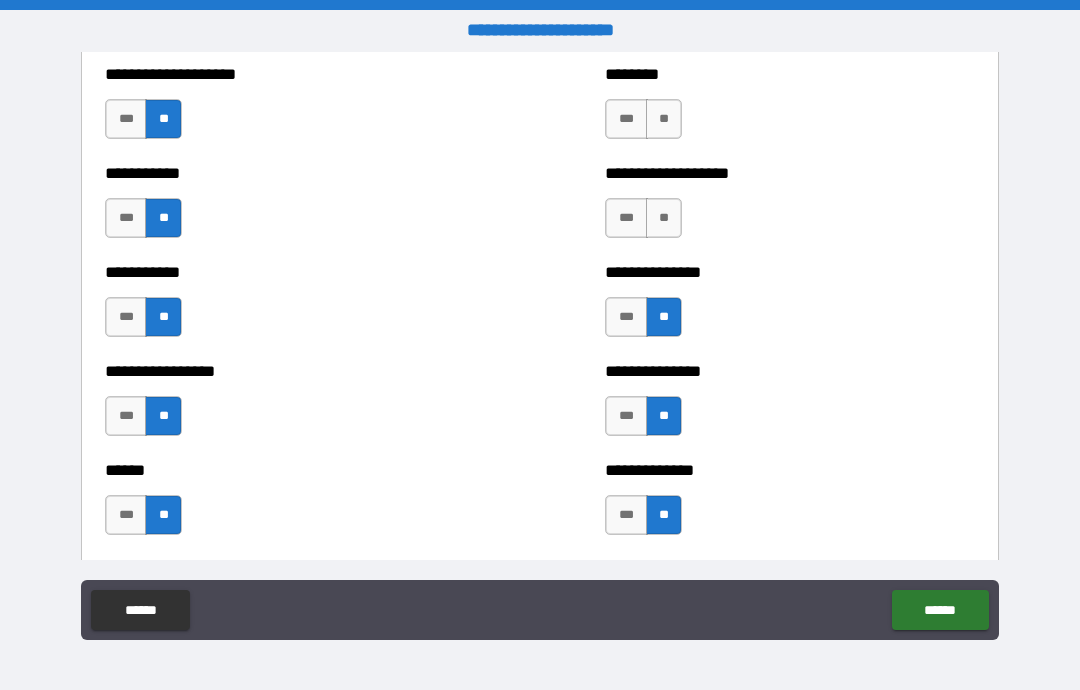 click on "**" at bounding box center [664, 218] 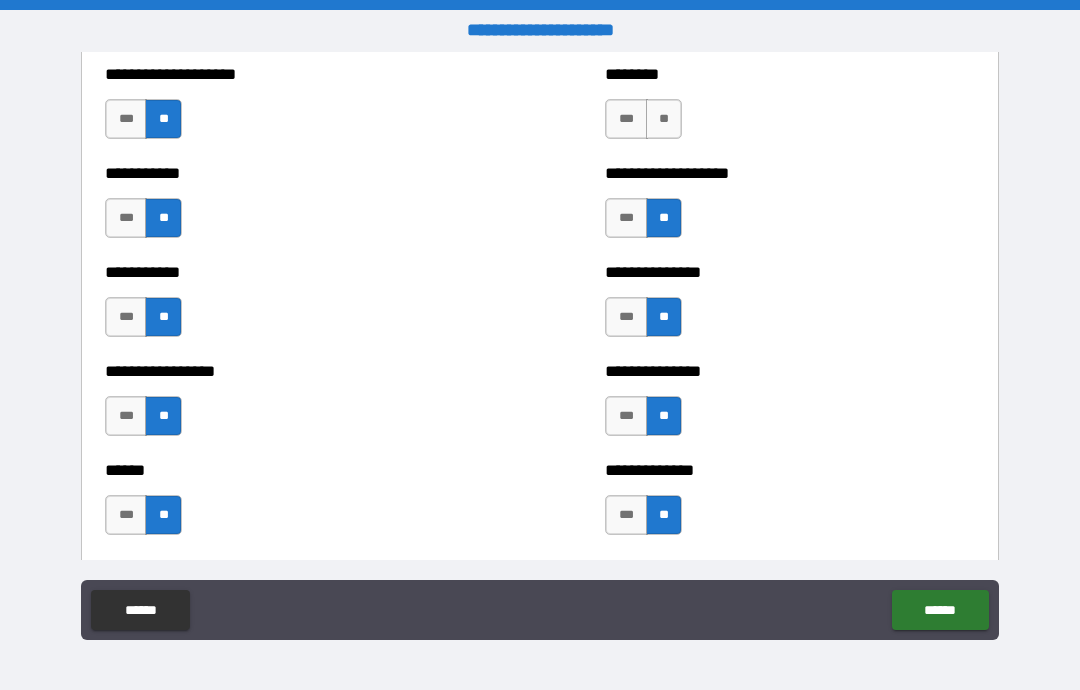 click on "**" at bounding box center [664, 119] 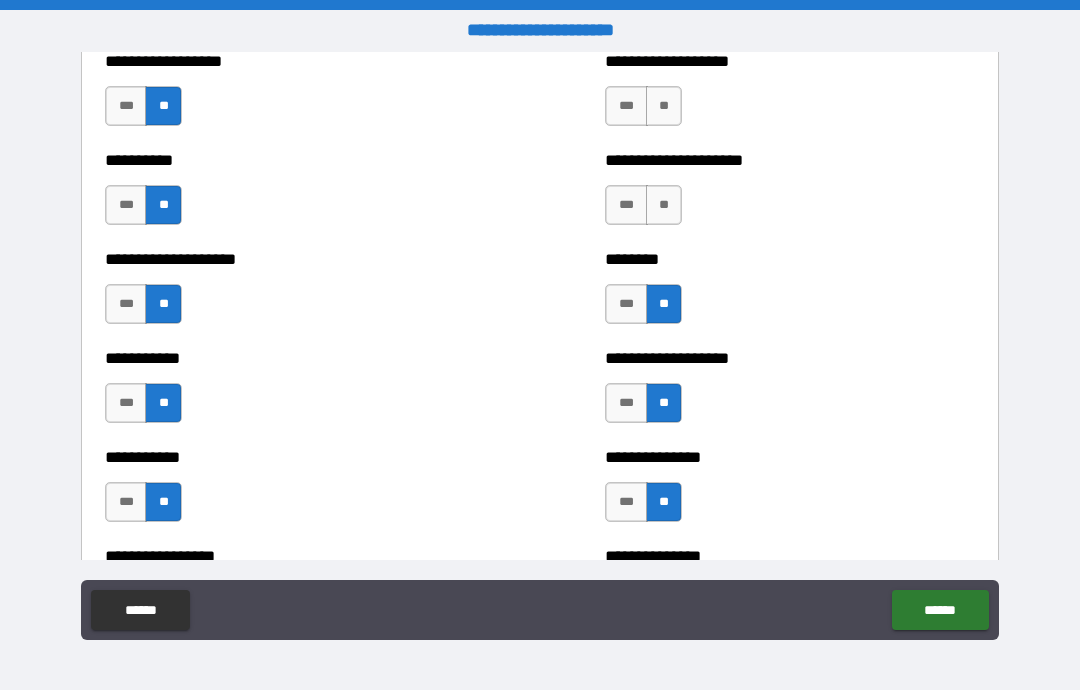 scroll, scrollTop: 2629, scrollLeft: 0, axis: vertical 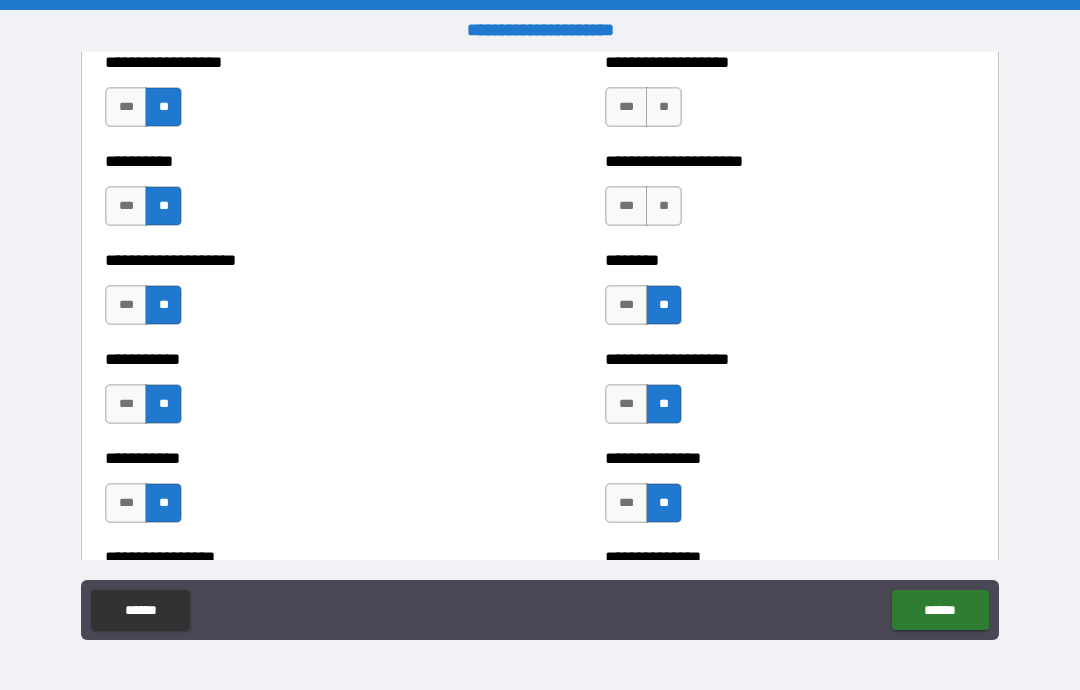 click on "**" at bounding box center (664, 206) 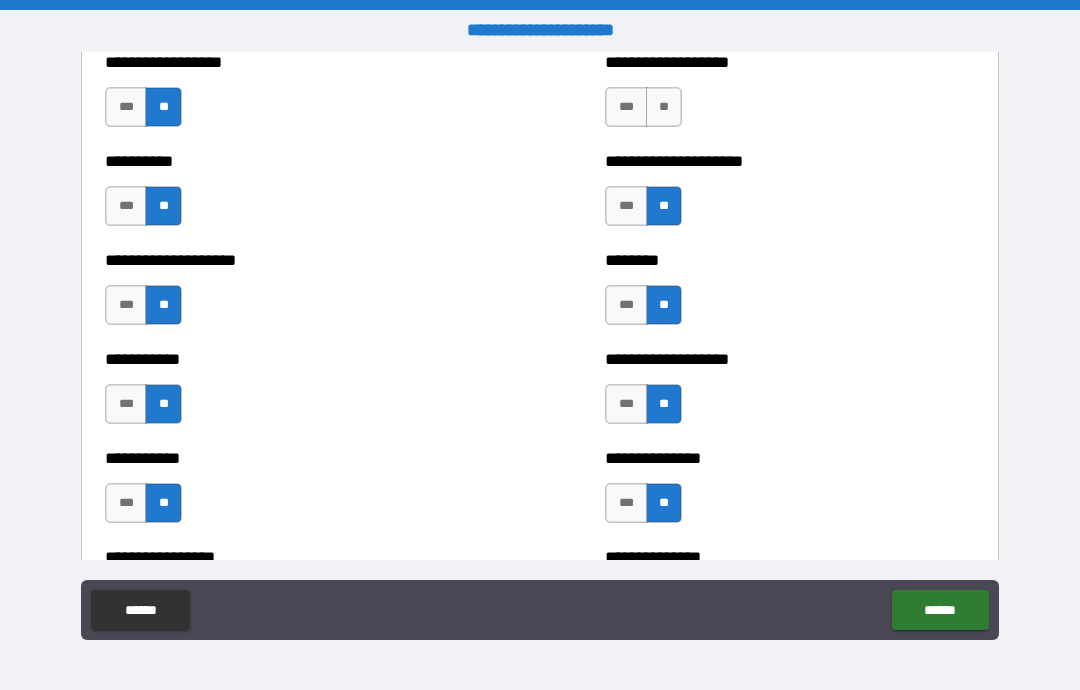 click on "**" at bounding box center [664, 107] 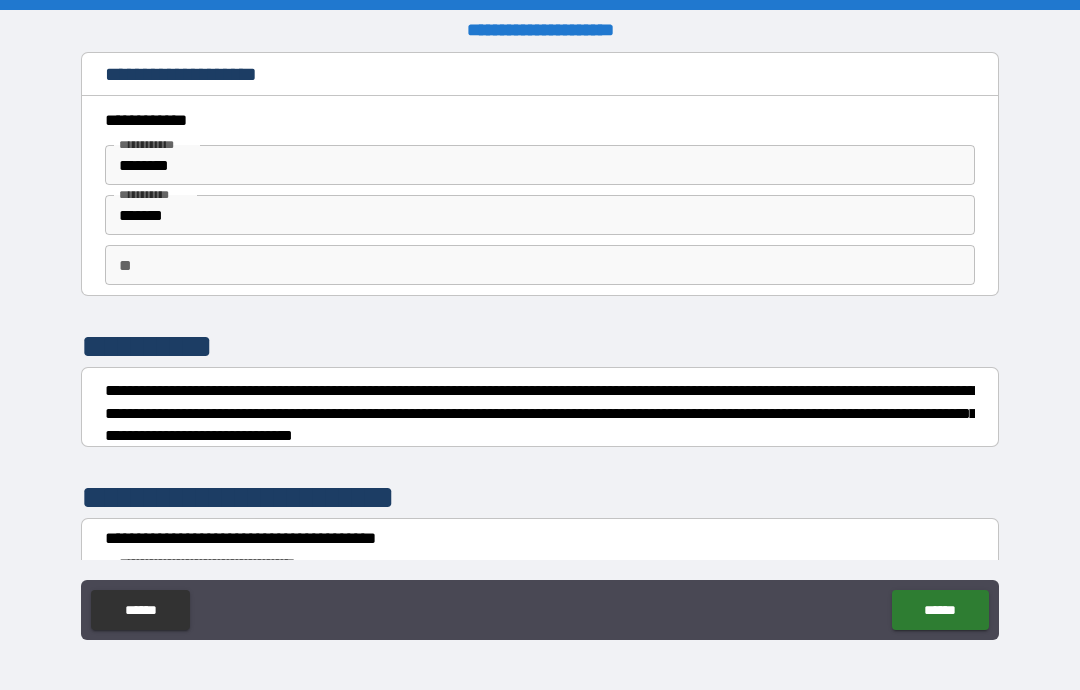 scroll, scrollTop: 0, scrollLeft: 0, axis: both 